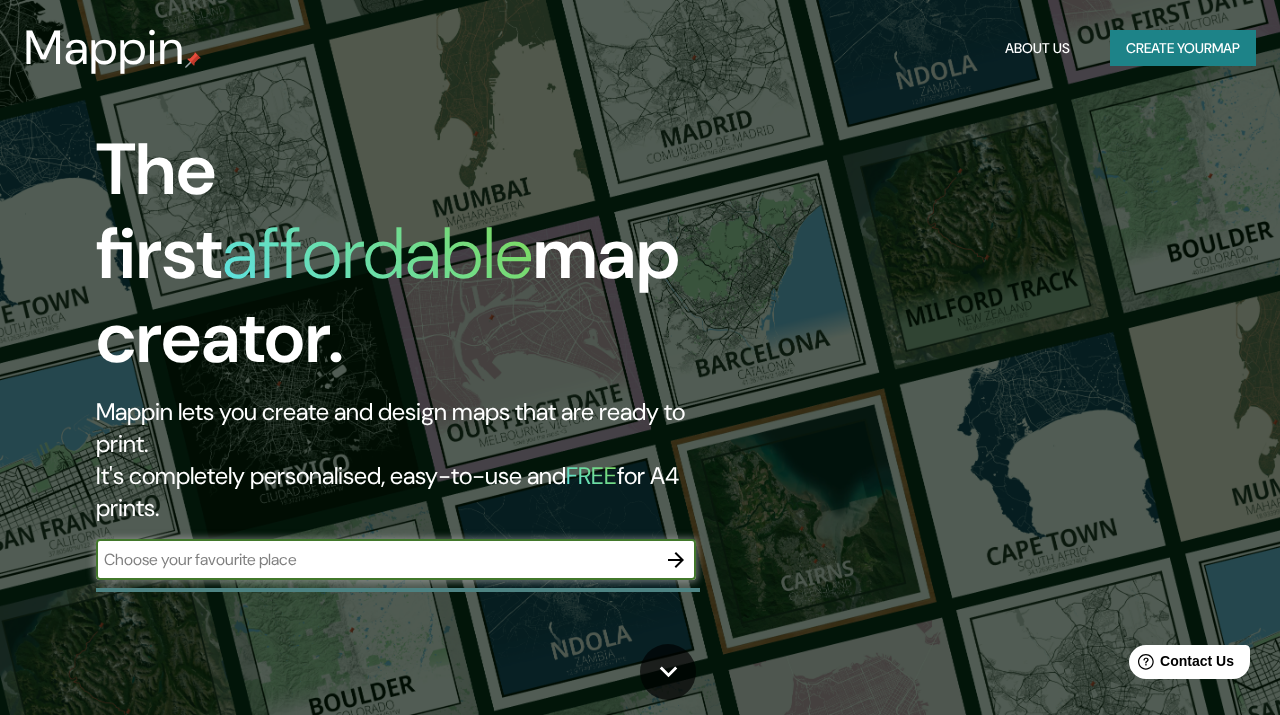 scroll, scrollTop: 0, scrollLeft: 0, axis: both 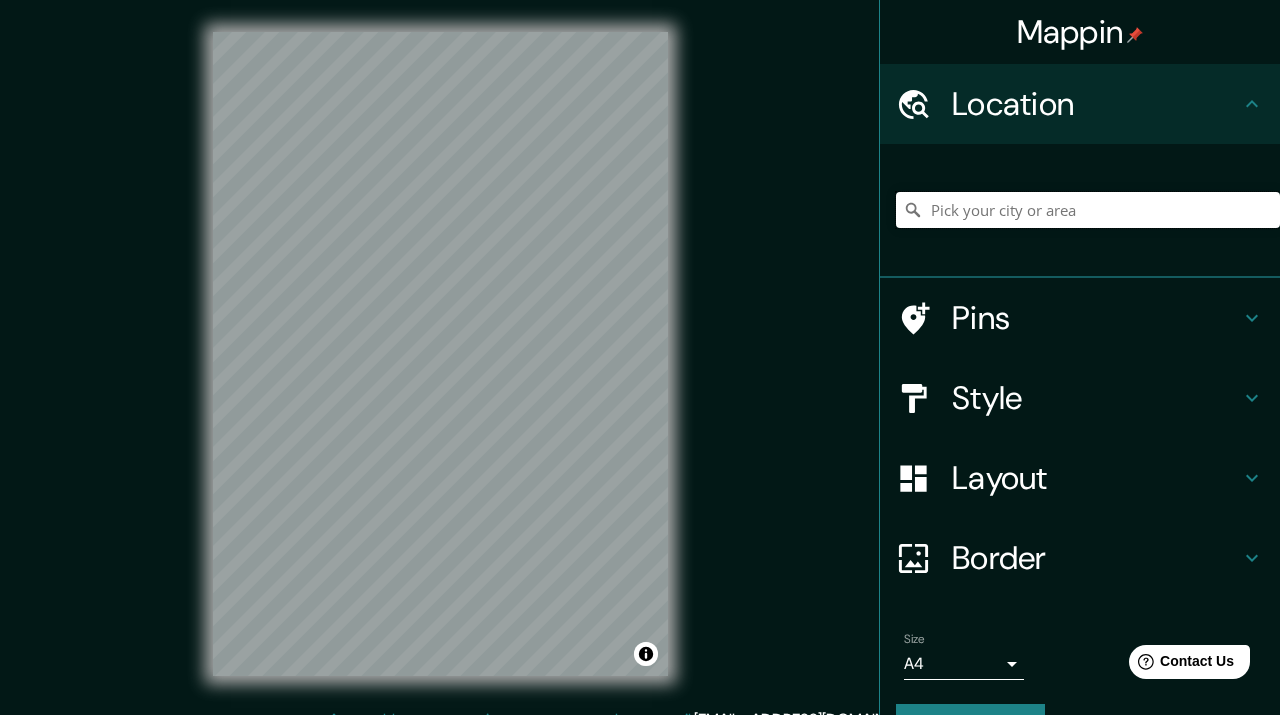 click at bounding box center (1088, 210) 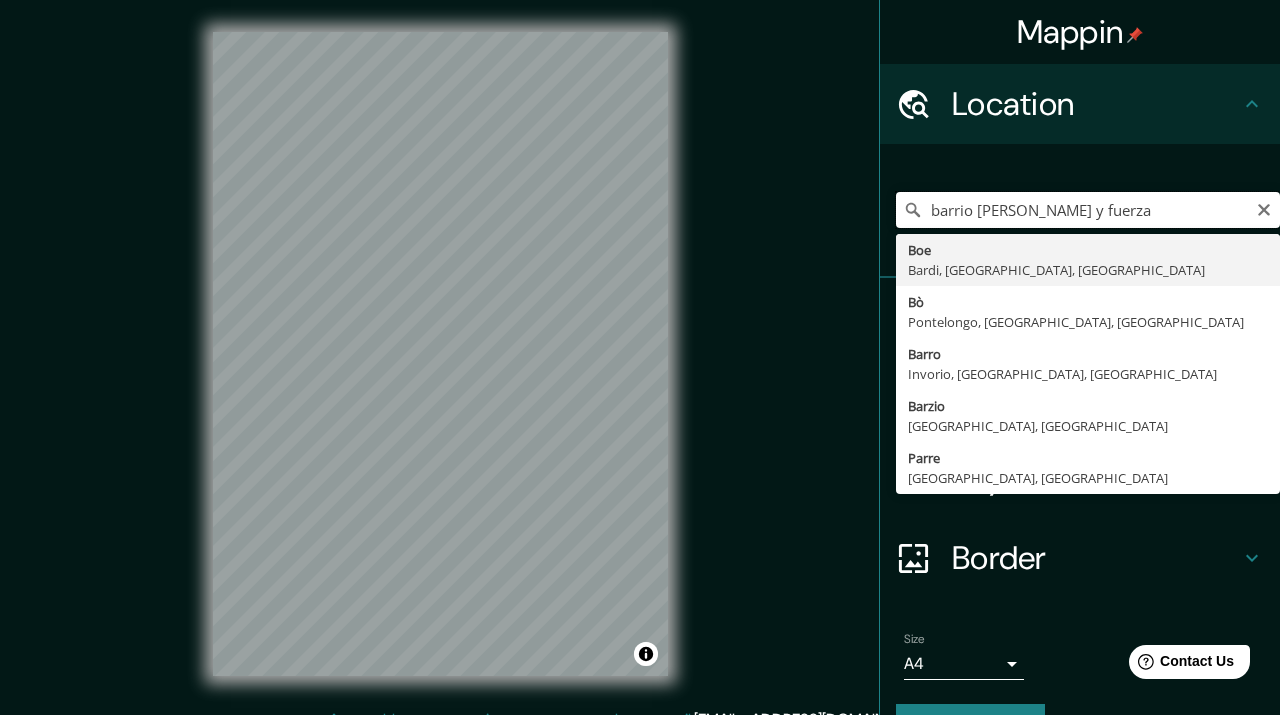 click on "barrio [PERSON_NAME] y fuerza" at bounding box center (1088, 210) 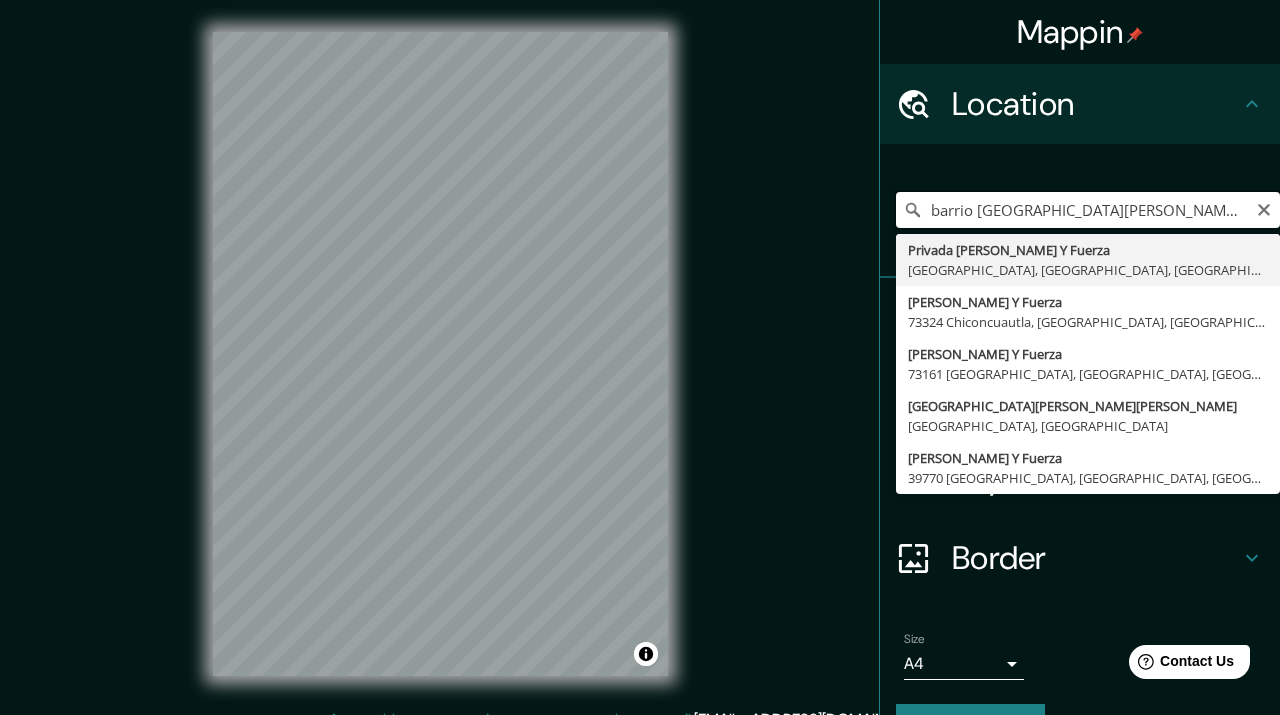 click on "barrio [GEOGRAPHIC_DATA][PERSON_NAME] y fuerza" at bounding box center (1088, 210) 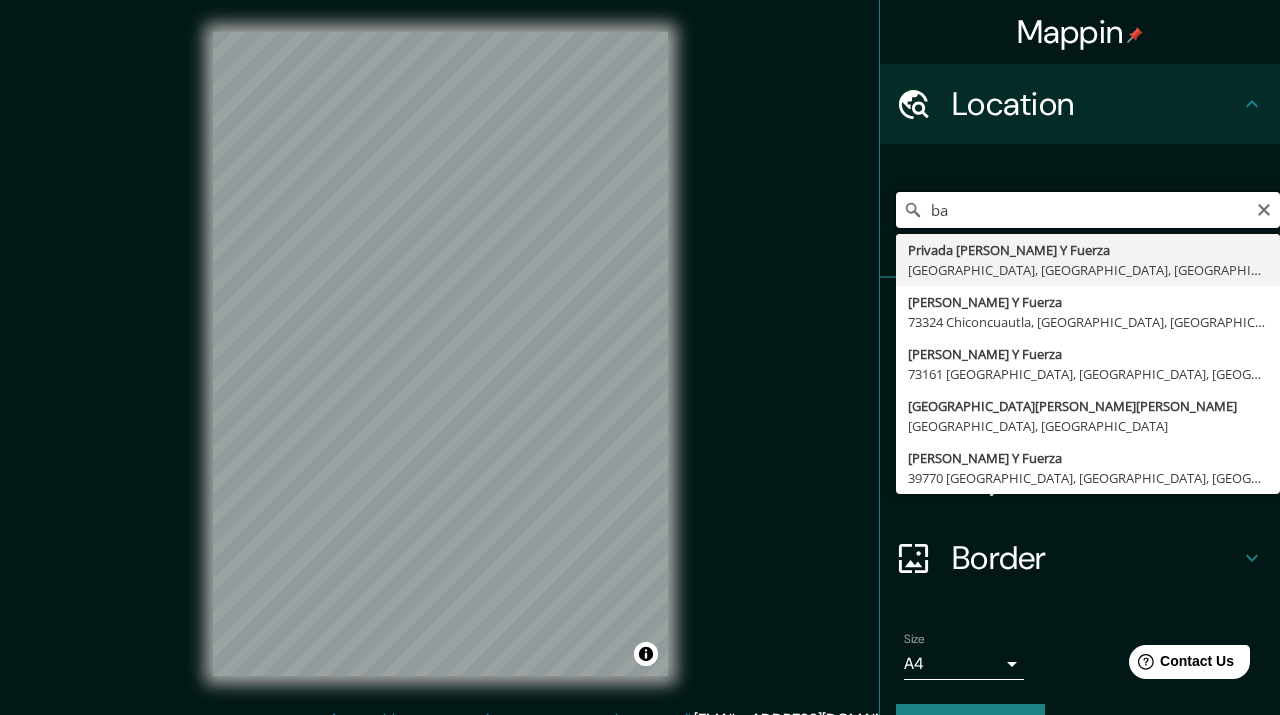type on "b" 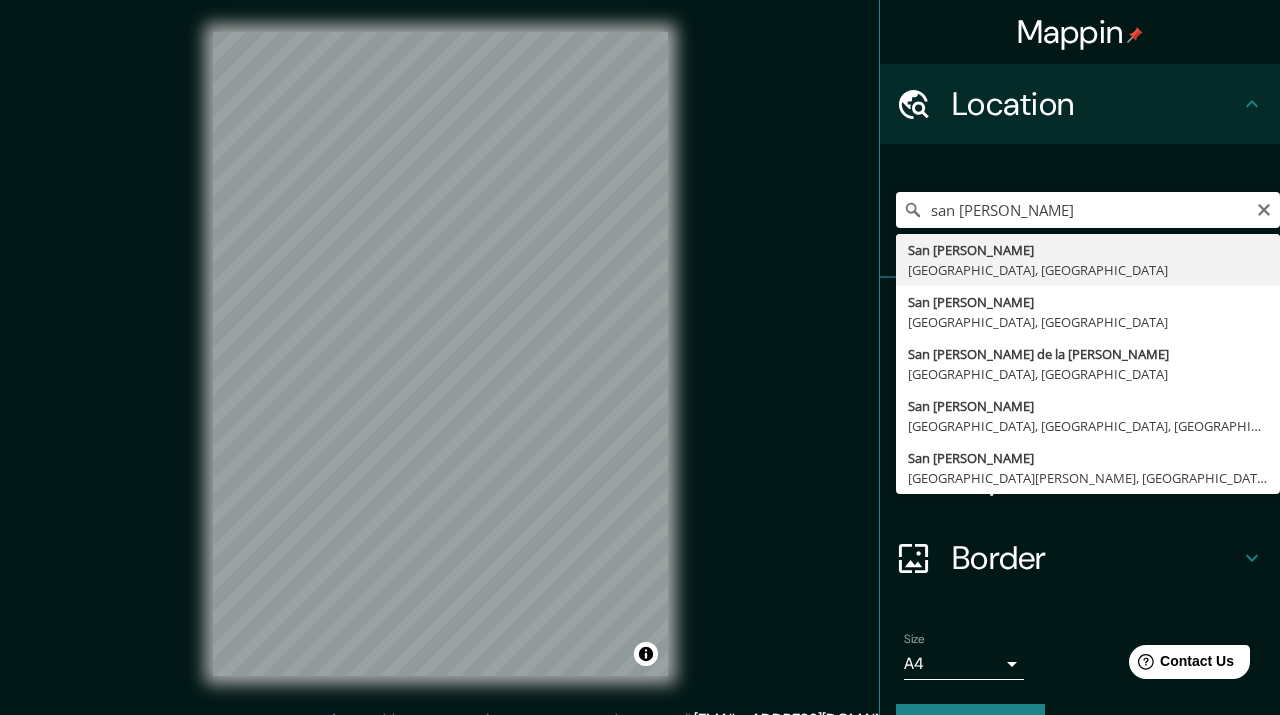 type on "[GEOGRAPHIC_DATA][PERSON_NAME], [GEOGRAPHIC_DATA], [GEOGRAPHIC_DATA]" 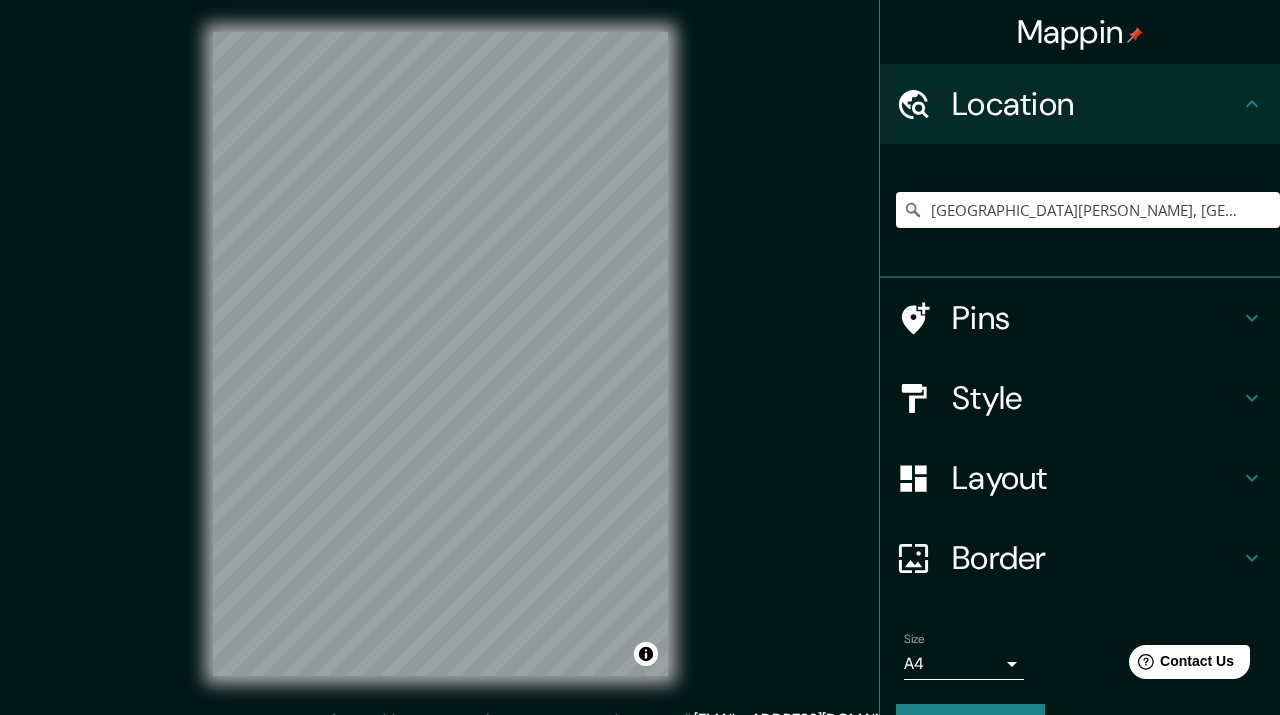click on "Layout" at bounding box center (1096, 478) 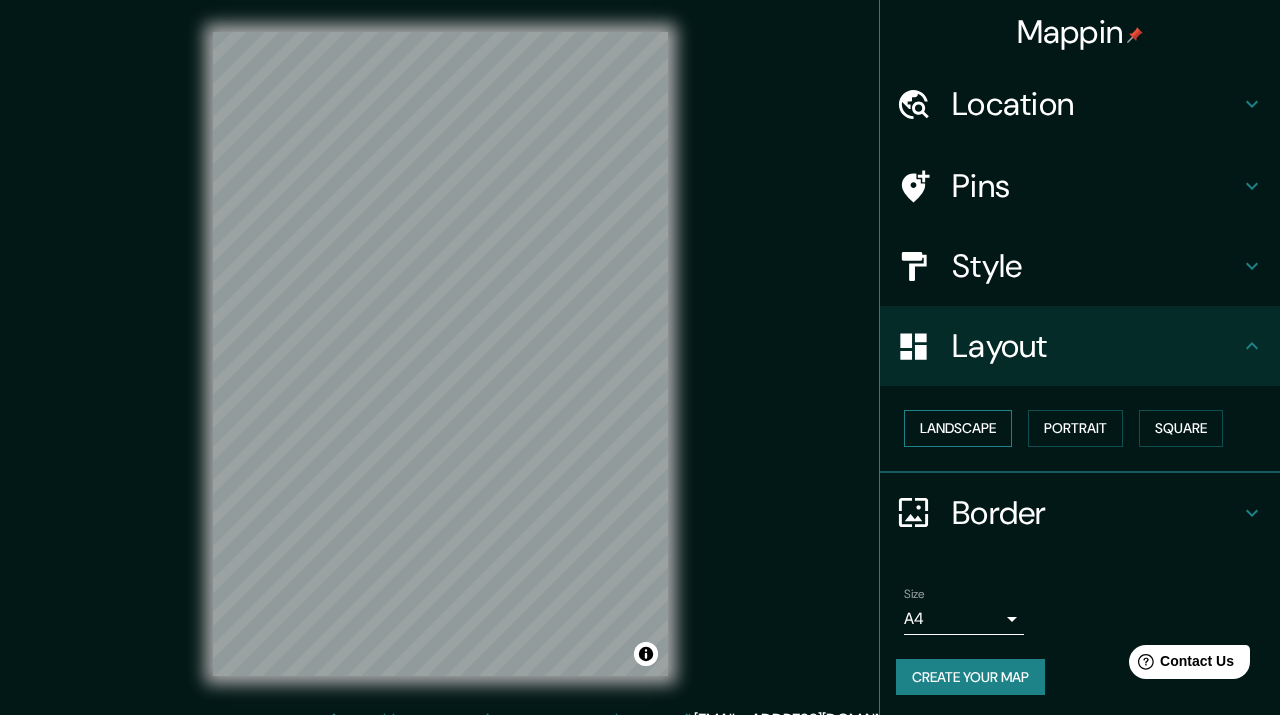 click on "Landscape" at bounding box center (958, 428) 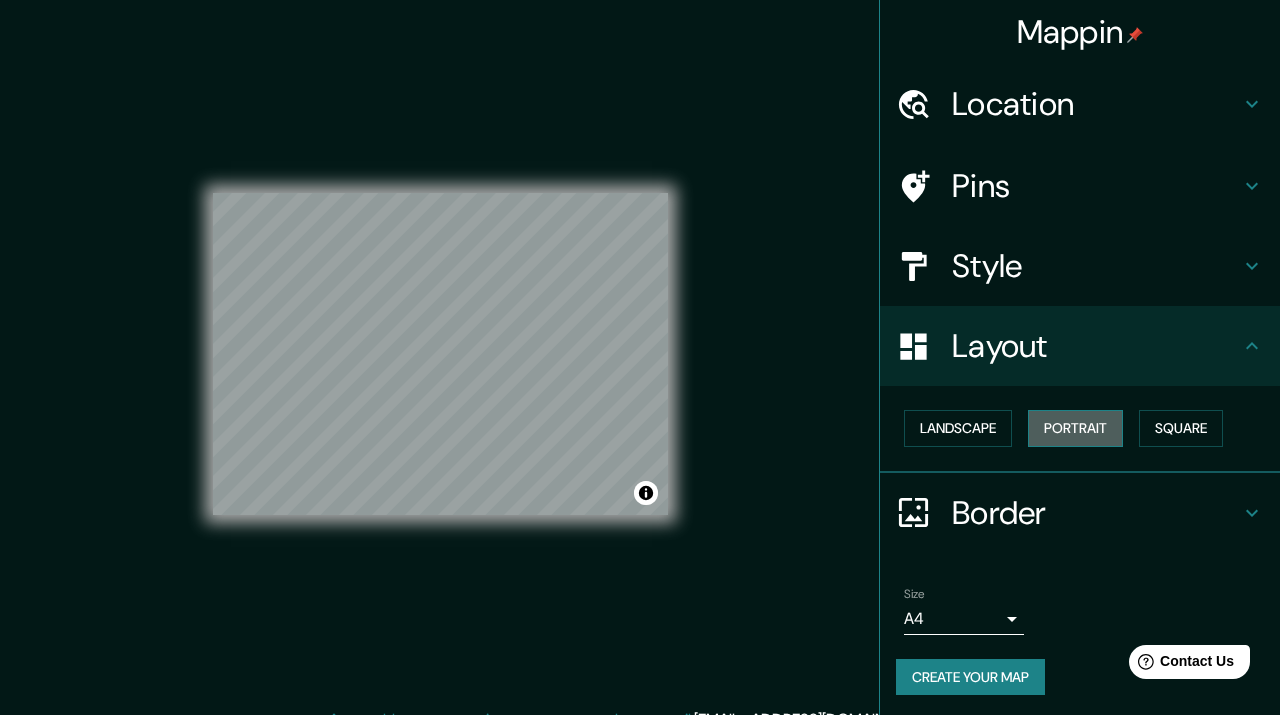 click on "Portrait" at bounding box center (1075, 428) 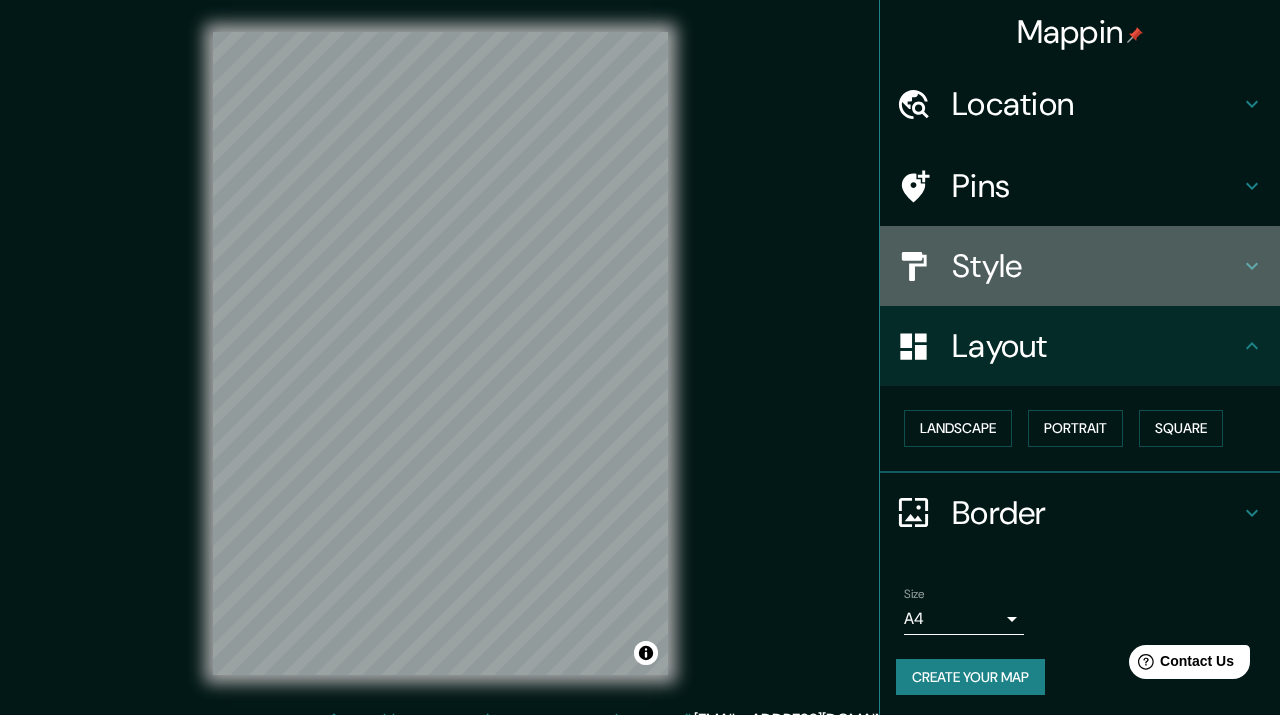 click on "Style" at bounding box center [1096, 266] 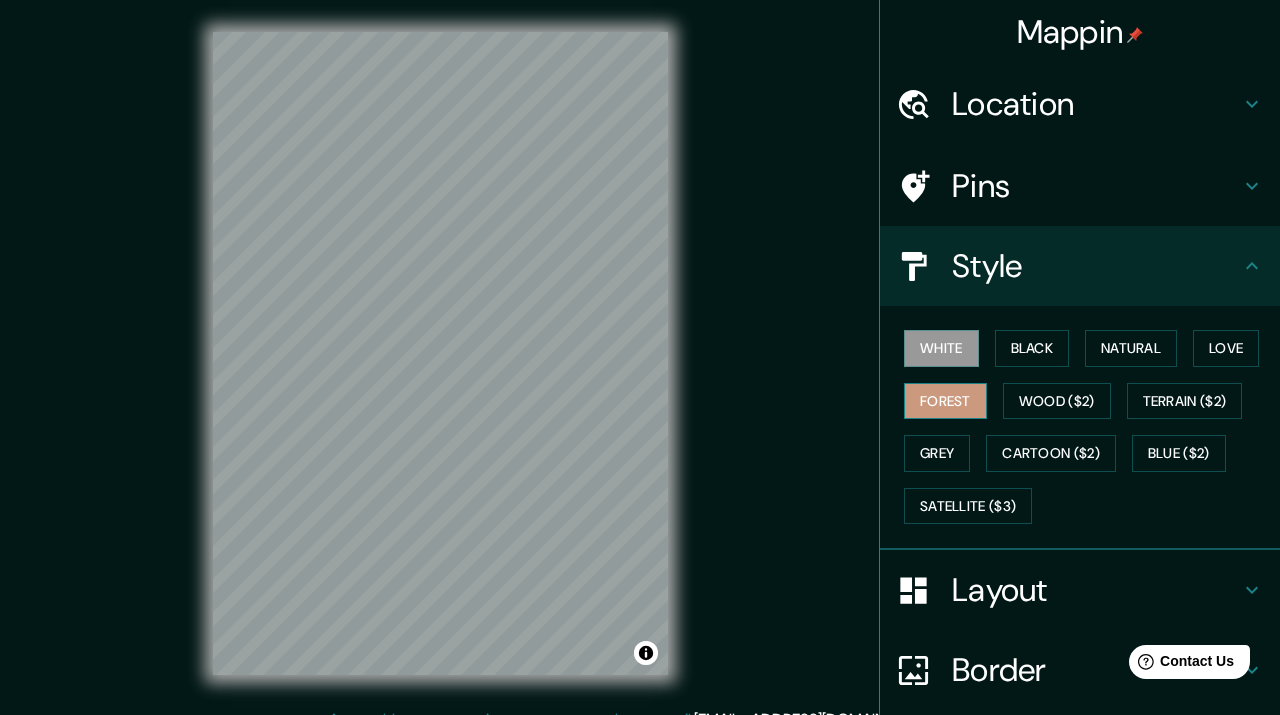 click on "Forest" at bounding box center (945, 401) 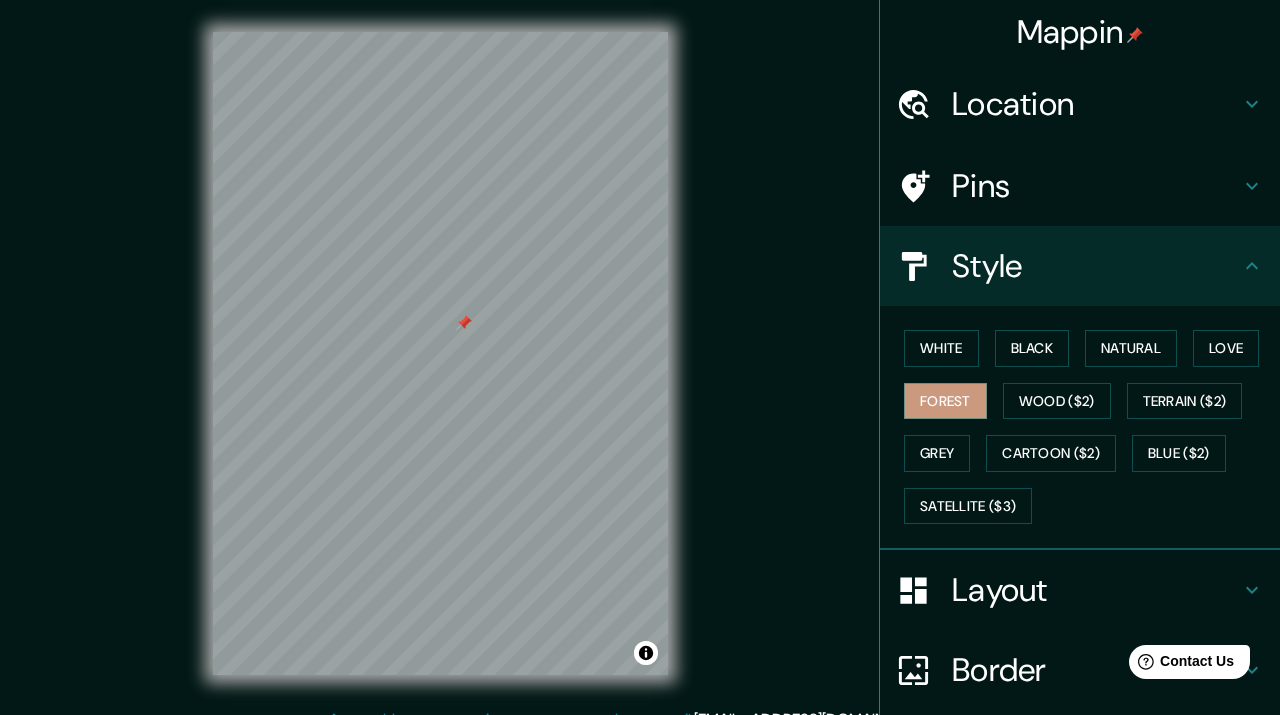 click at bounding box center [464, 323] 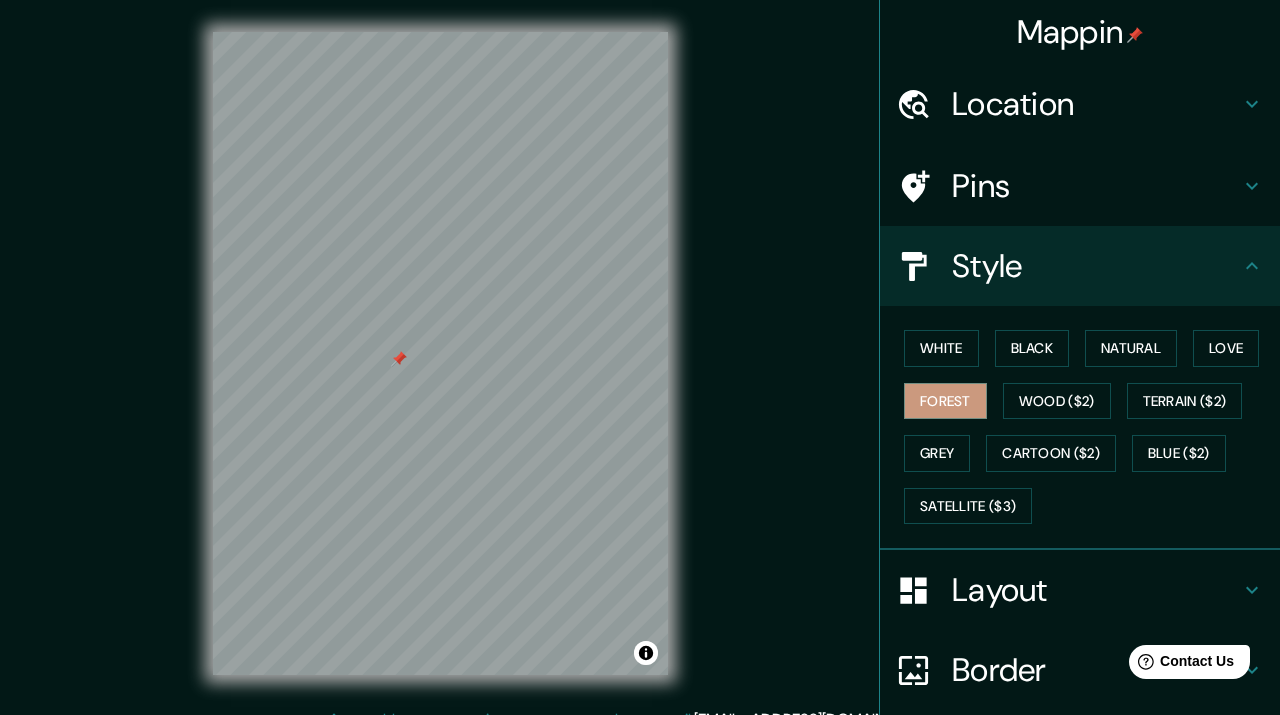 click at bounding box center (399, 359) 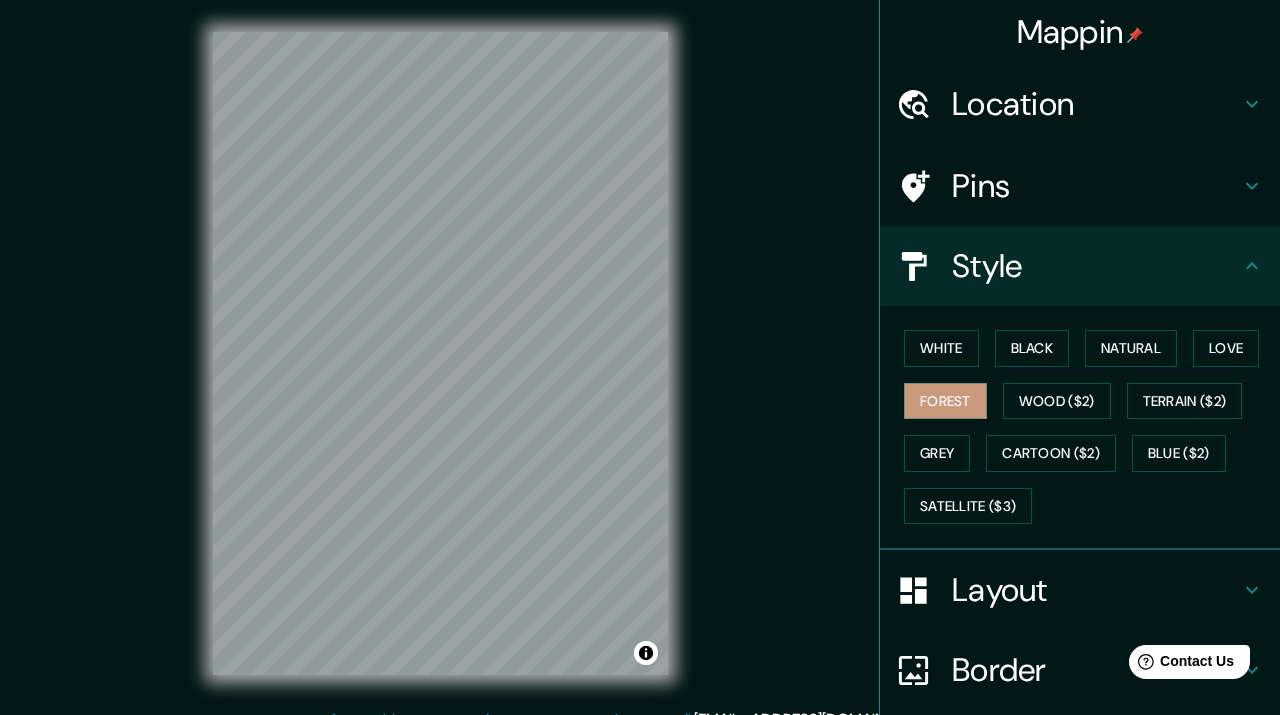 scroll, scrollTop: 162, scrollLeft: 0, axis: vertical 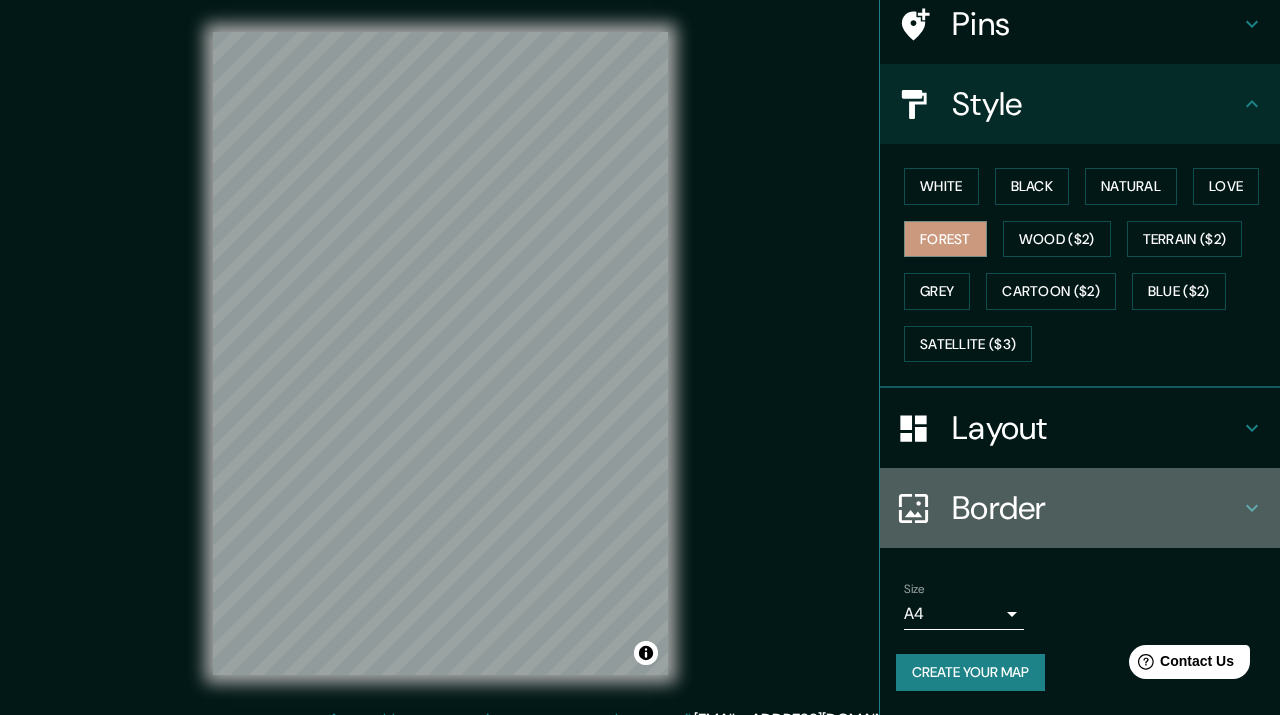 click on "Border" at bounding box center (1096, 508) 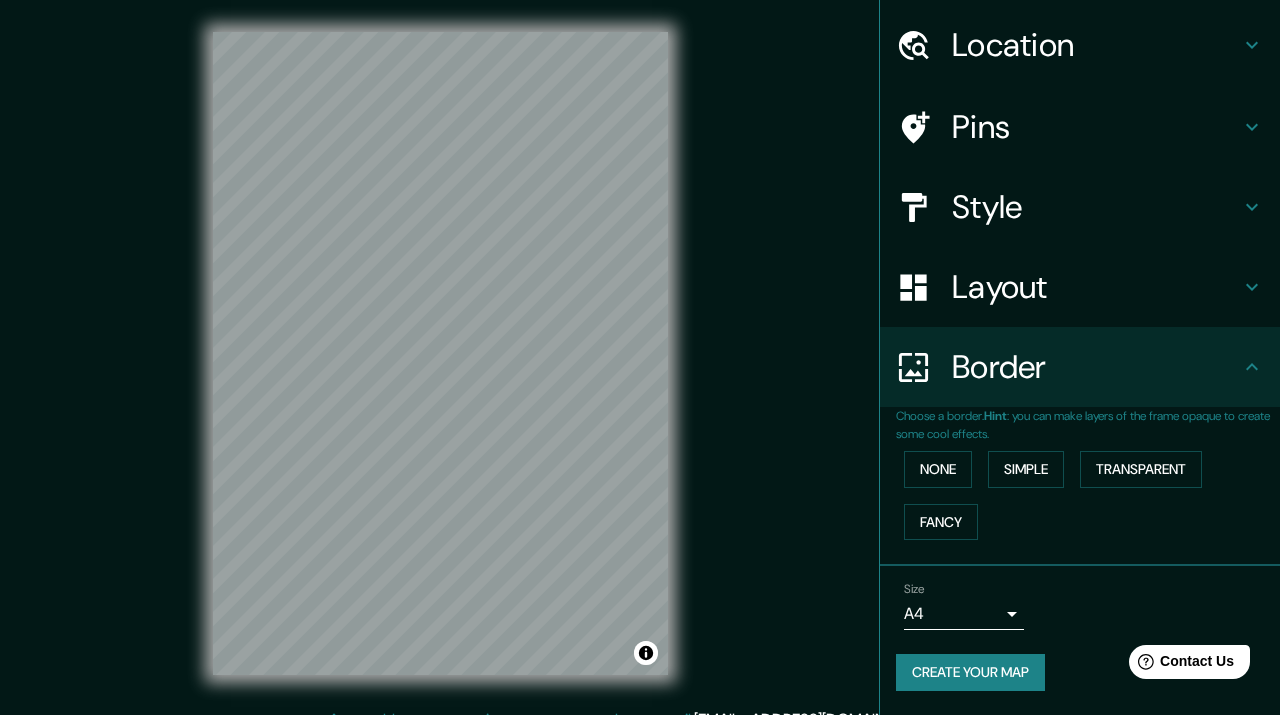 scroll, scrollTop: 59, scrollLeft: 0, axis: vertical 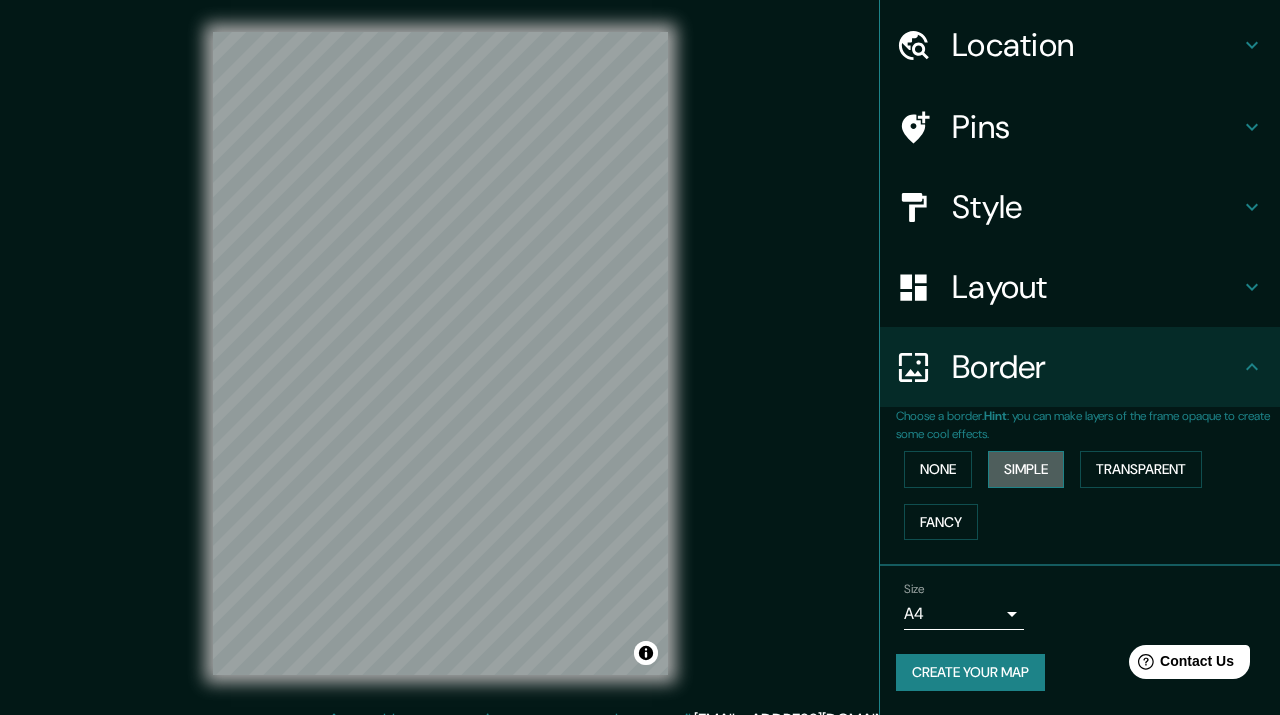 click on "Simple" at bounding box center (1026, 469) 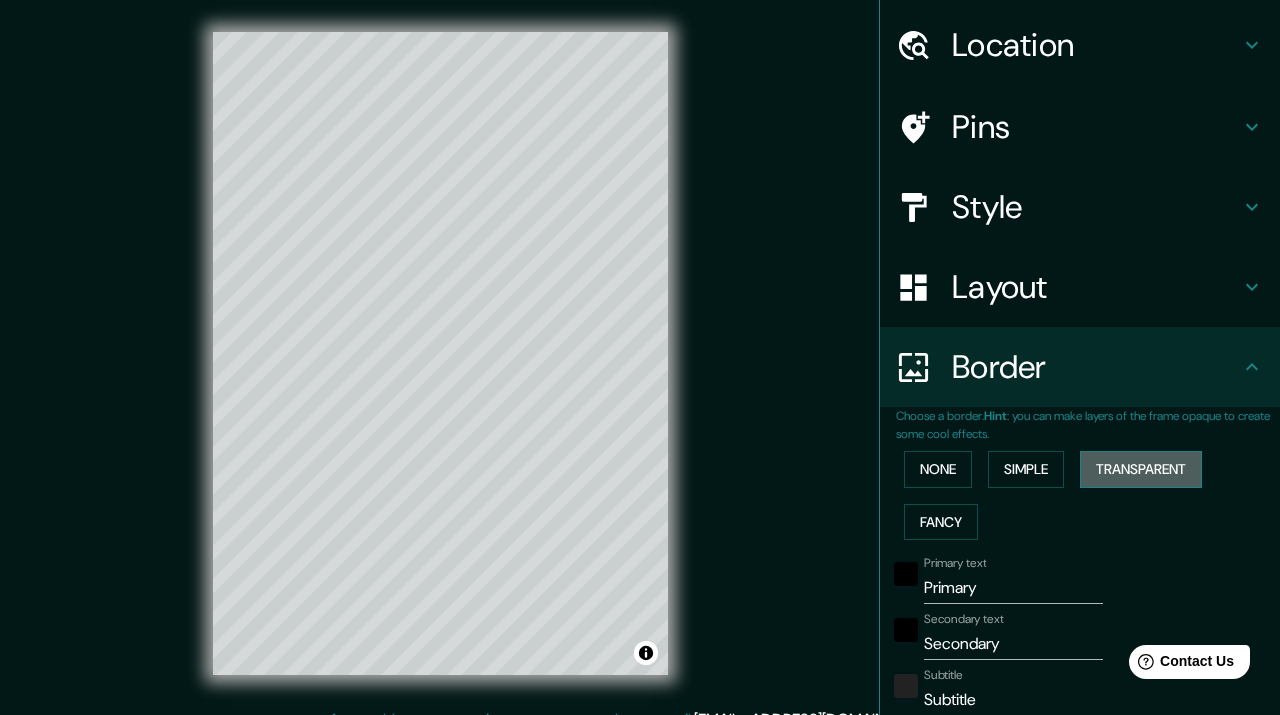 click on "Transparent" at bounding box center [1141, 469] 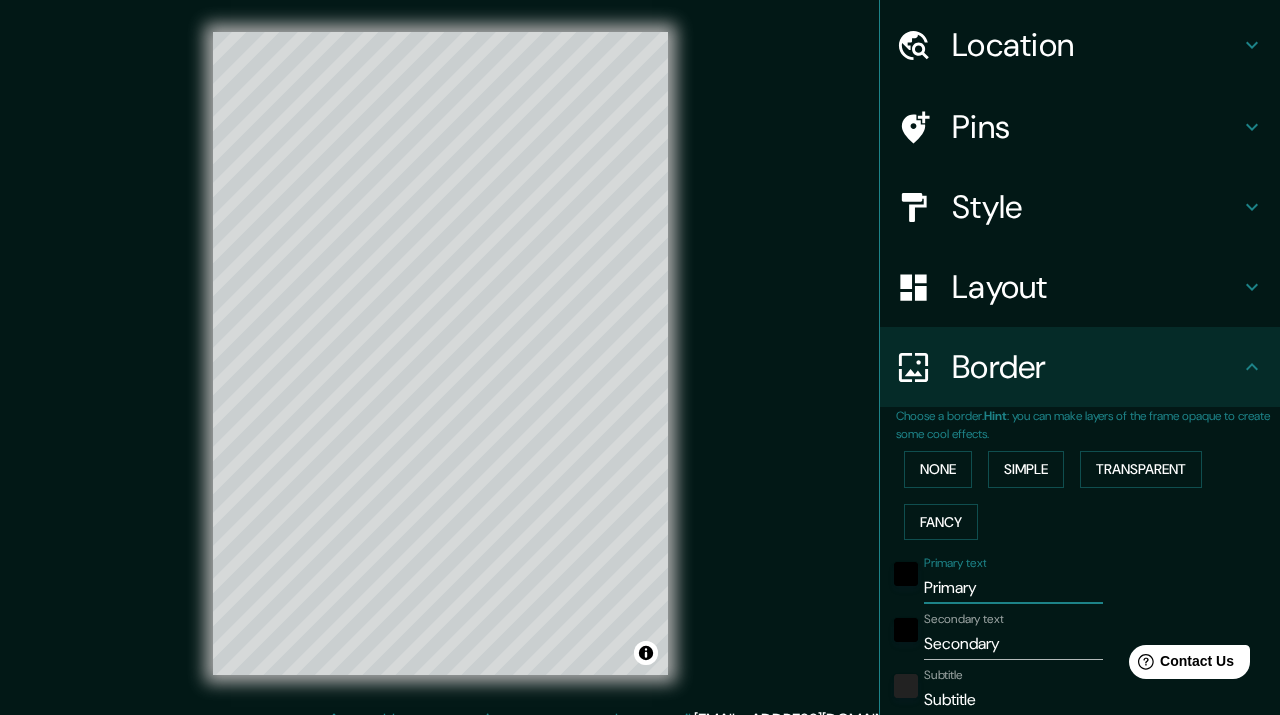 drag, startPoint x: 988, startPoint y: 591, endPoint x: 907, endPoint y: 596, distance: 81.154175 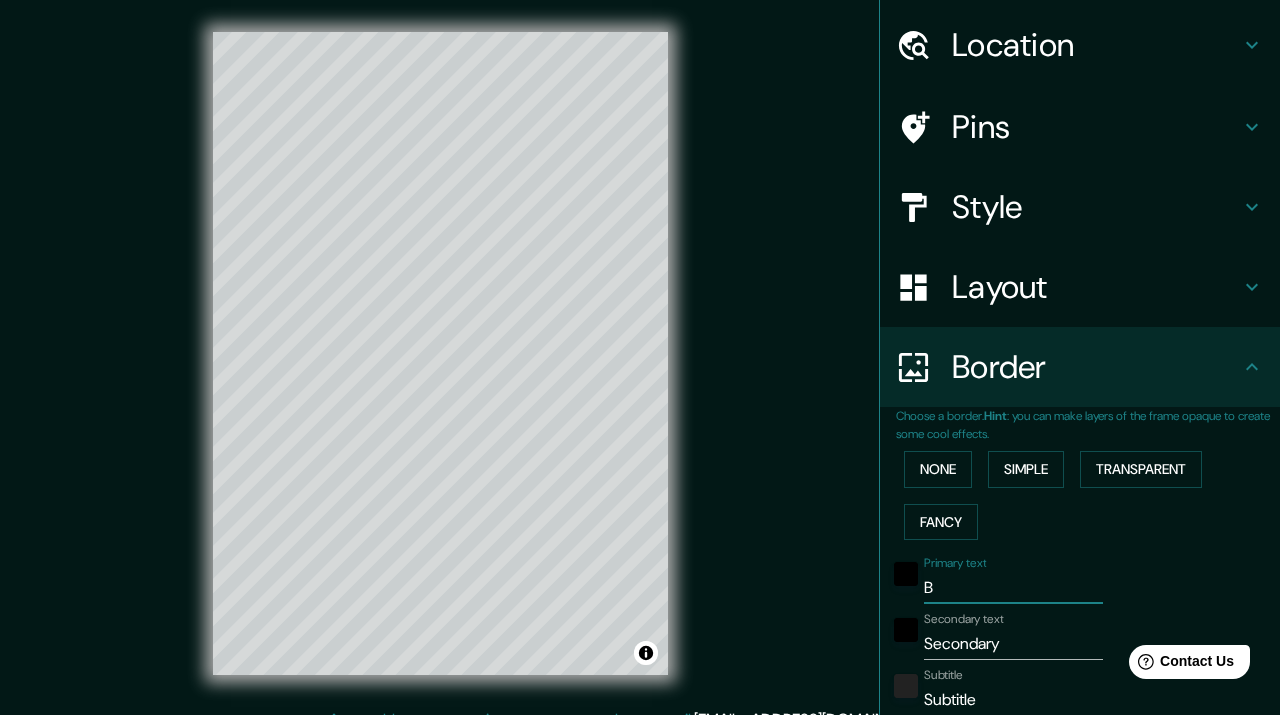 type on "218" 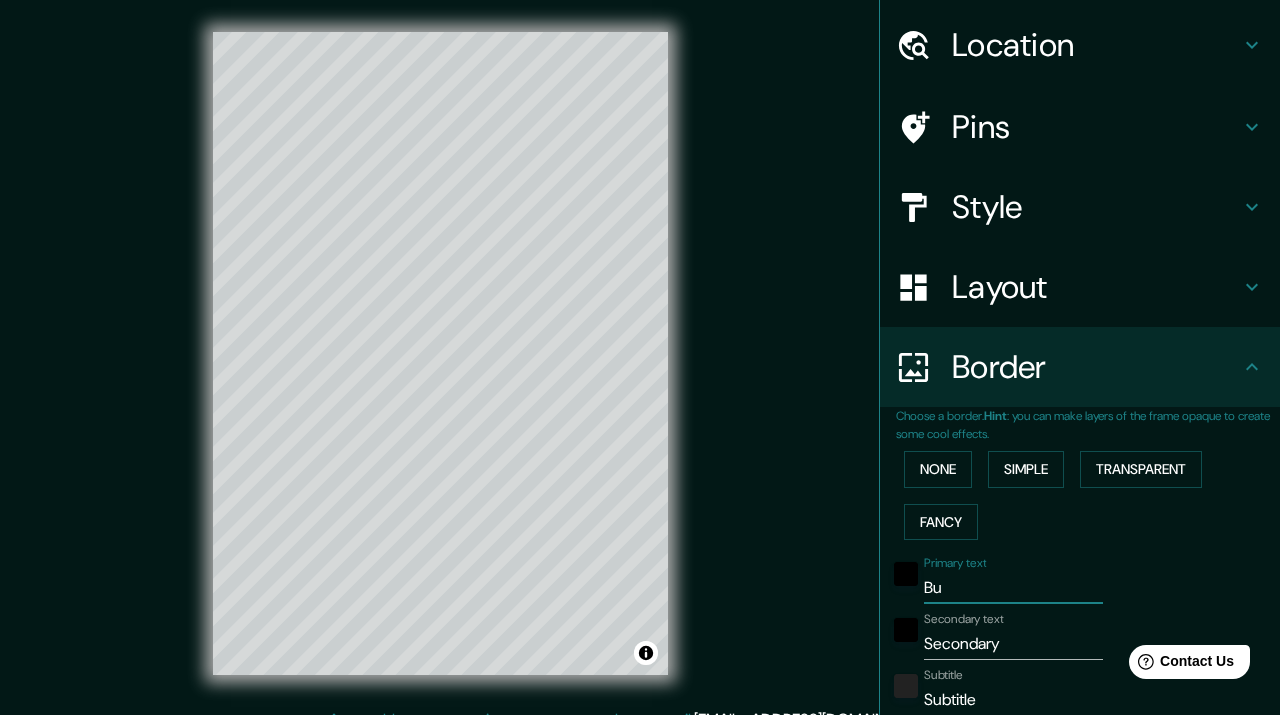type on "Bue" 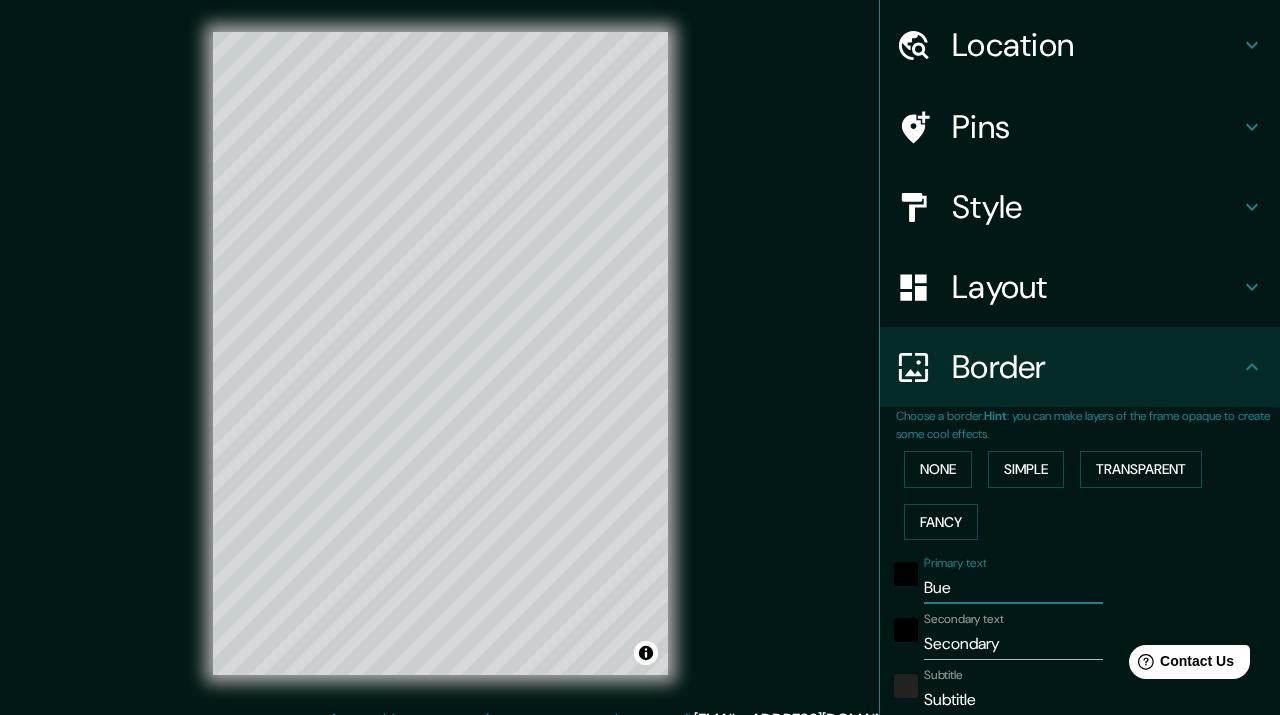 type on "Buen" 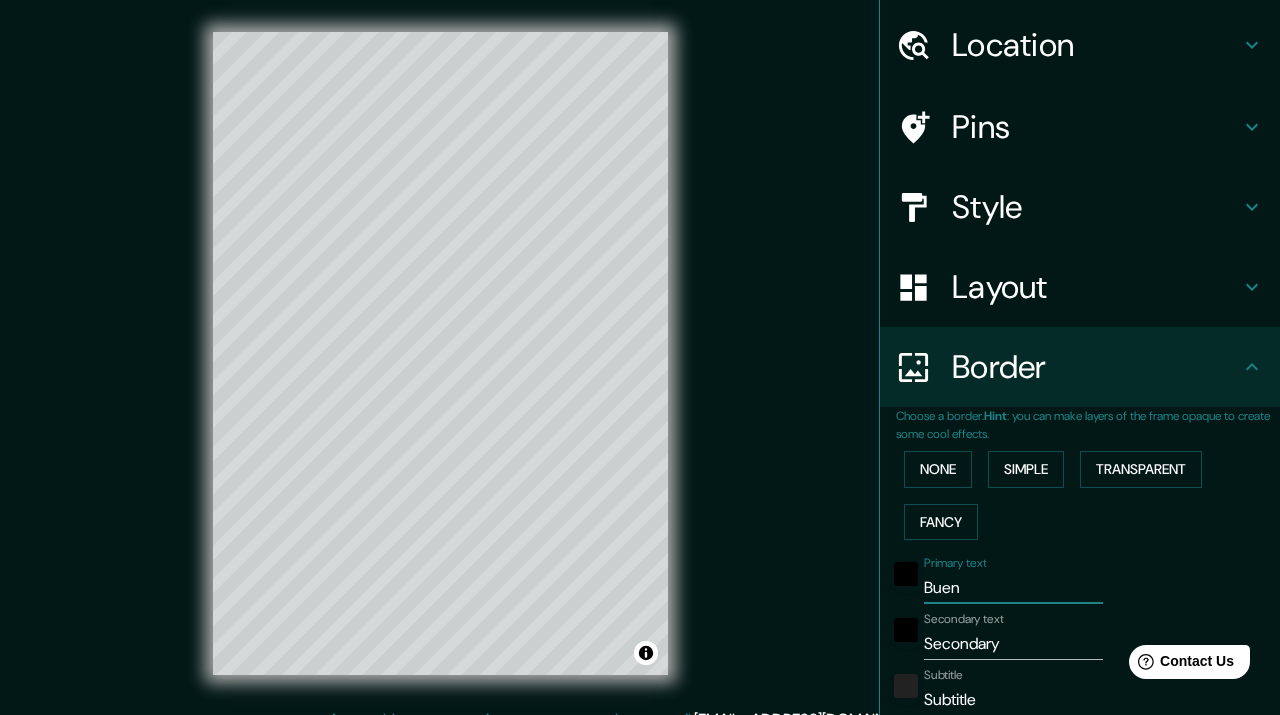 type on "218" 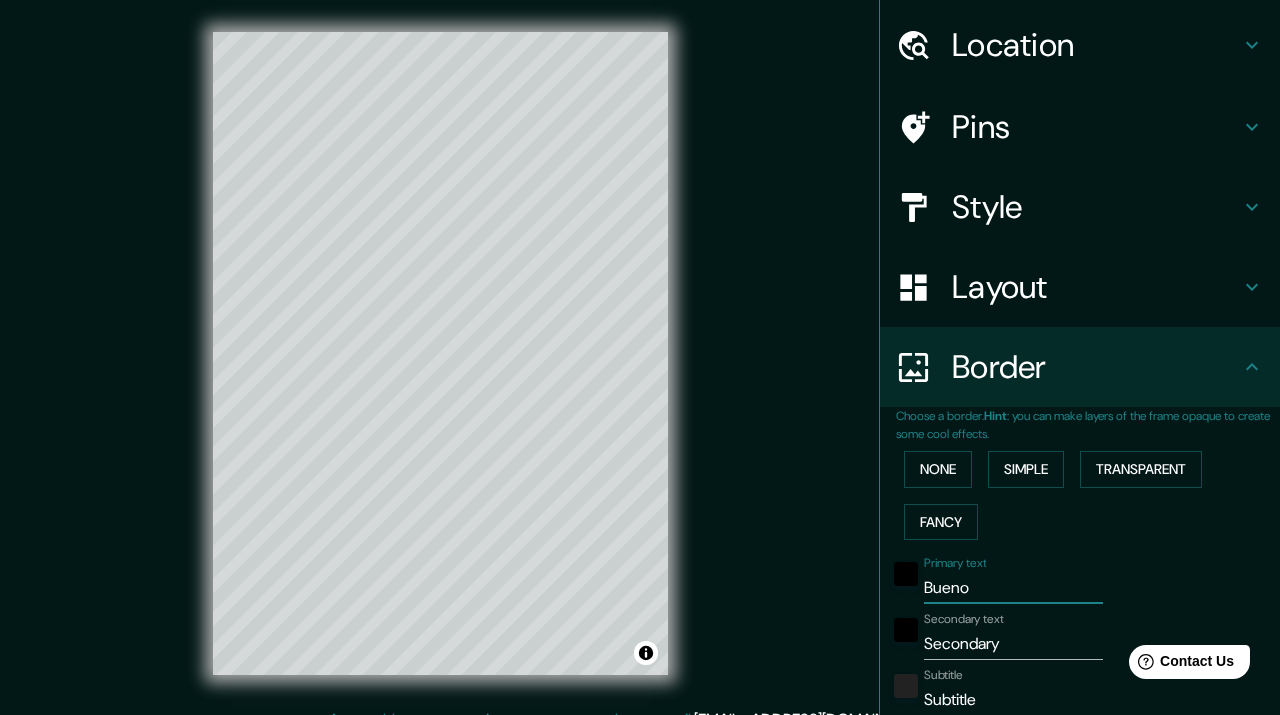 type on "218" 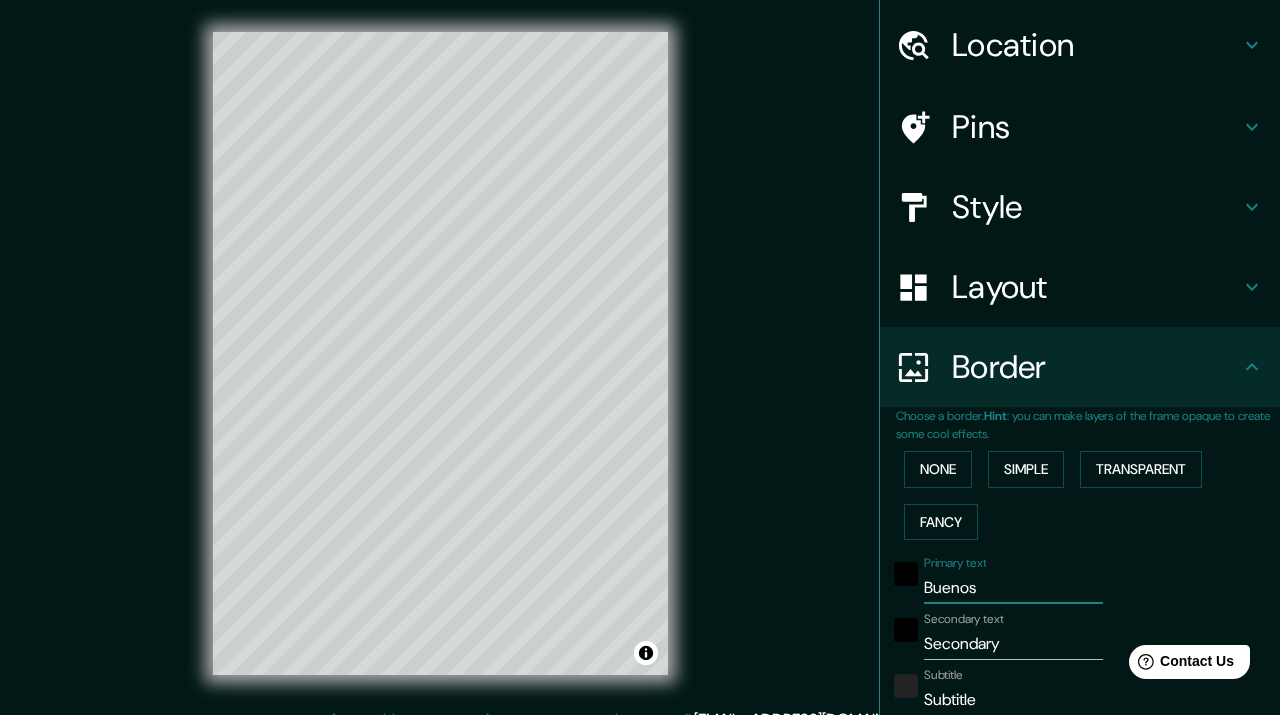 type on "218" 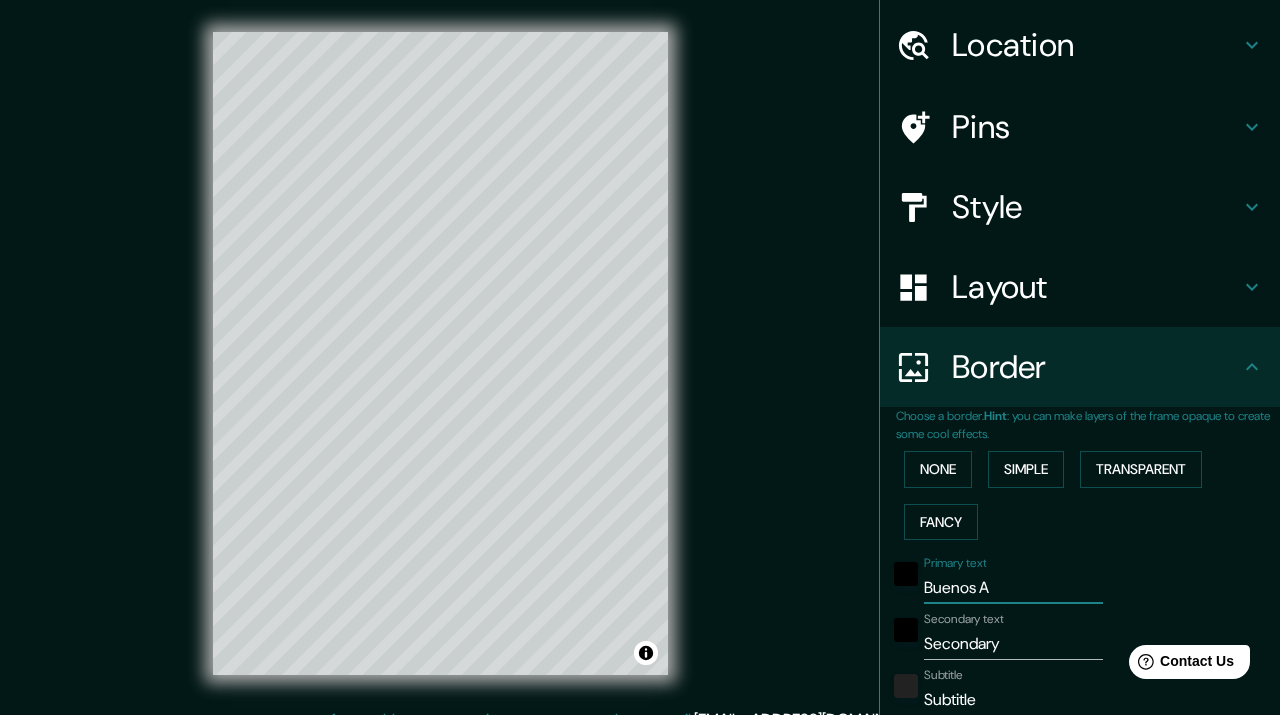 type on "218" 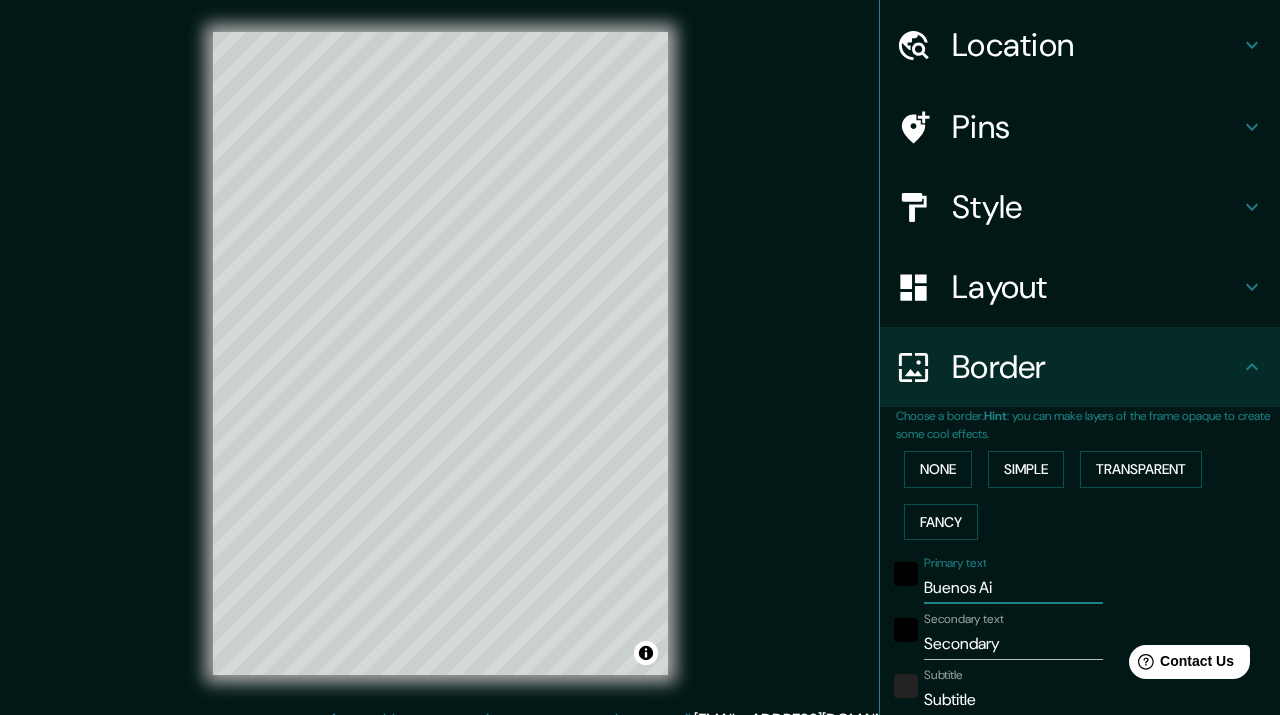 type on "218" 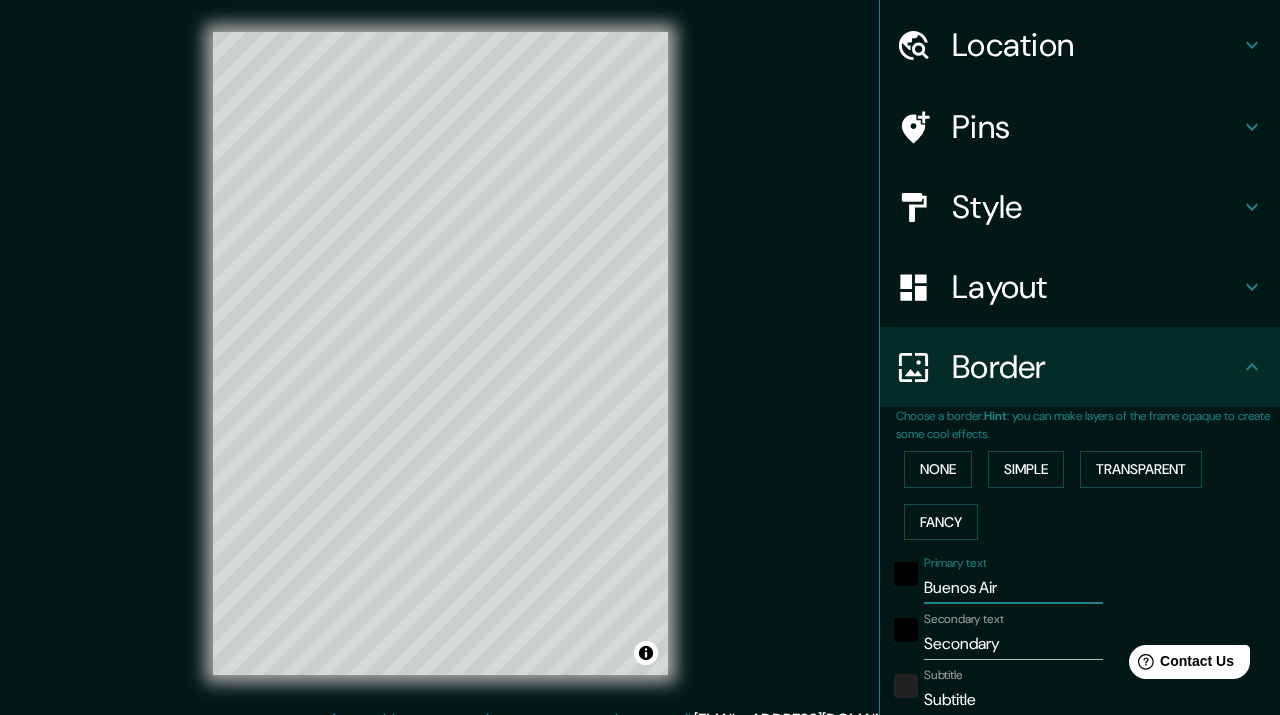 type on "218" 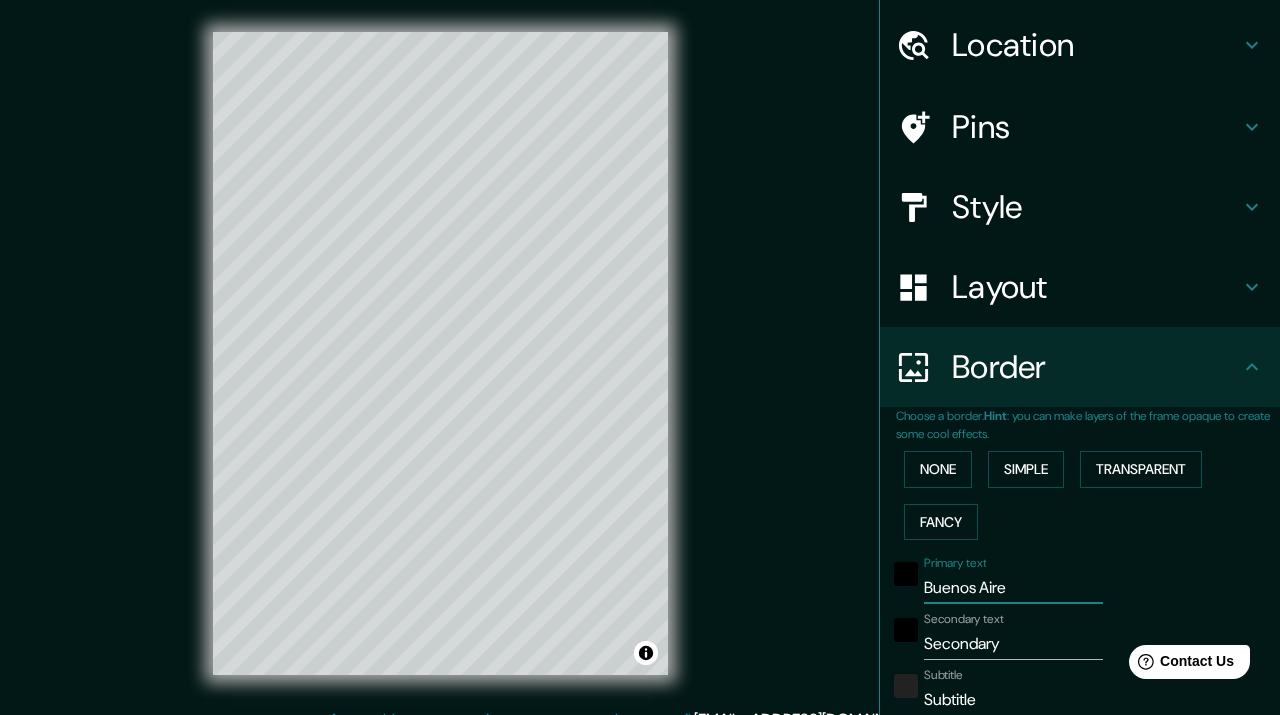 type on "218" 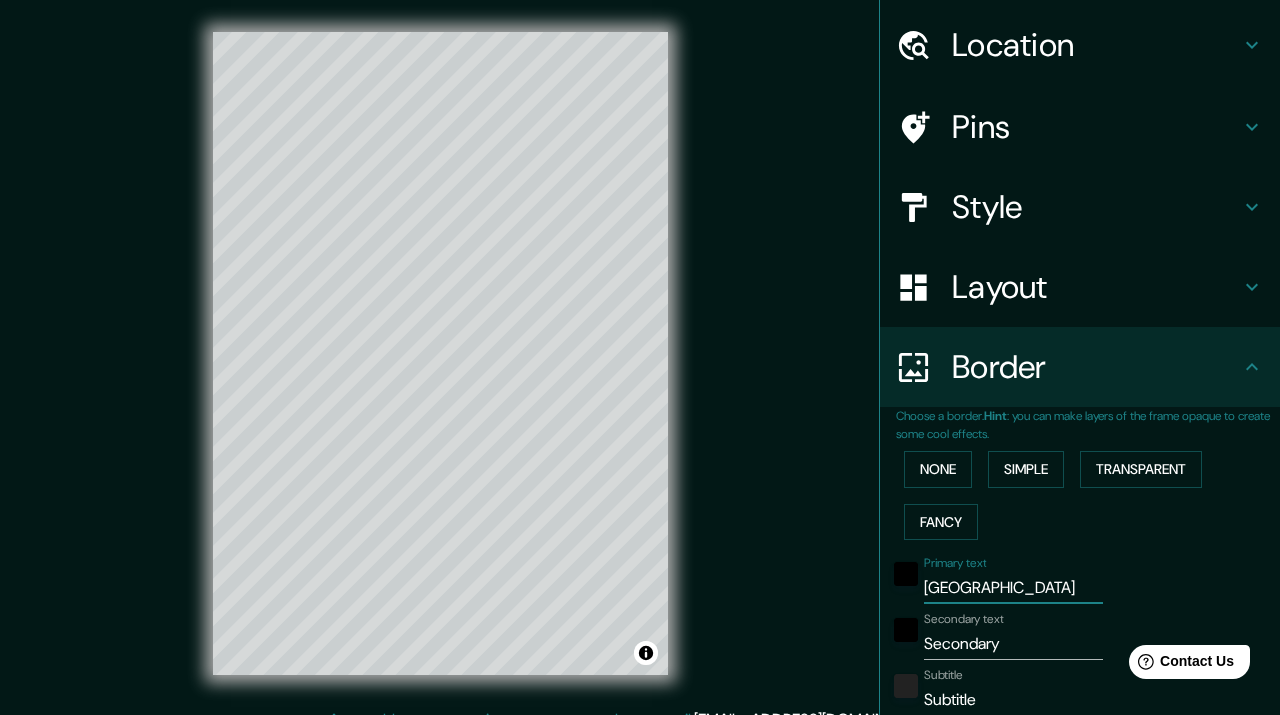 type on "218" 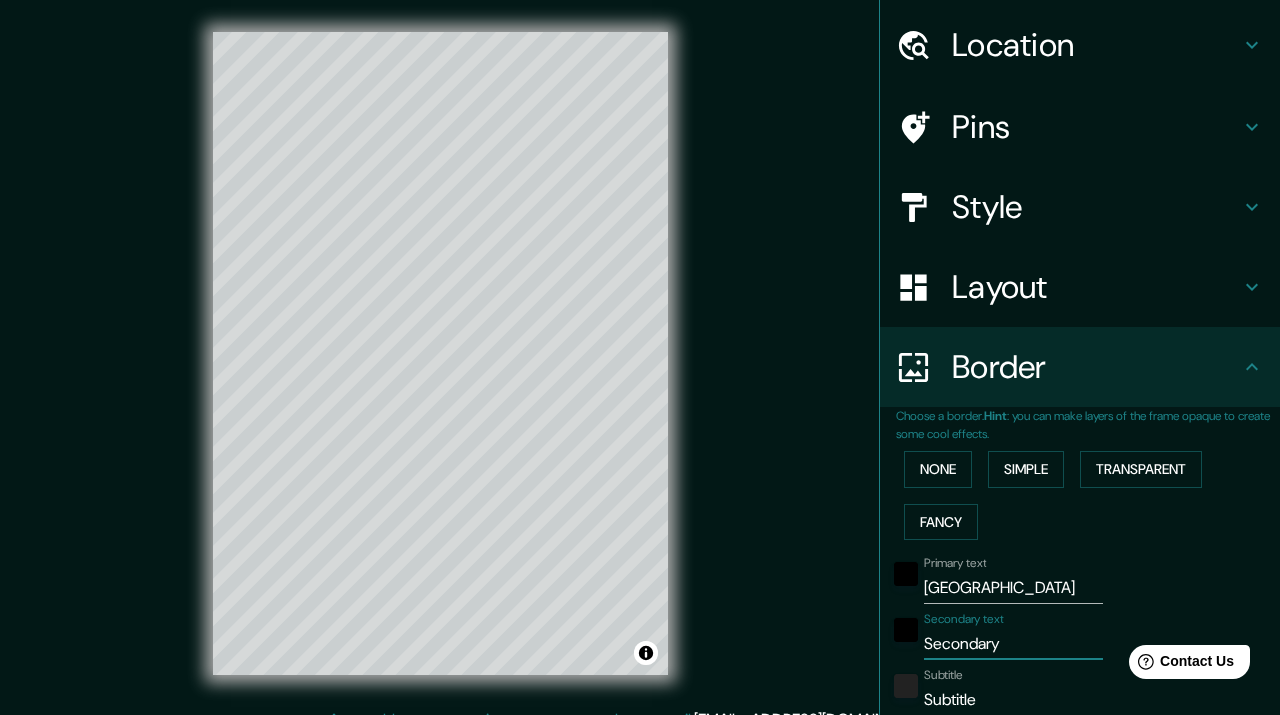 drag, startPoint x: 1010, startPoint y: 649, endPoint x: 916, endPoint y: 647, distance: 94.02127 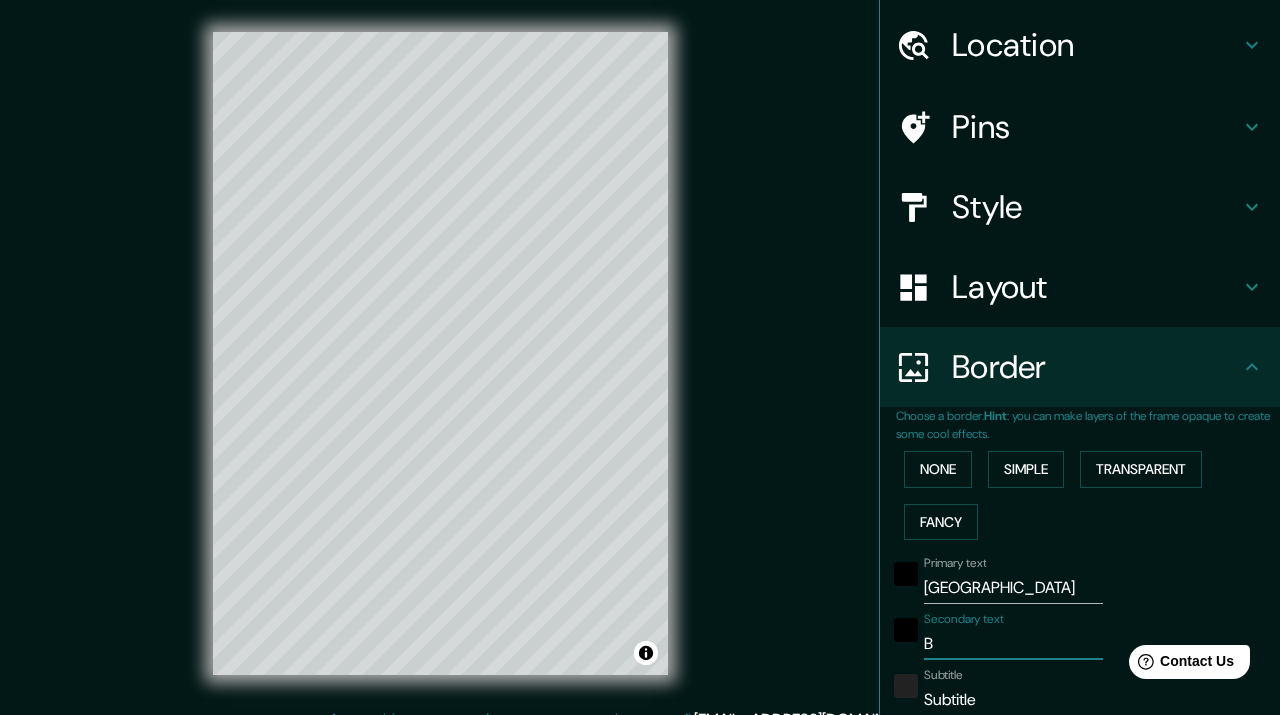 type on "218" 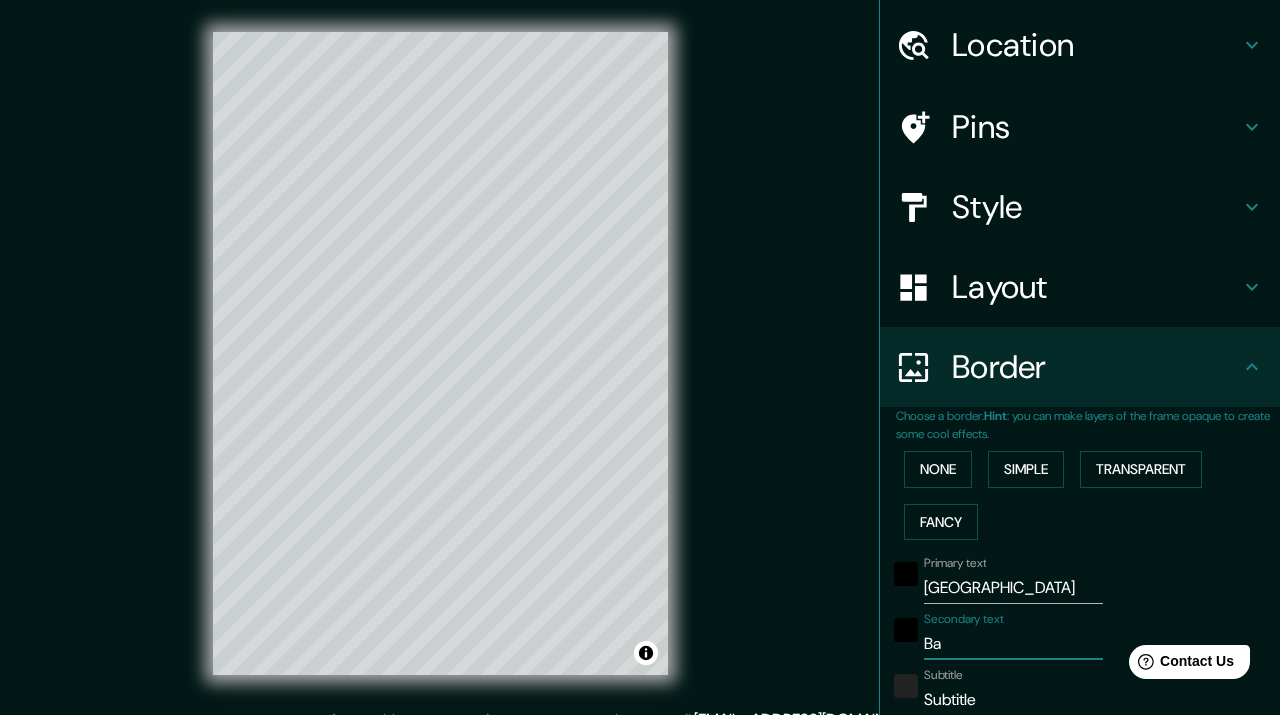 type on "218" 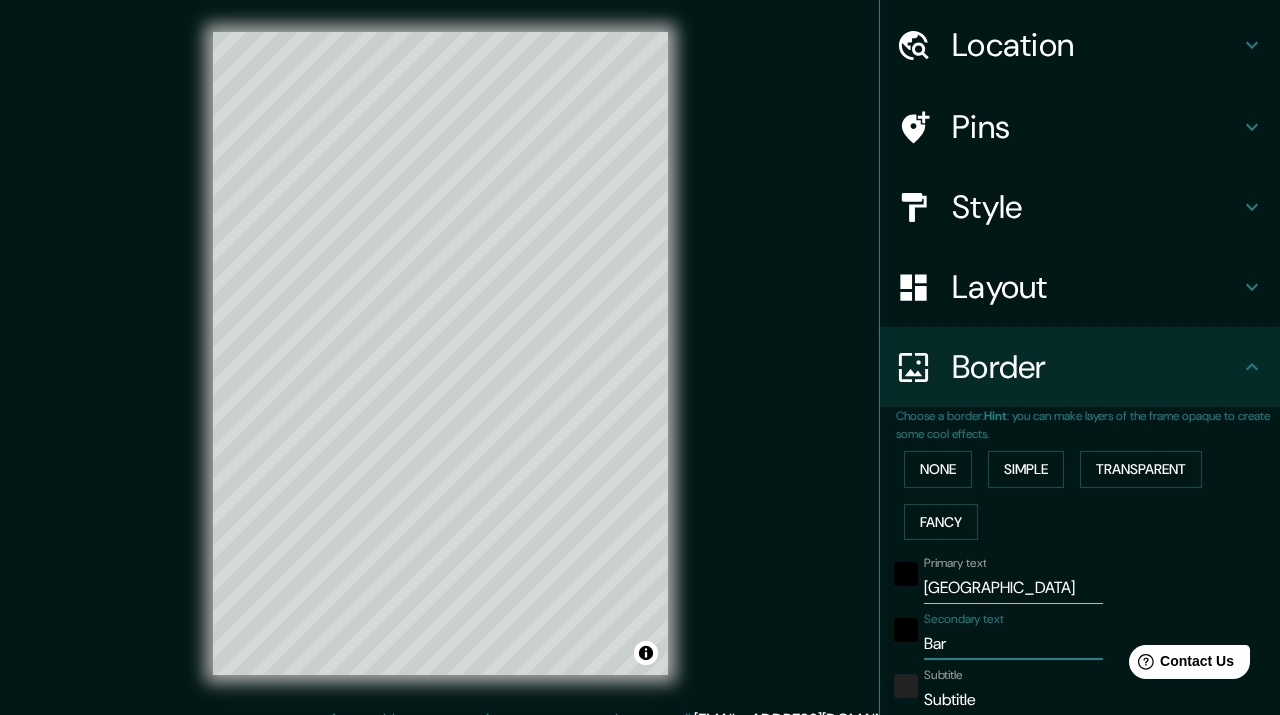 type on "218" 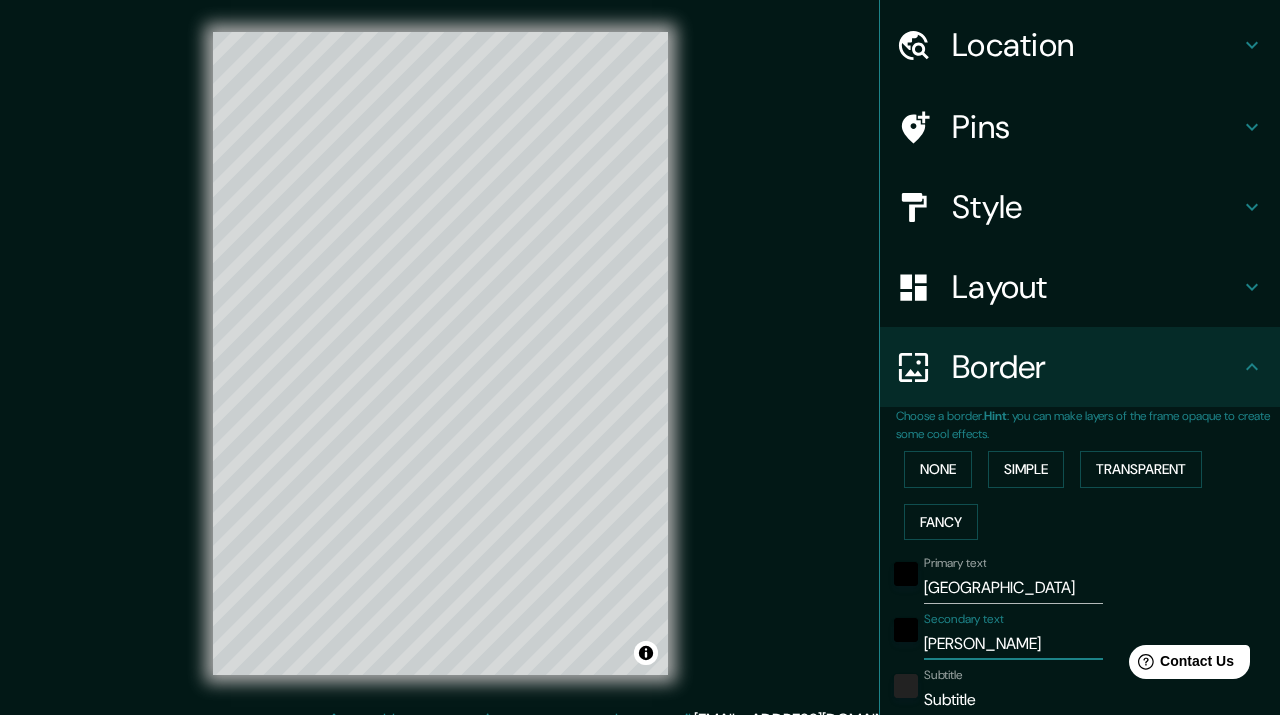 type on "218" 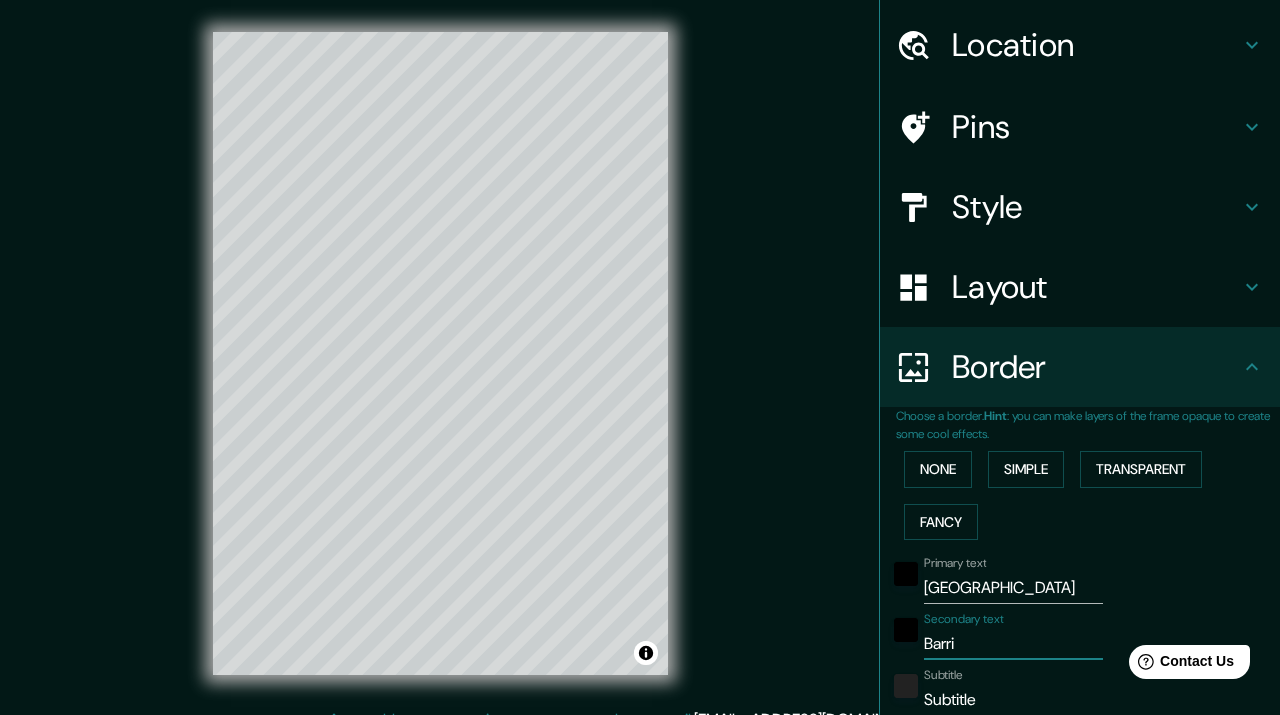 type on "218" 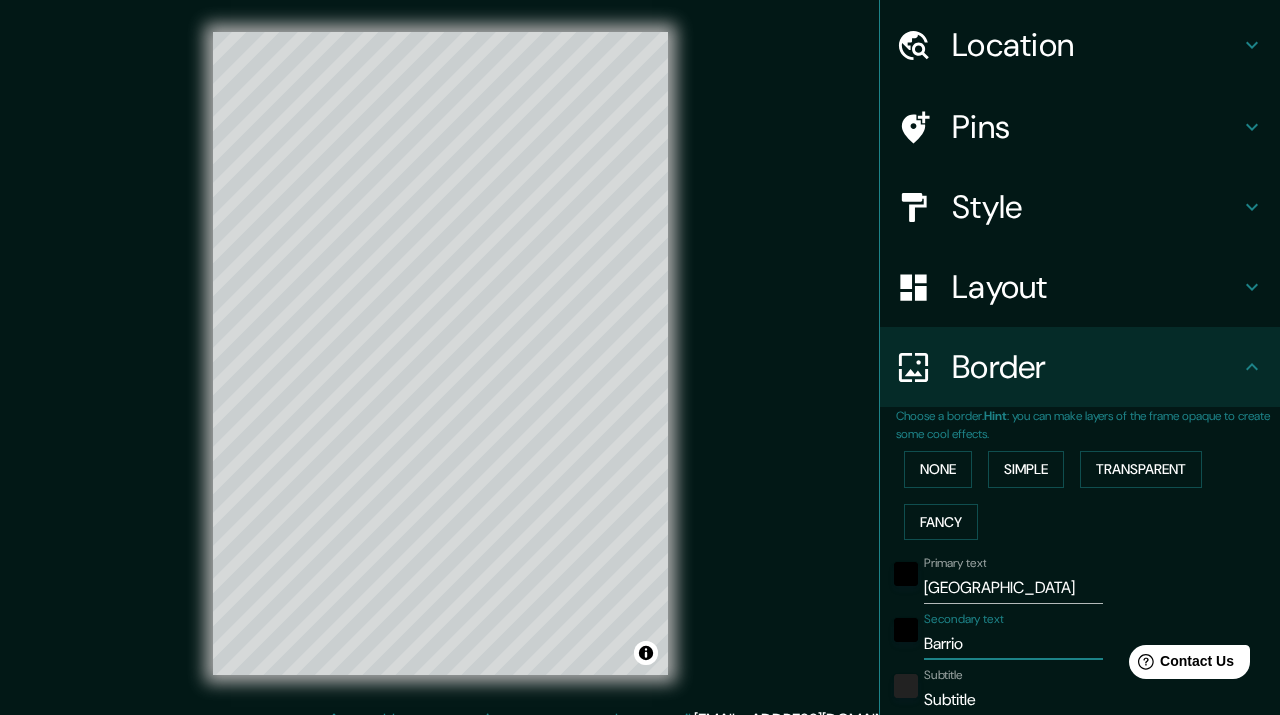 type on "218" 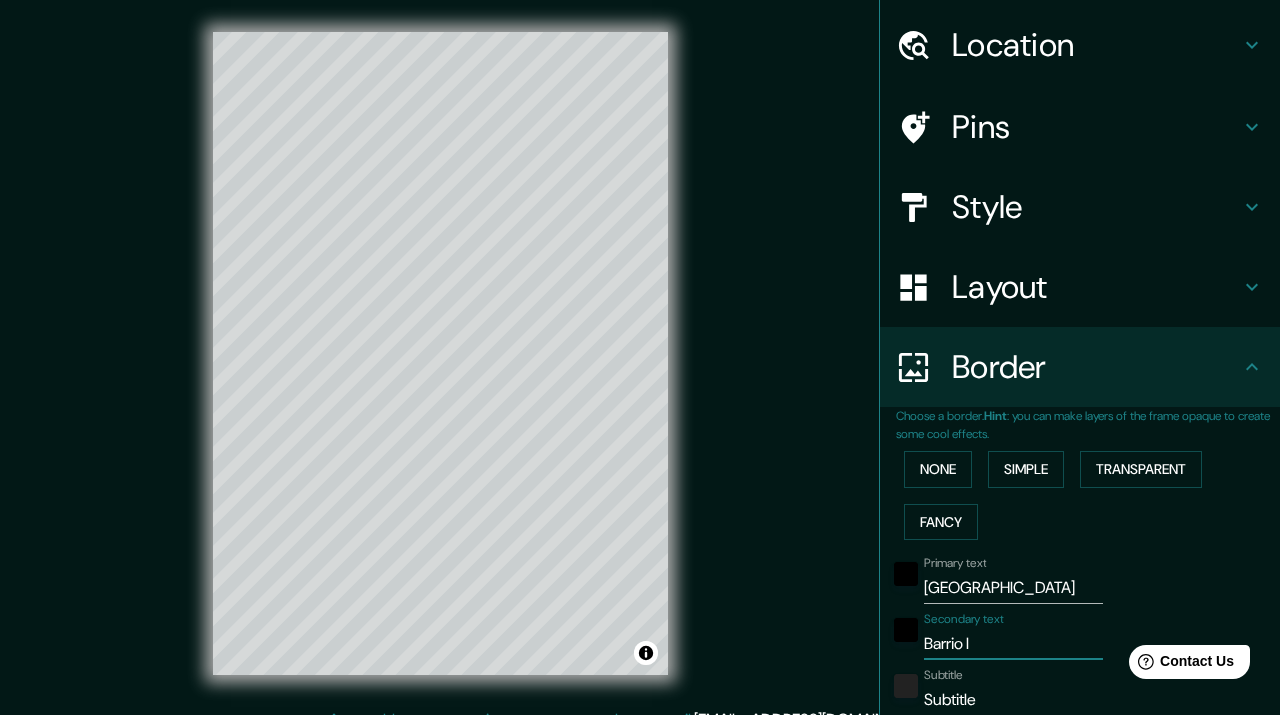 type on "218" 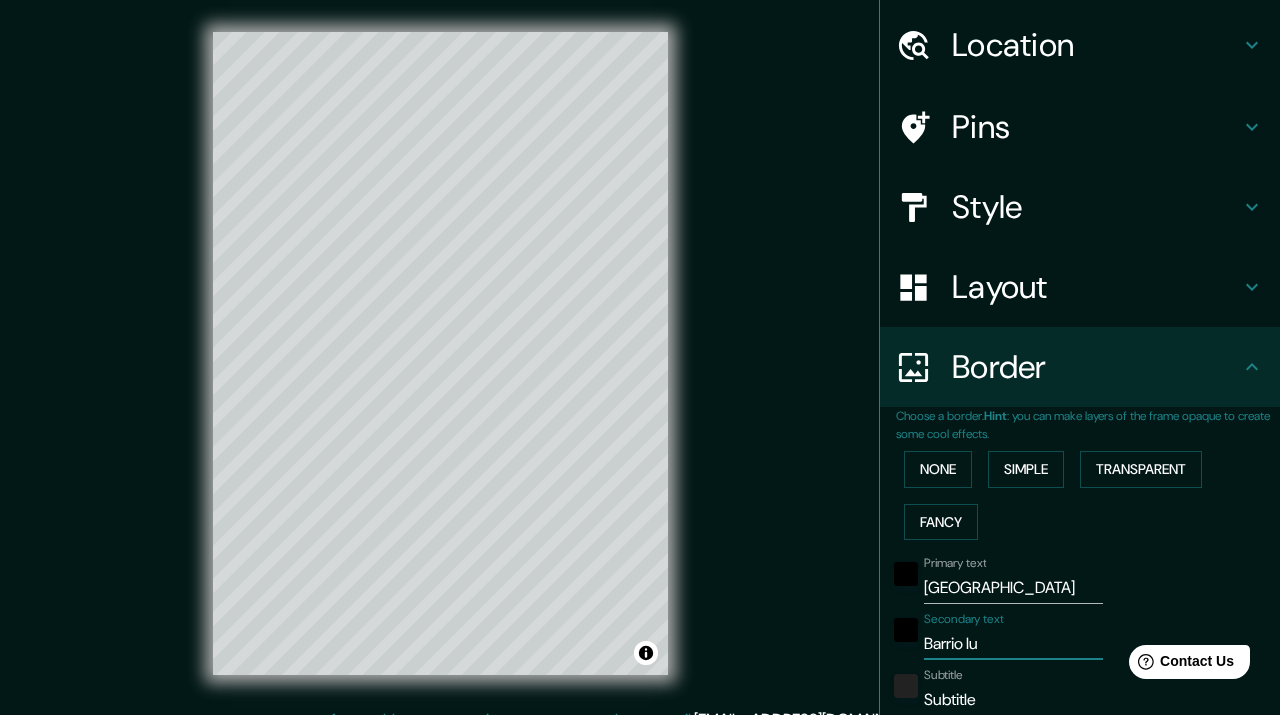 type on "218" 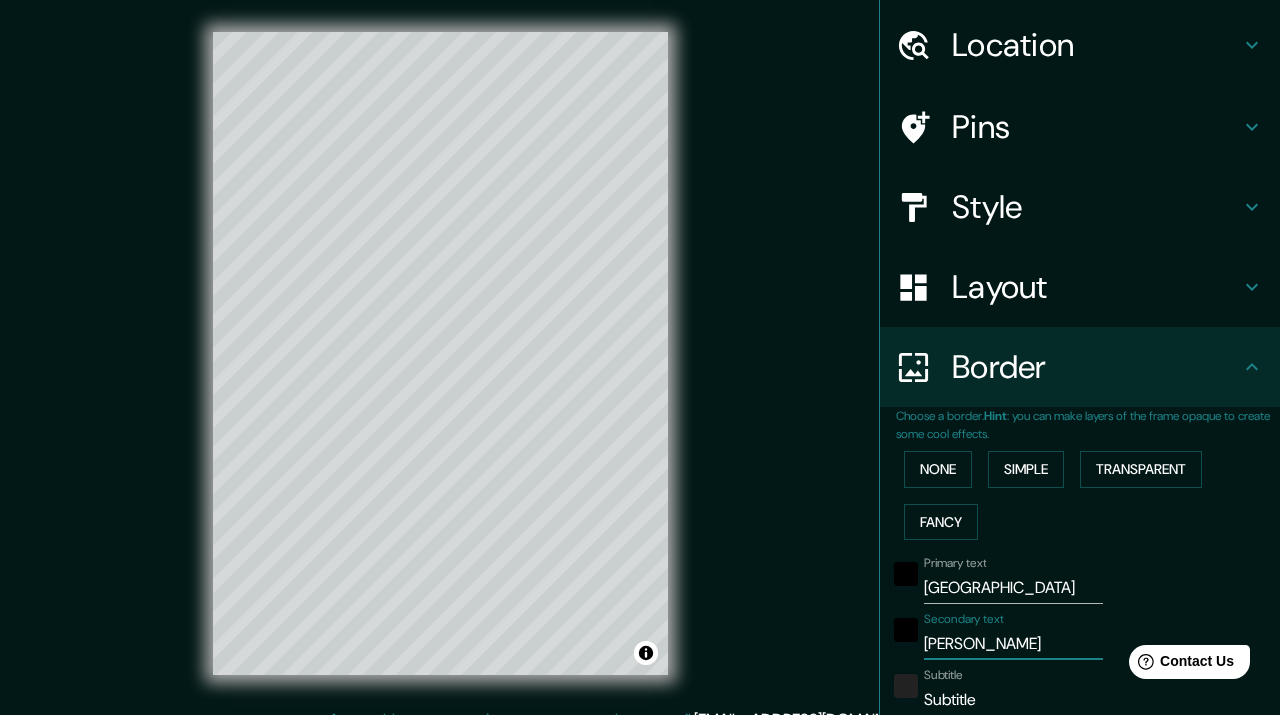 type on "[PERSON_NAME]" 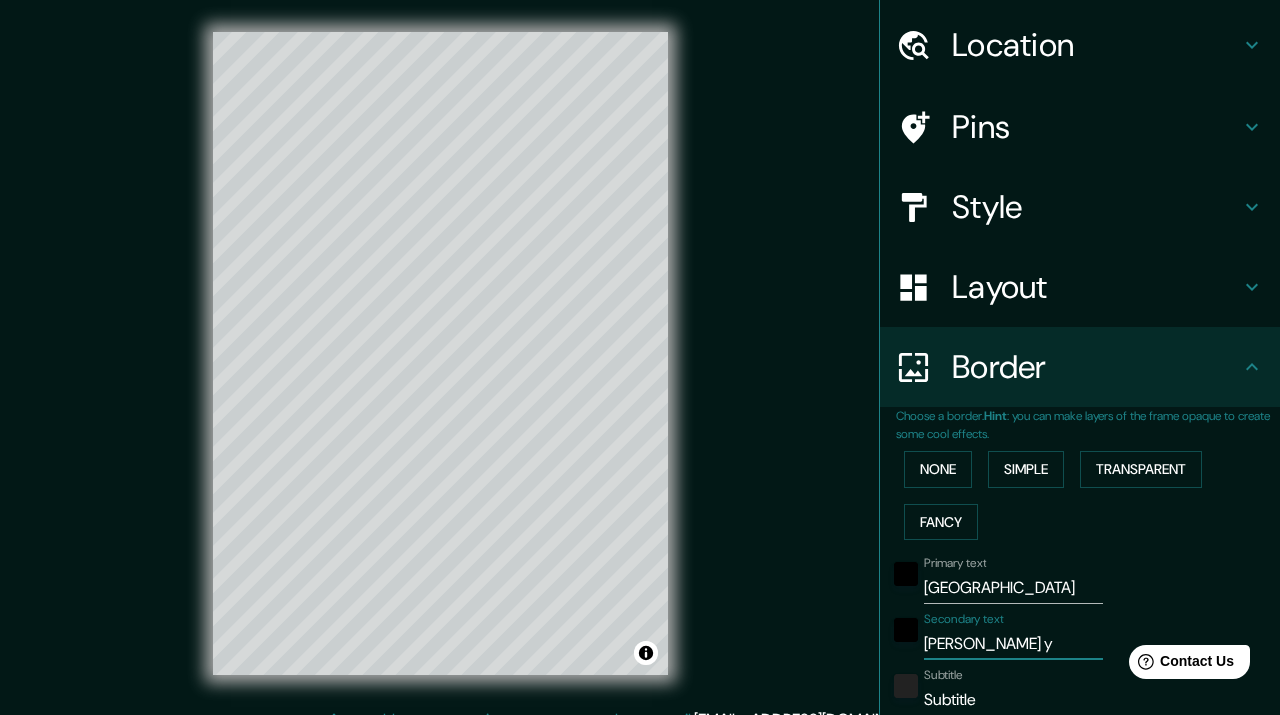 type on "218" 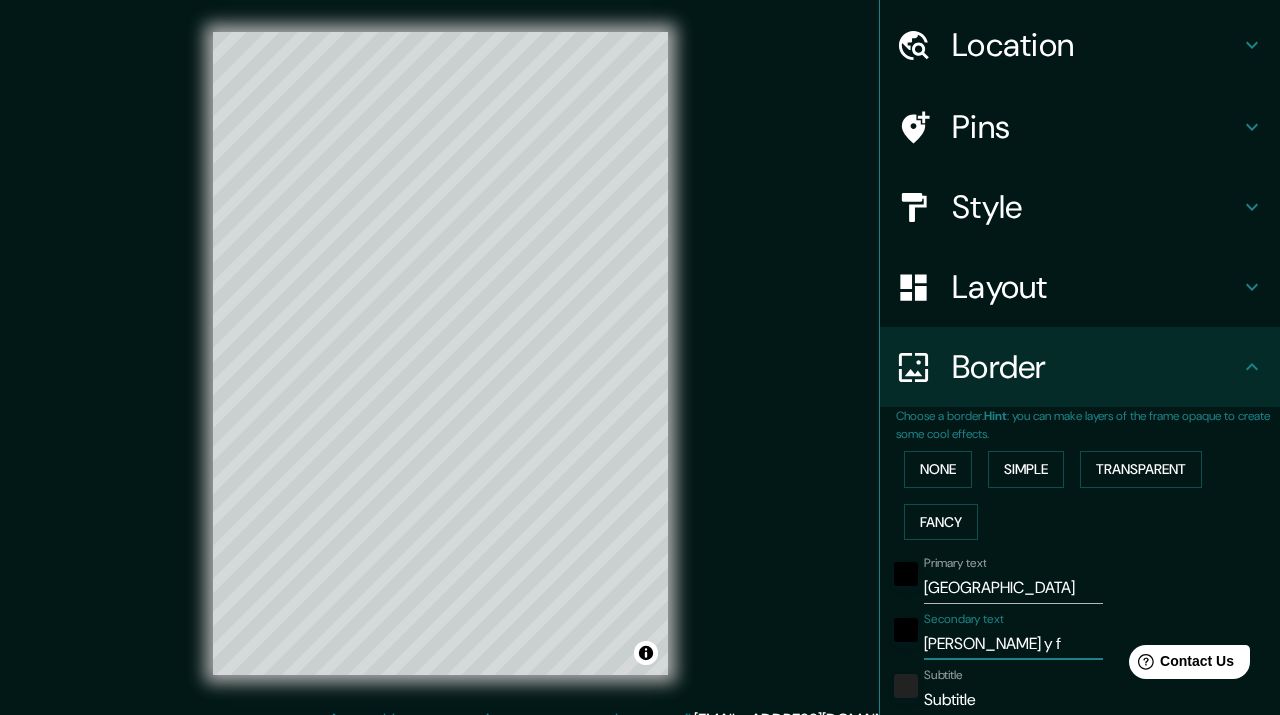 type on "Barrio [PERSON_NAME]" 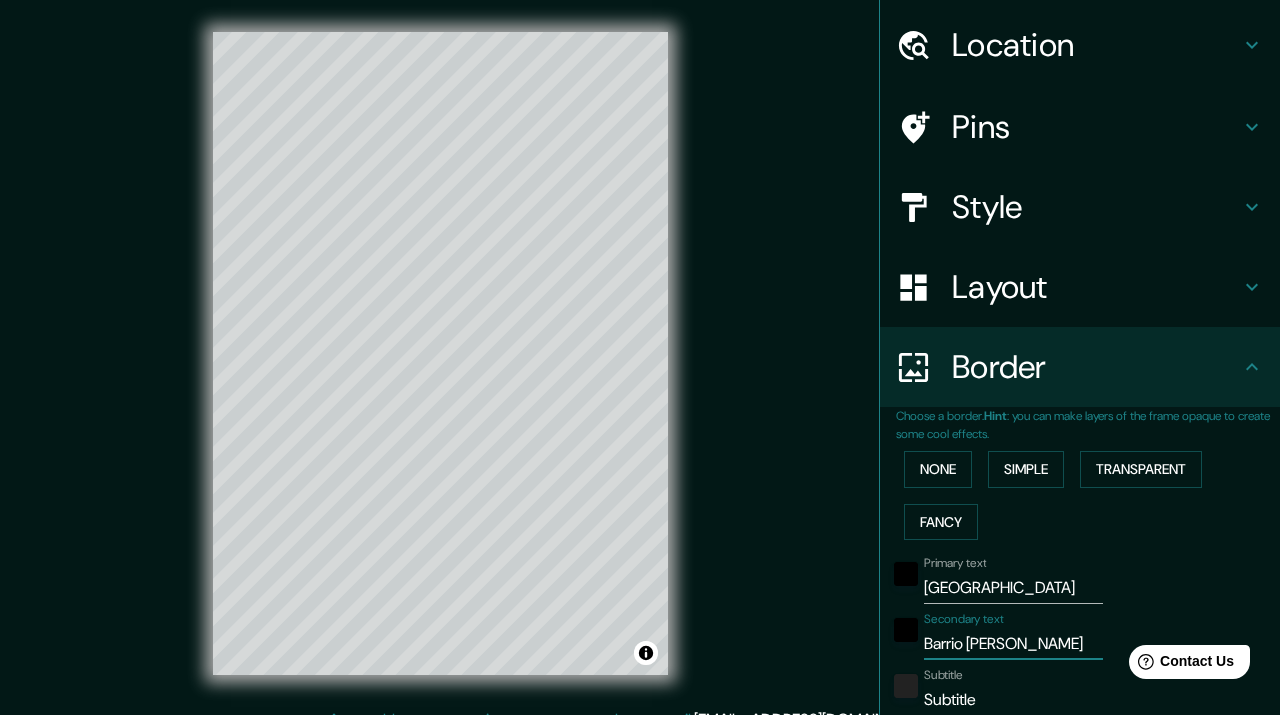 type on "218" 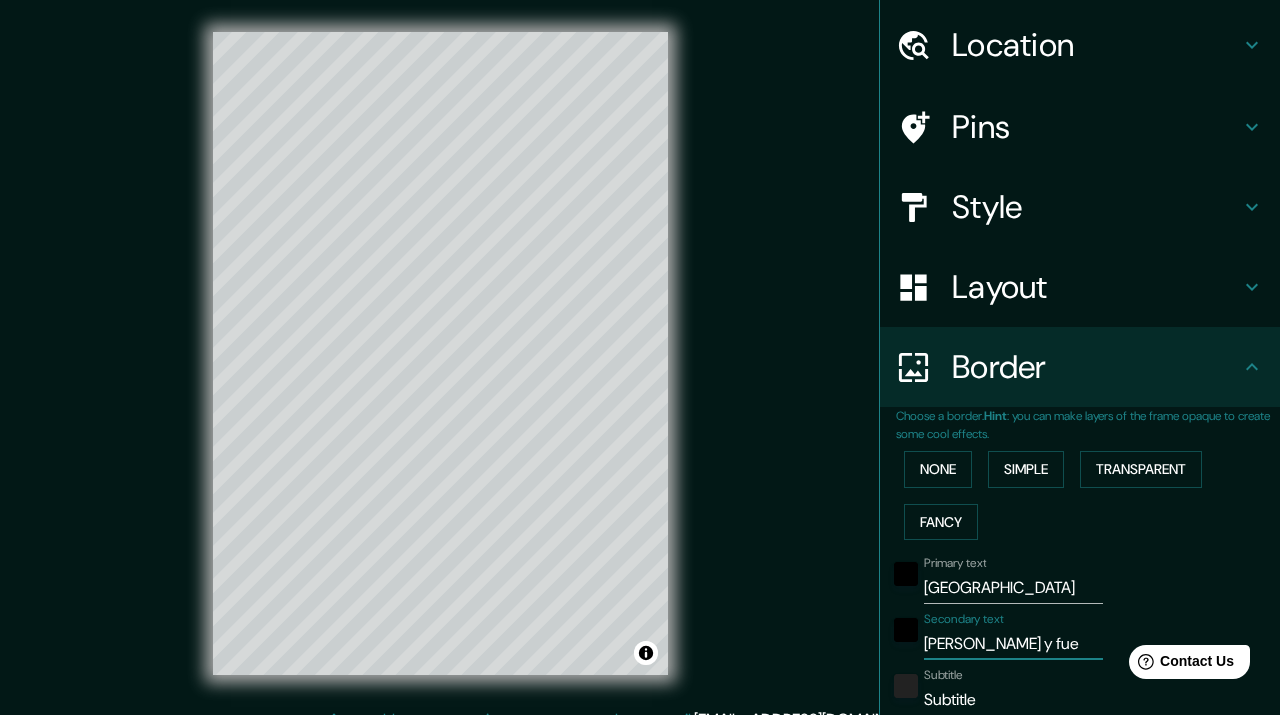 type on "218" 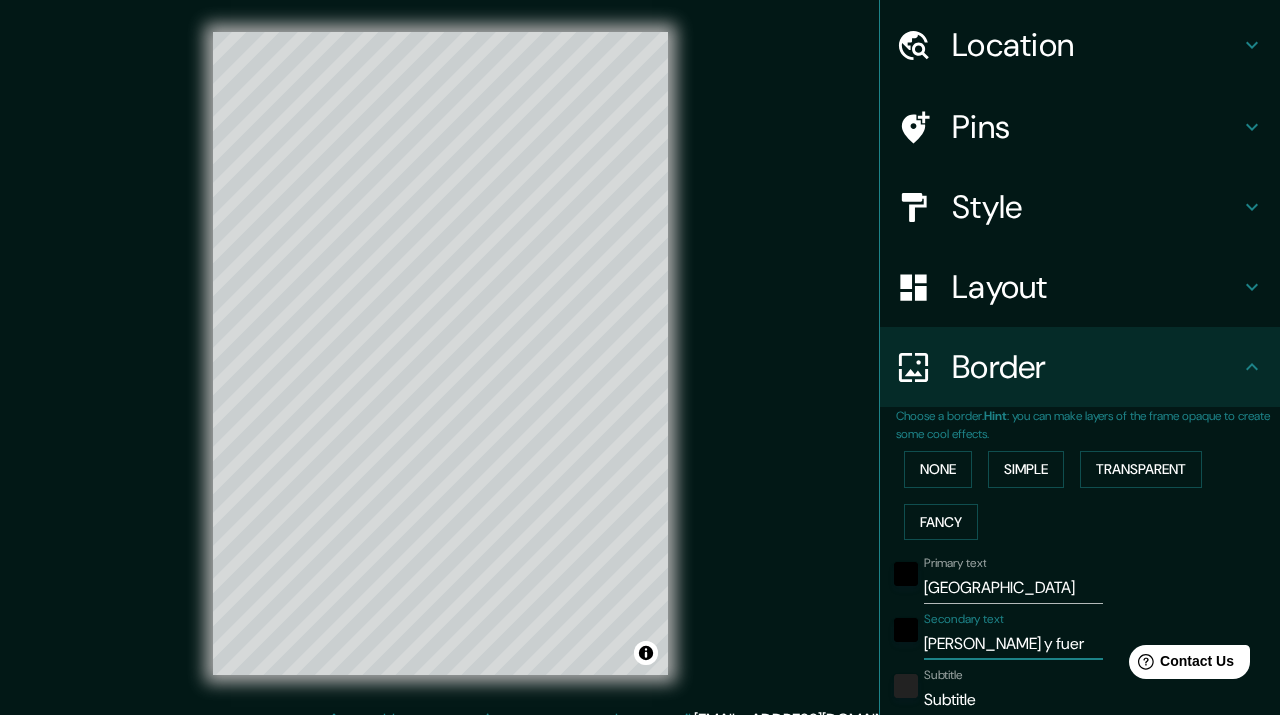 type on "218" 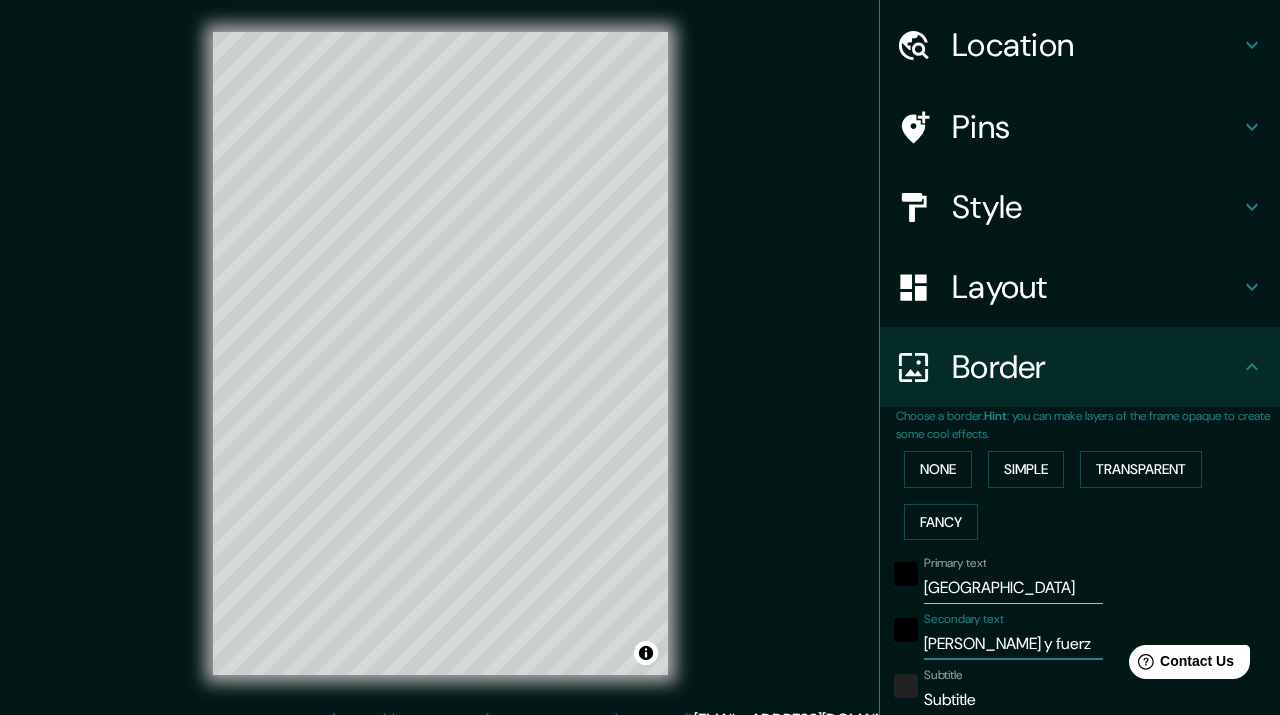 type on "218" 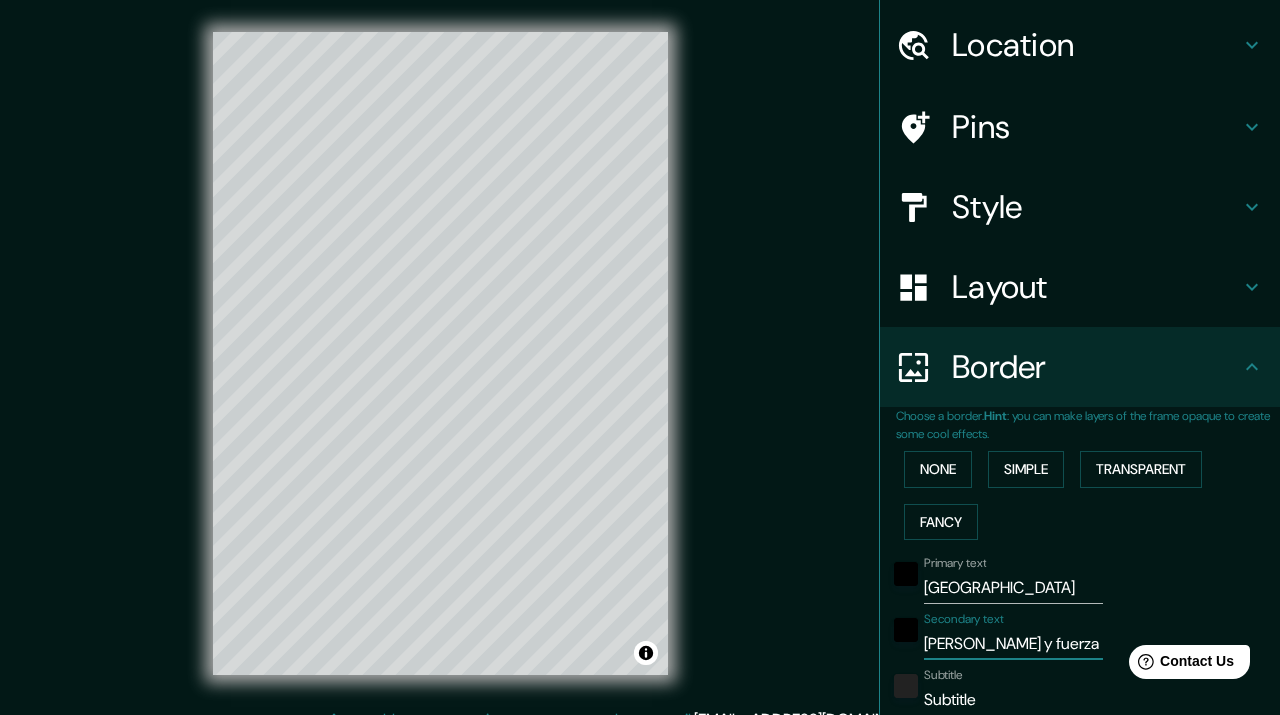 type on "218" 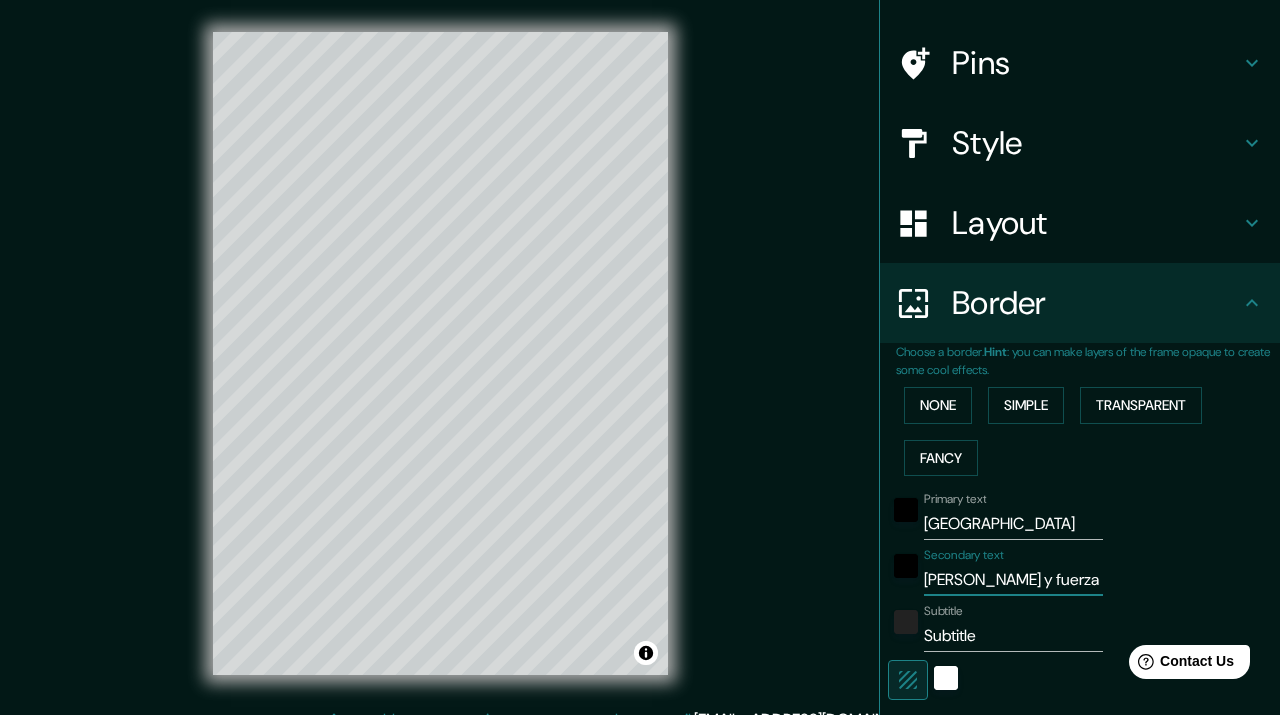 scroll, scrollTop: 150, scrollLeft: 0, axis: vertical 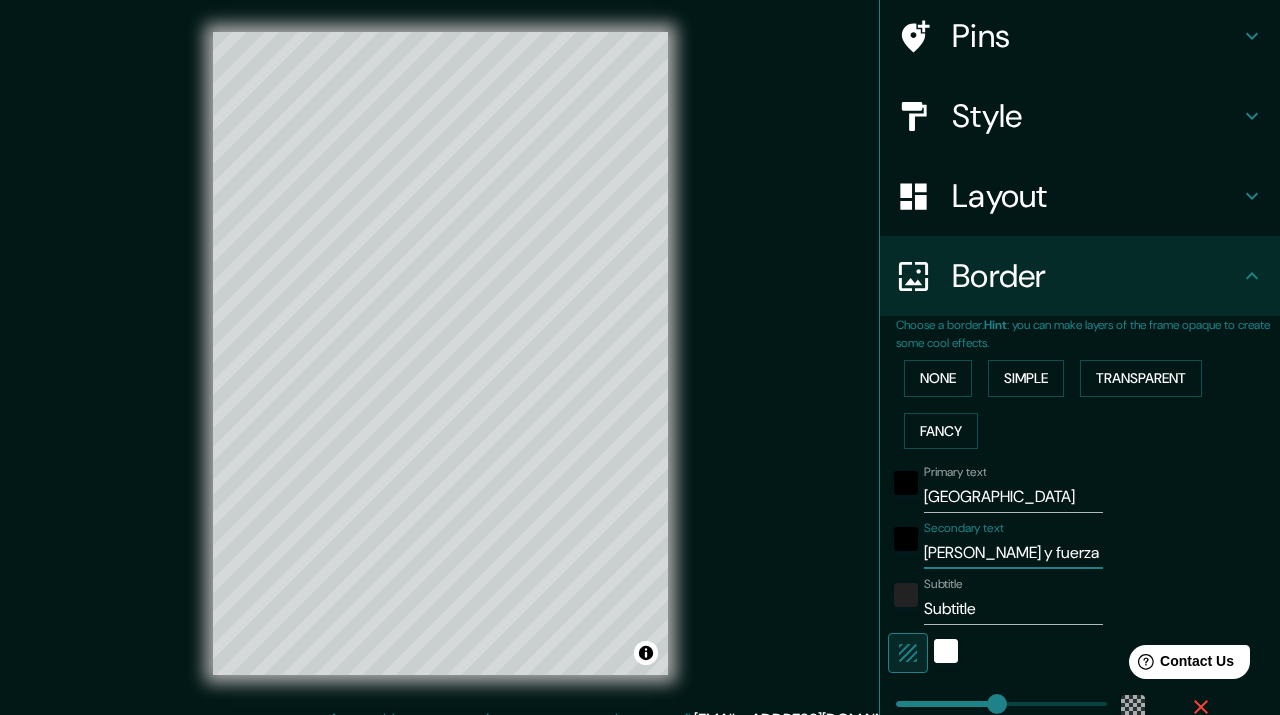 type on "[PERSON_NAME] y fuerza" 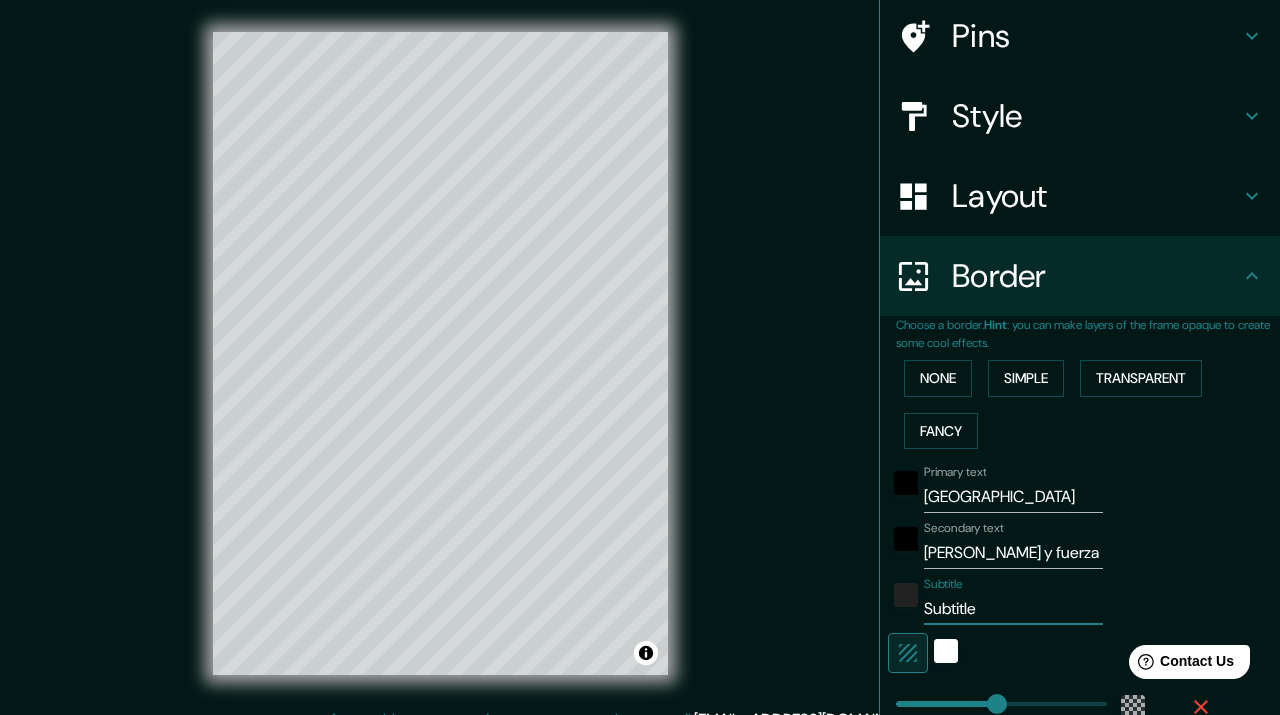 drag, startPoint x: 986, startPoint y: 604, endPoint x: 915, endPoint y: 610, distance: 71.25307 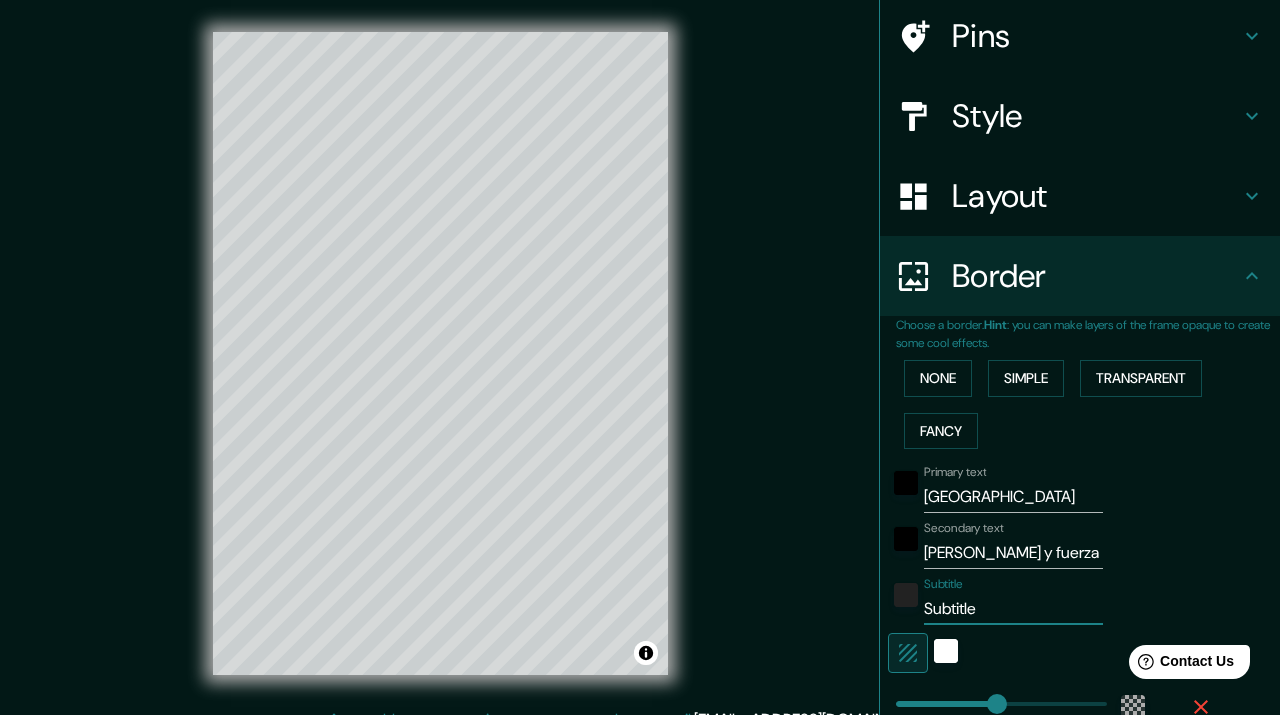 type 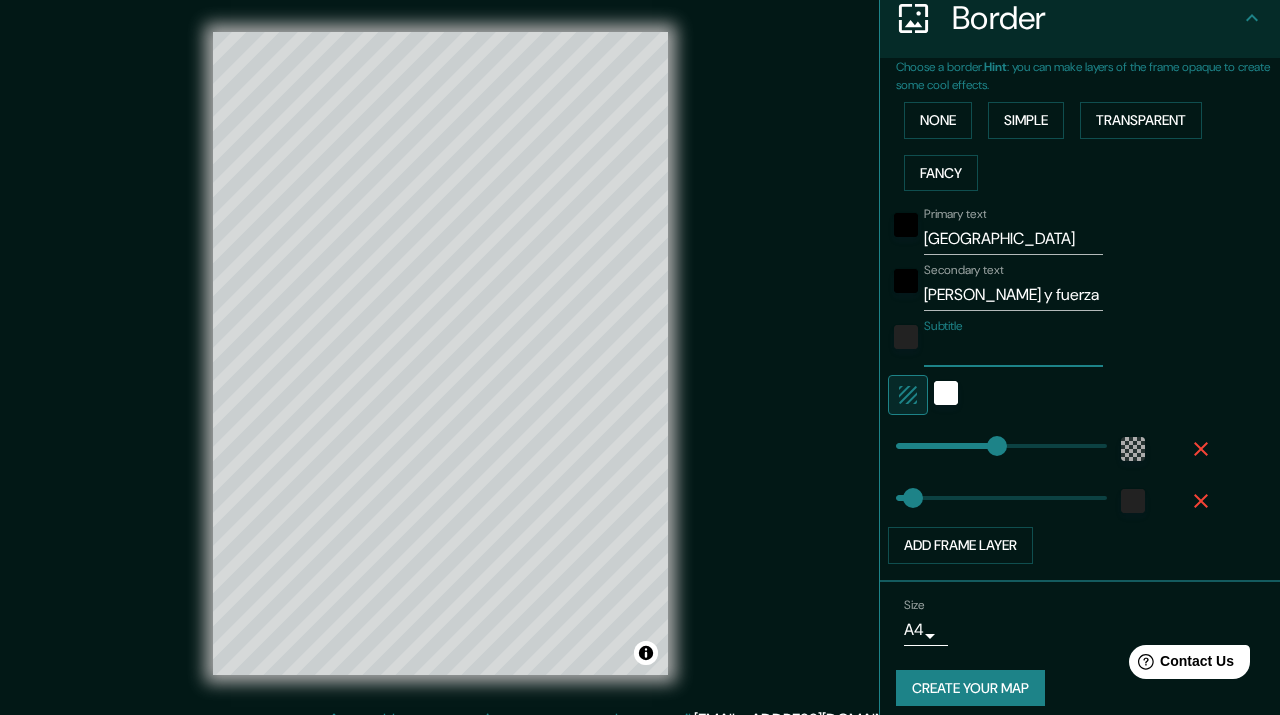scroll, scrollTop: 423, scrollLeft: 0, axis: vertical 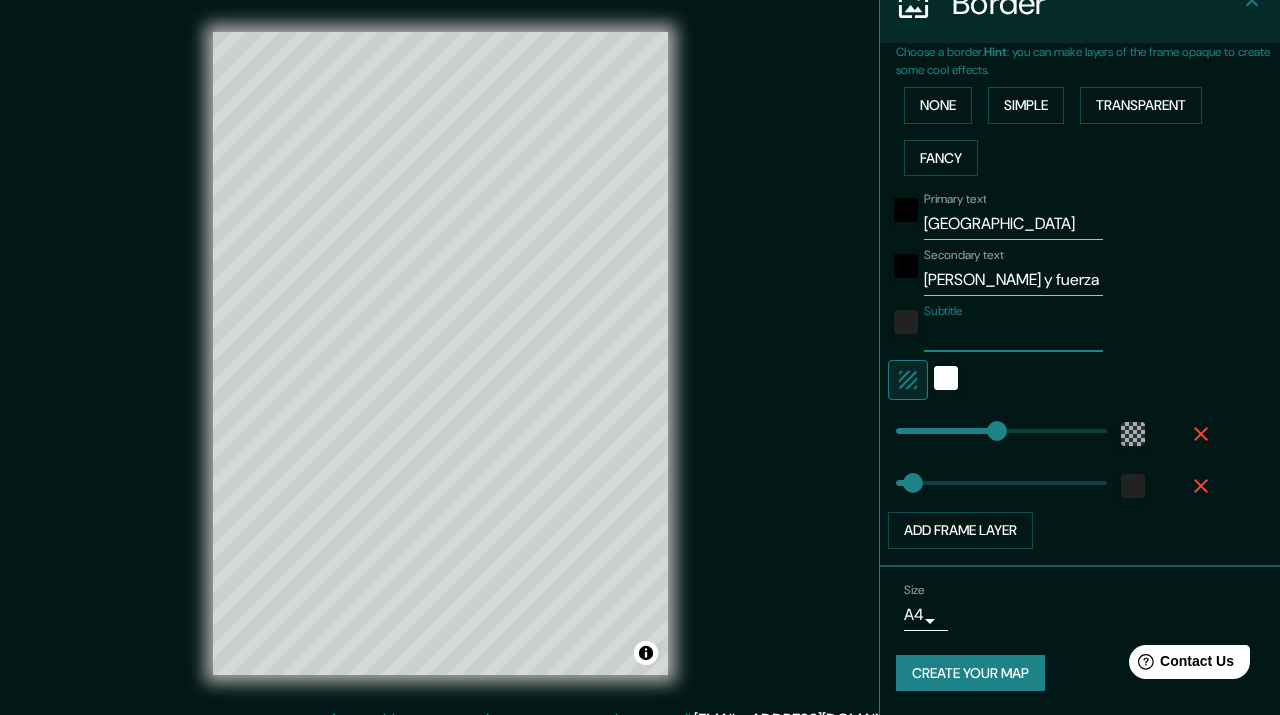 type on "218" 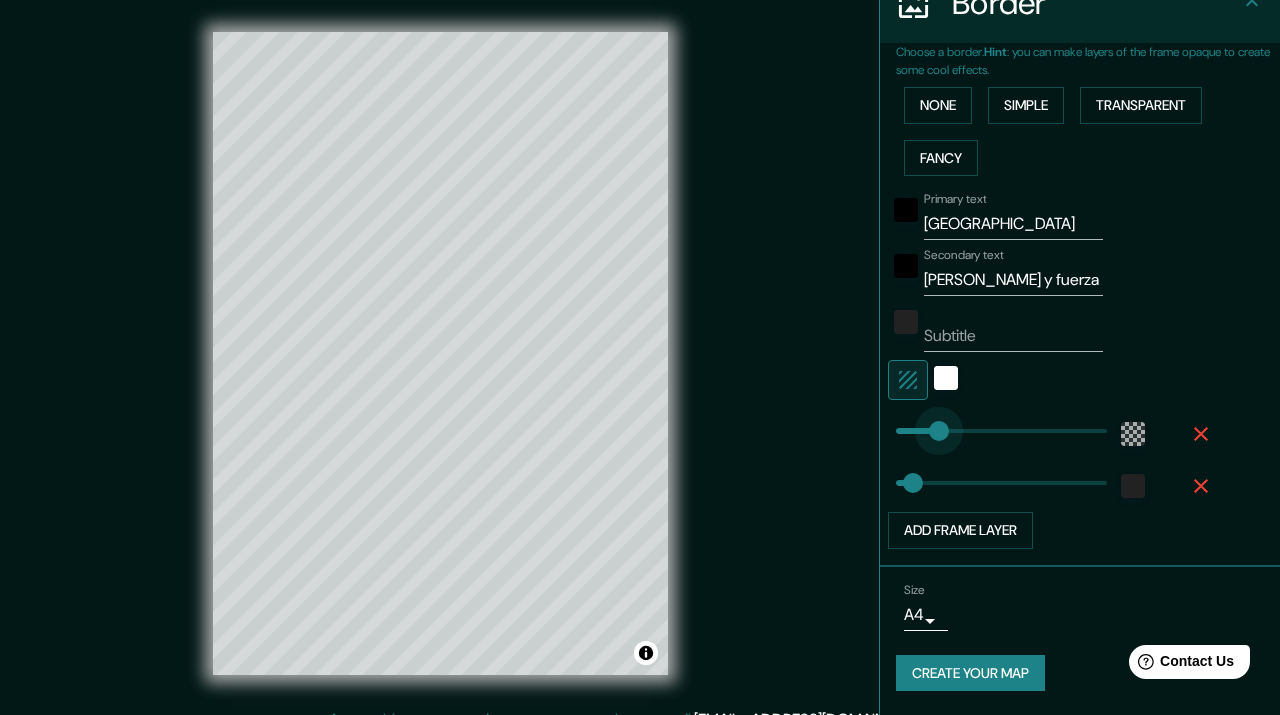 type on "91" 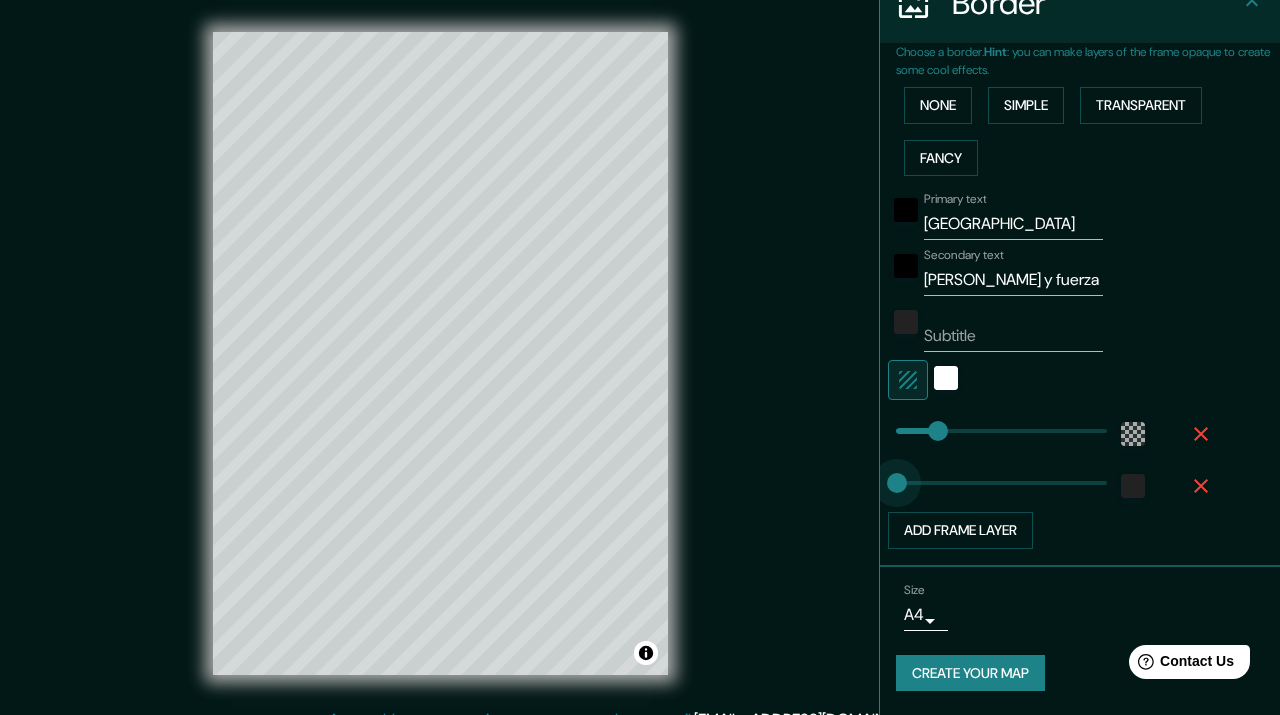 type on "0" 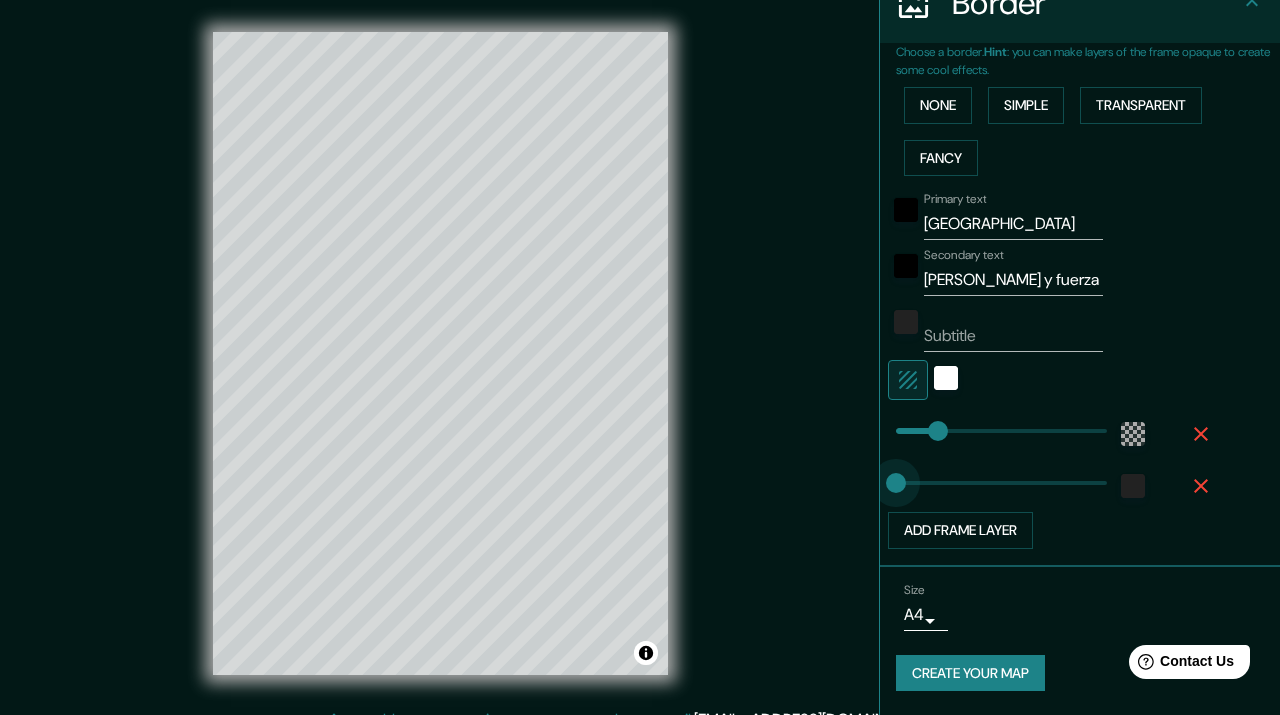 drag, startPoint x: 914, startPoint y: 488, endPoint x: 892, endPoint y: 488, distance: 22 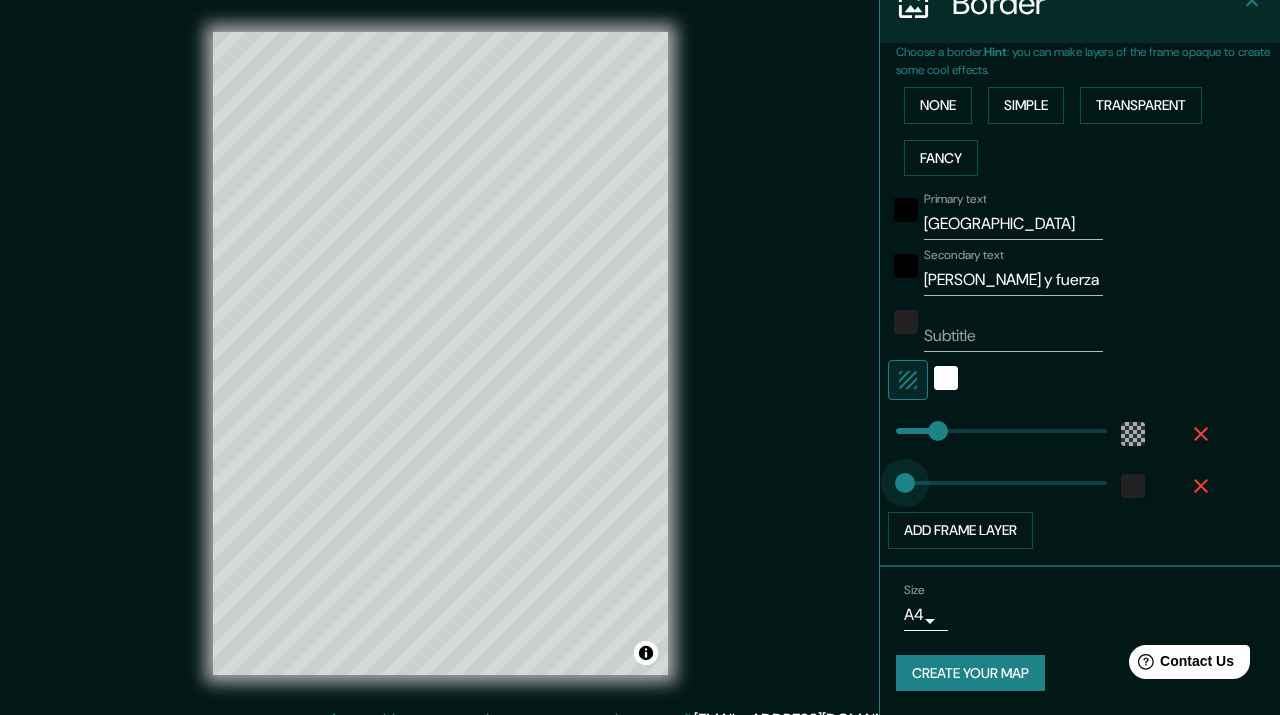 type on "35" 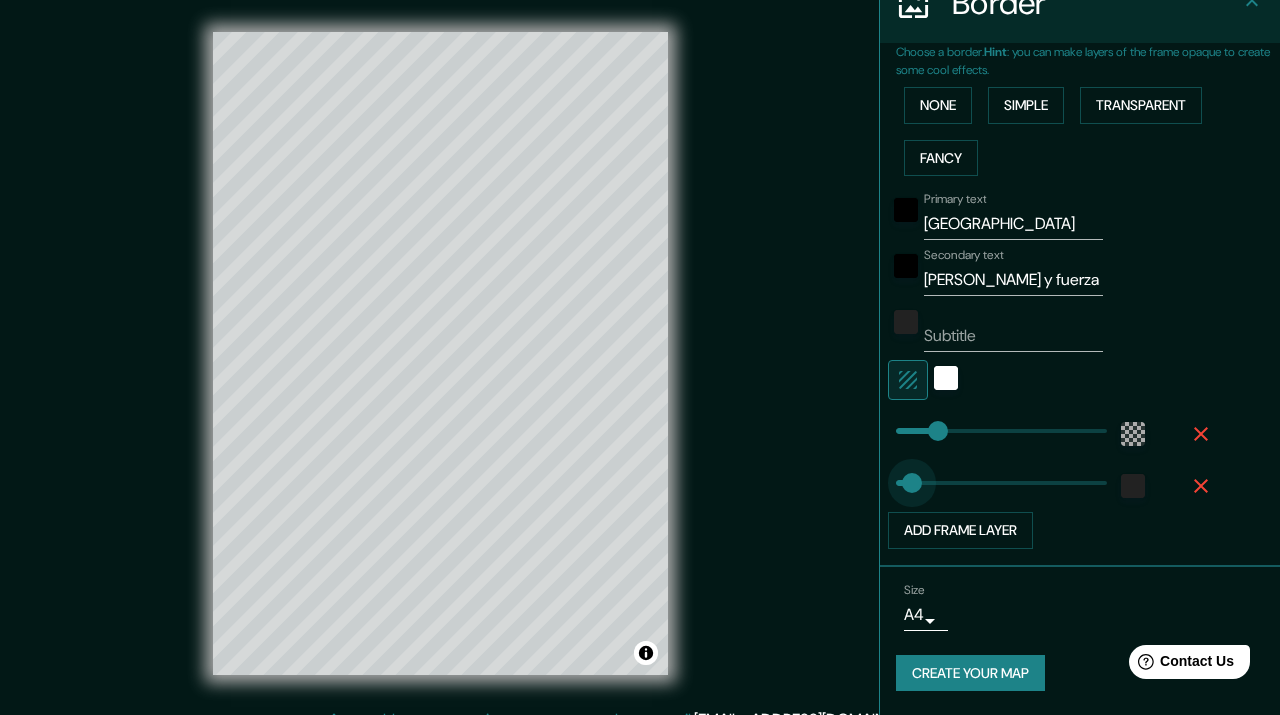 drag, startPoint x: 892, startPoint y: 488, endPoint x: 912, endPoint y: 486, distance: 20.09975 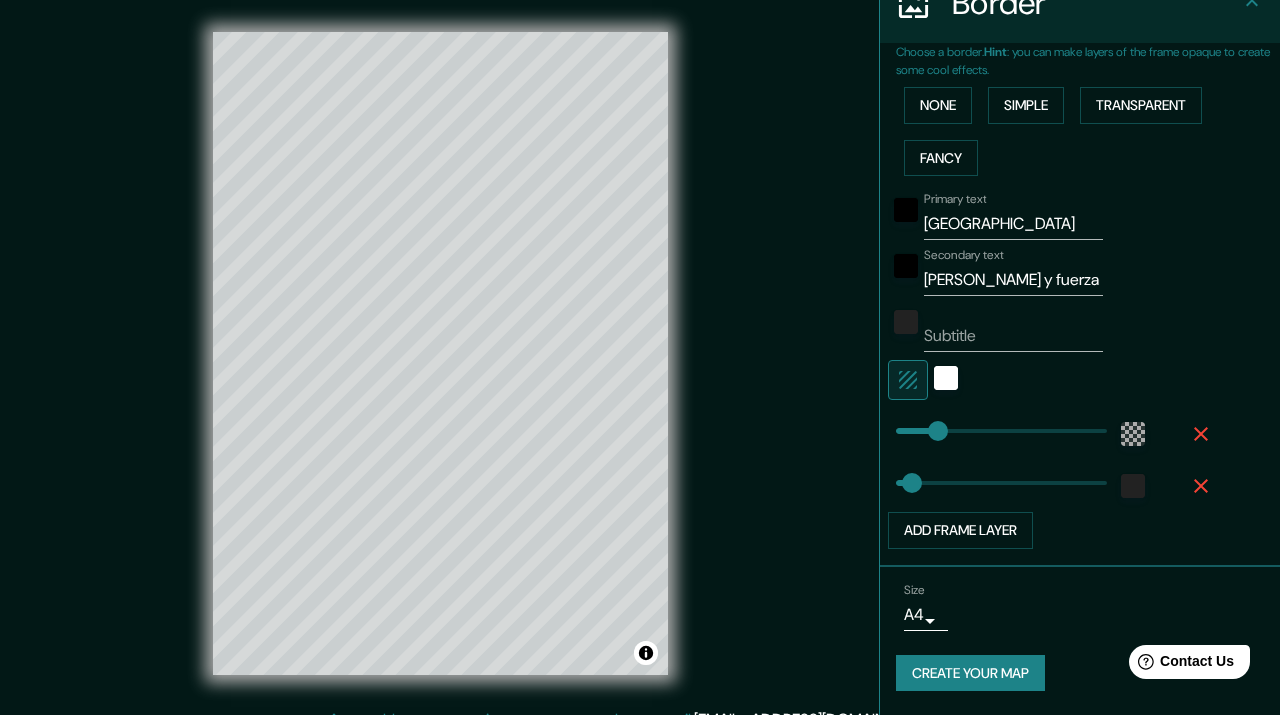 click on "Create your map" at bounding box center [970, 673] 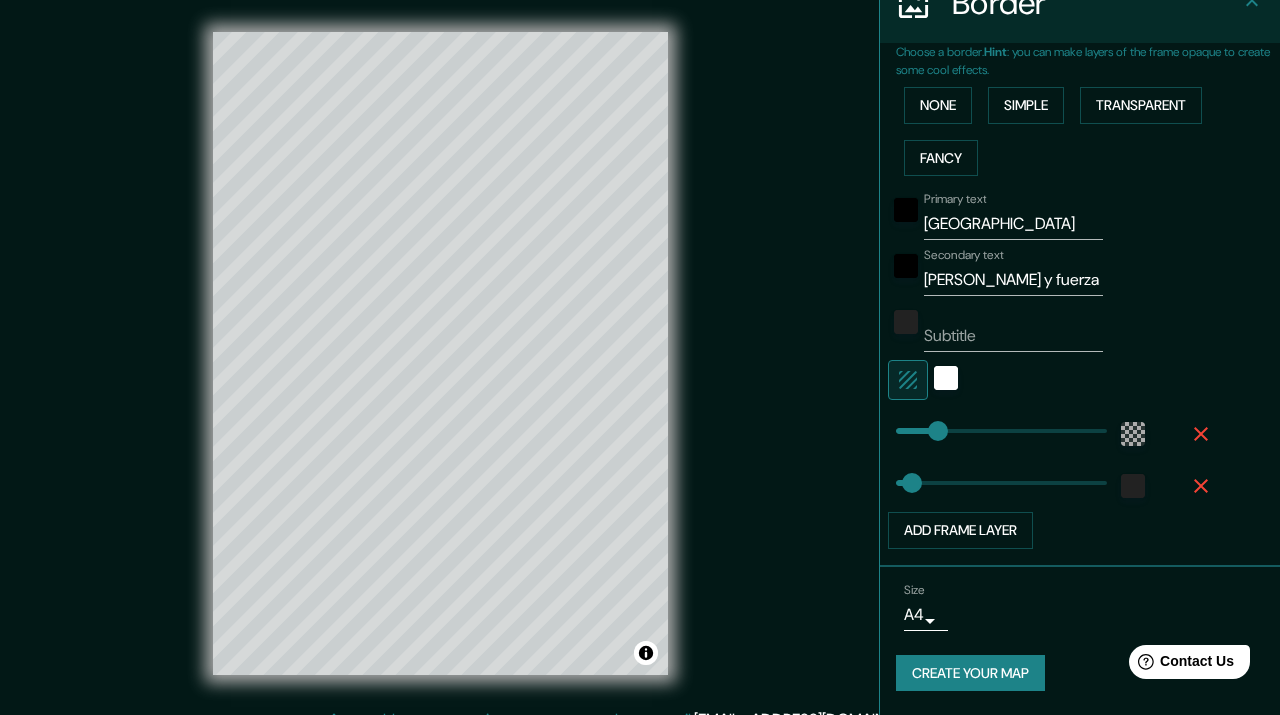 click on "Create your map" at bounding box center [970, 673] 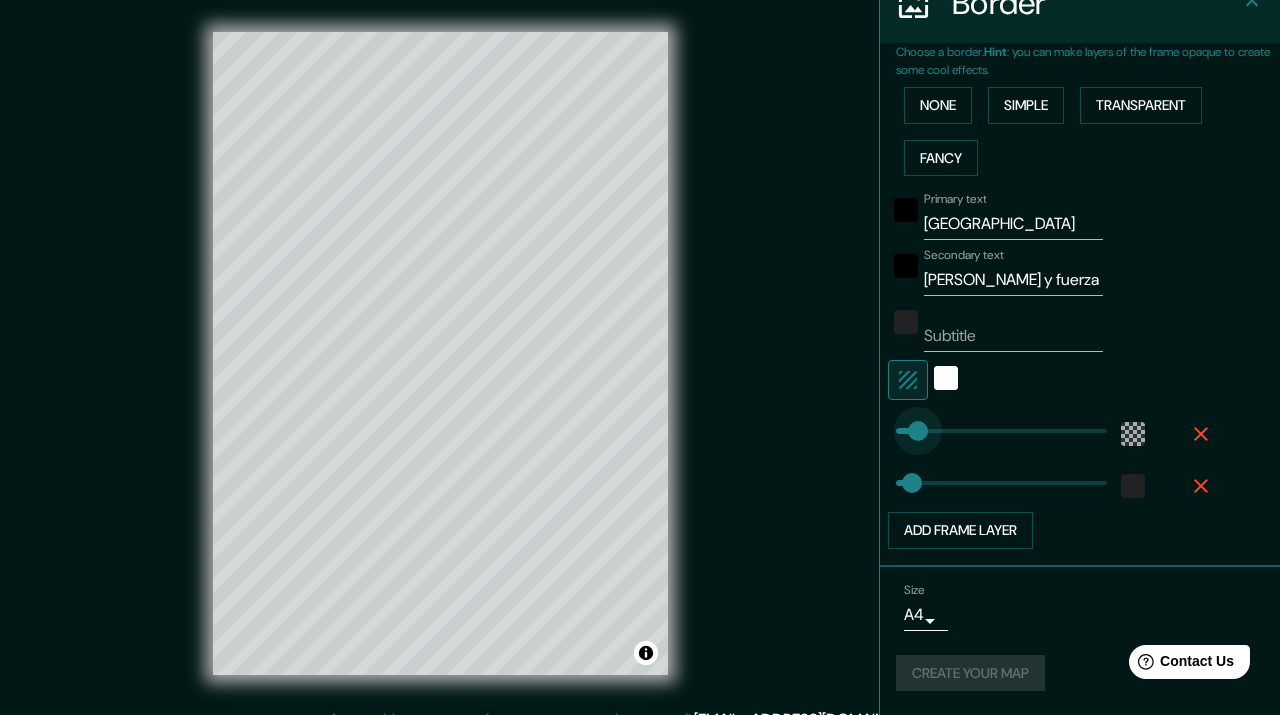 type on "45" 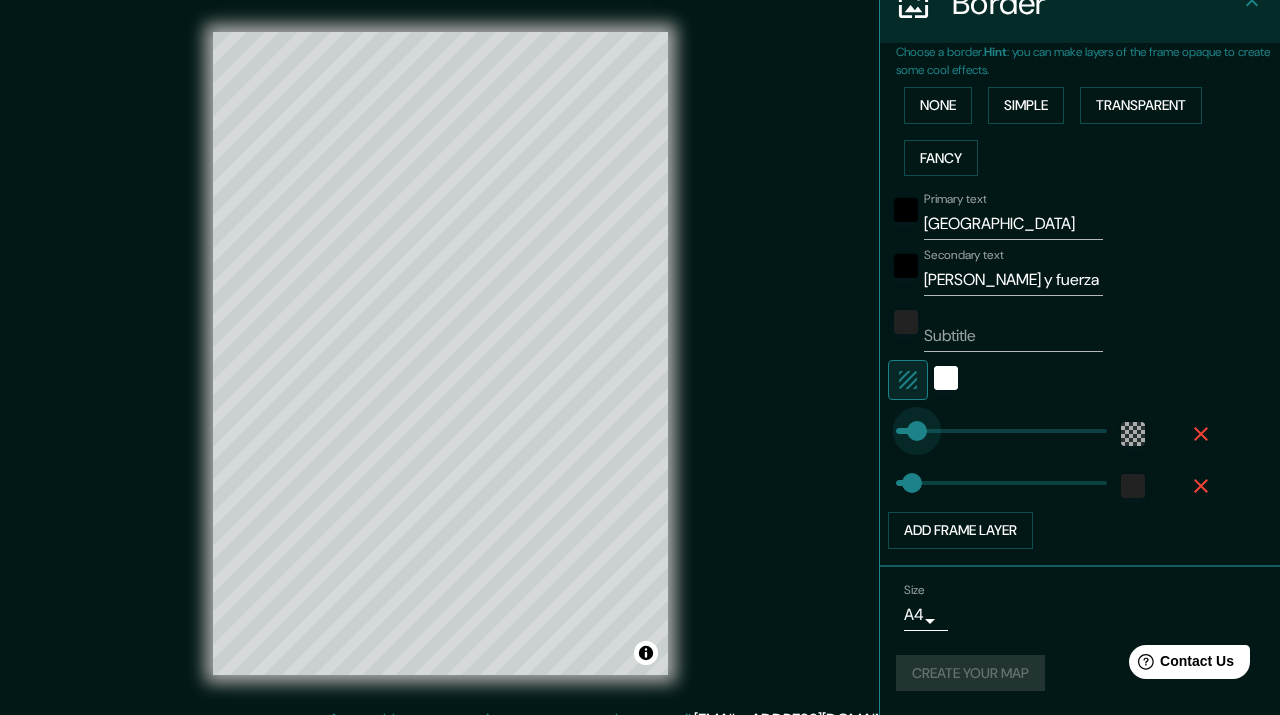 drag, startPoint x: 940, startPoint y: 427, endPoint x: 917, endPoint y: 433, distance: 23.769728 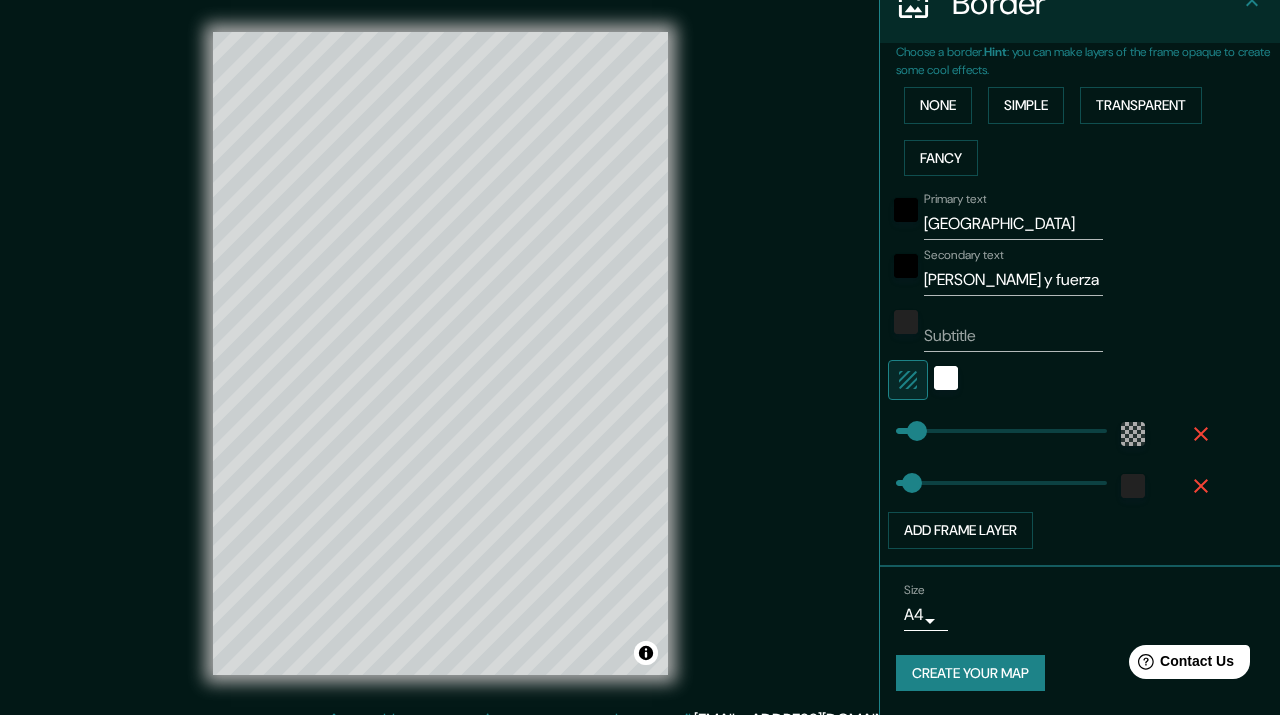 click on "Create your map" at bounding box center [970, 673] 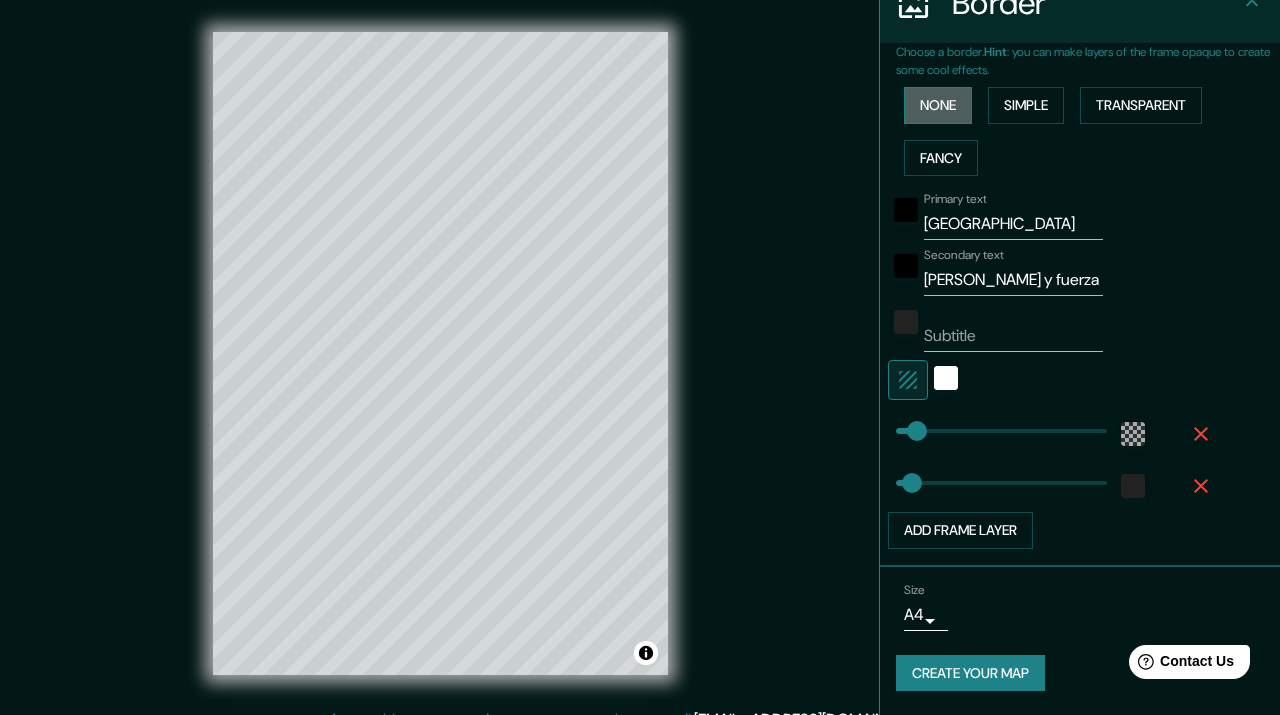 click on "None" at bounding box center (938, 105) 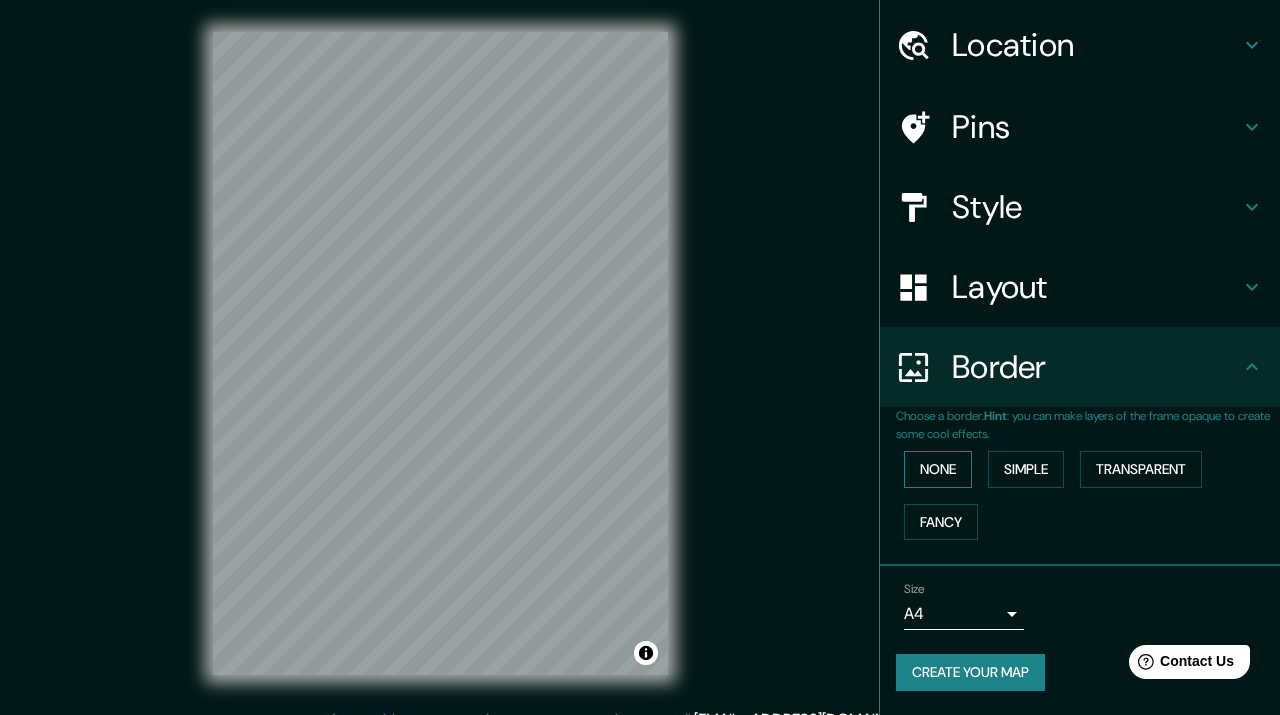 scroll, scrollTop: 0, scrollLeft: 0, axis: both 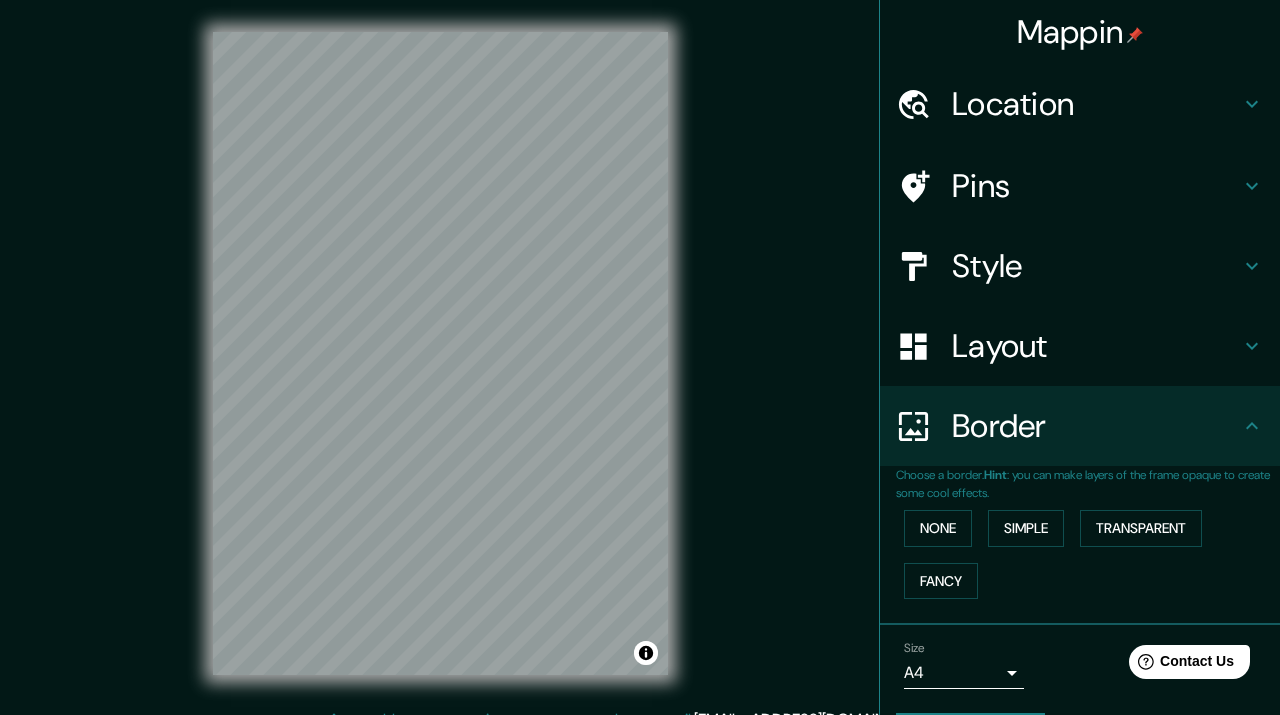 click on "Mappin" at bounding box center (1080, 32) 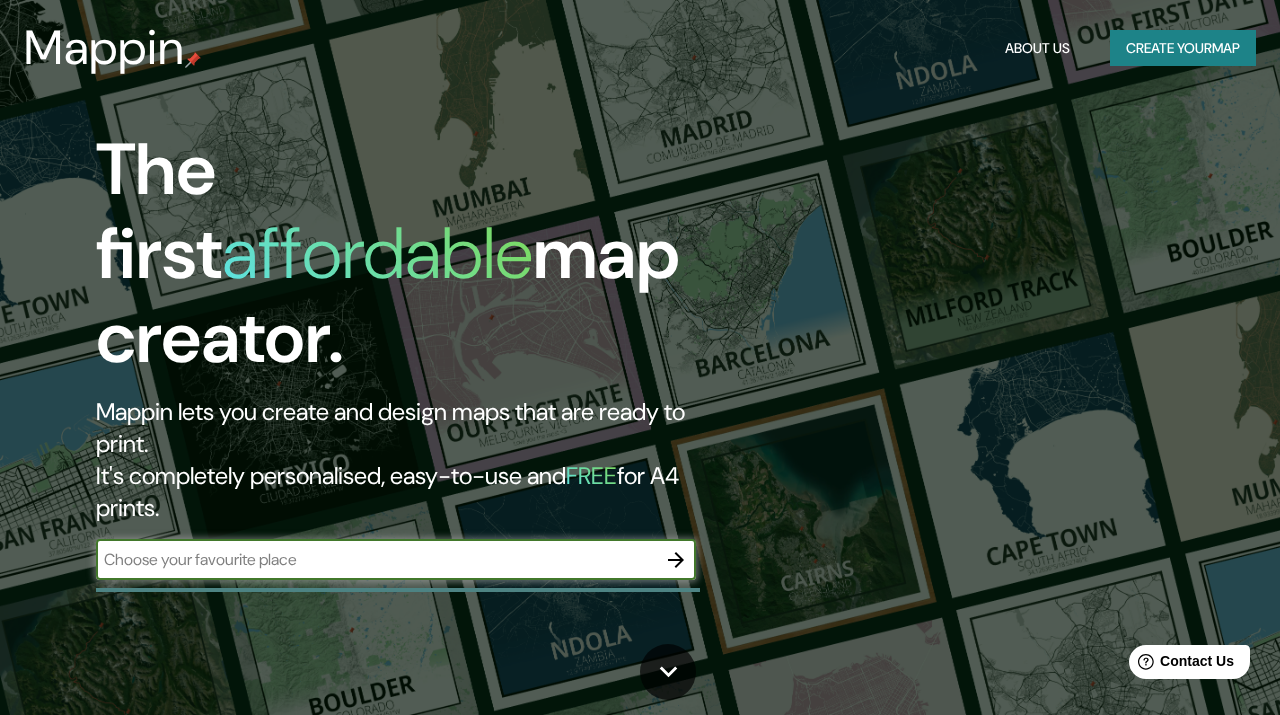 click at bounding box center [376, 559] 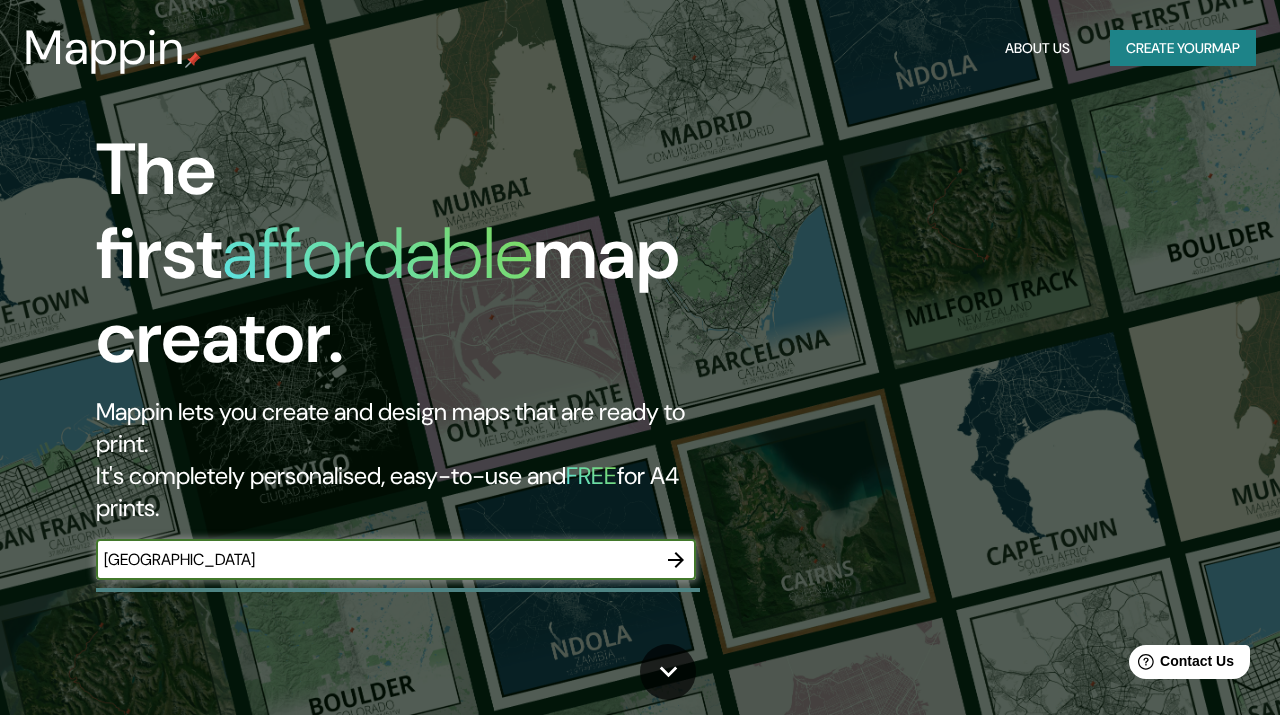 type on "[GEOGRAPHIC_DATA]" 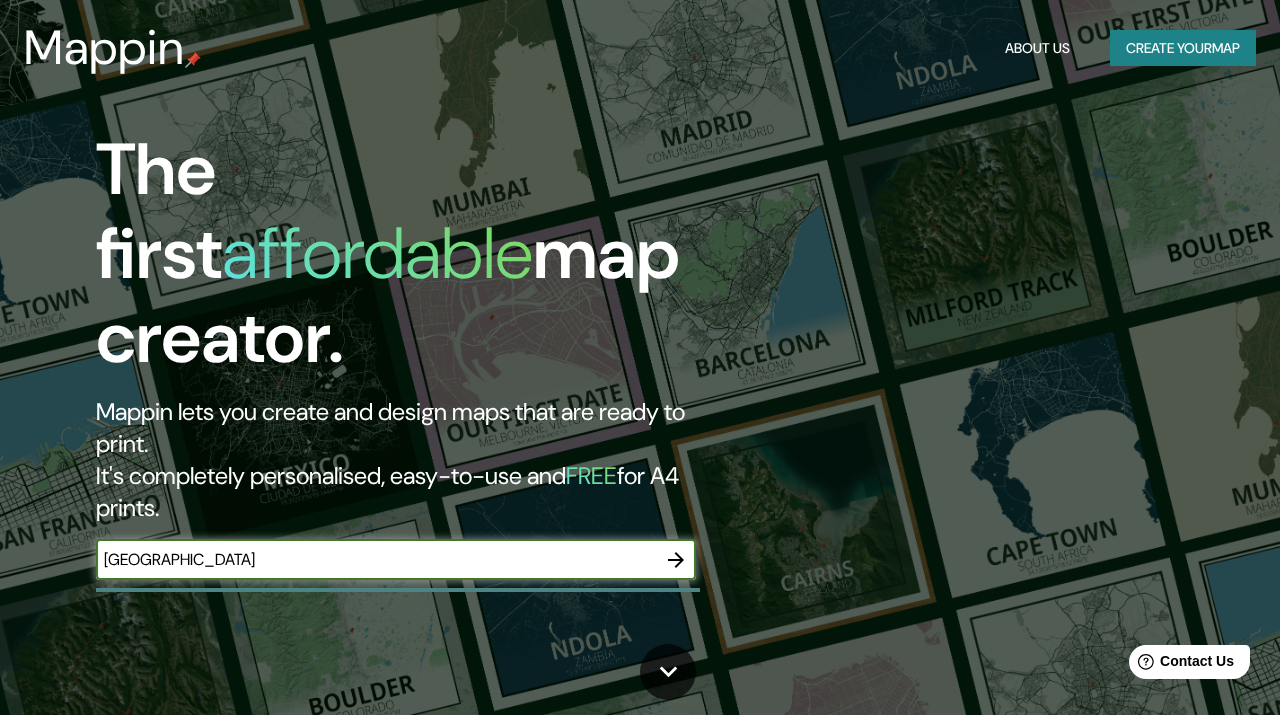 click 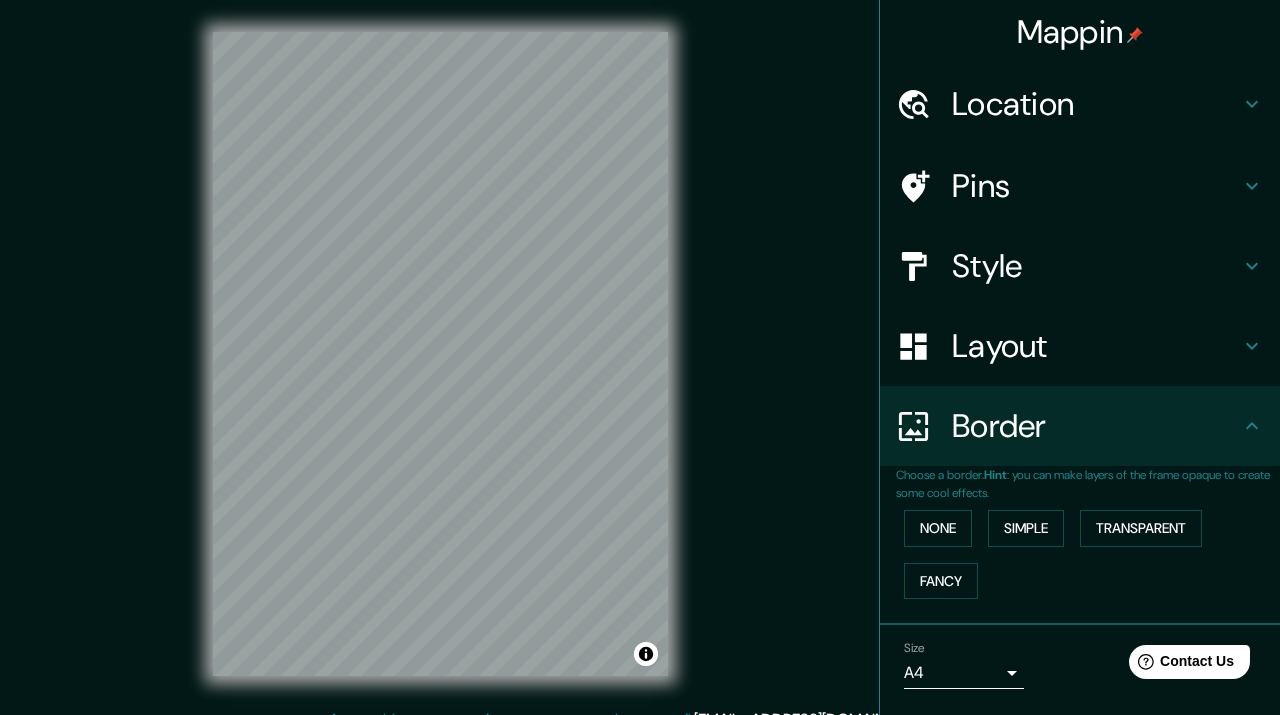 click on "Mappin Location Pins Style Layout Border Choose a border.  Hint : you can make layers of the frame opaque to create some cool effects. None Simple Transparent Fancy Size A4 single Zoom level too high - zoom in more Create your map © Mapbox   © OpenStreetMap   Improve this map Any problems, suggestions, or concerns please email    [EMAIL_ADDRESS][DOMAIN_NAME] . . ." at bounding box center [640, 357] 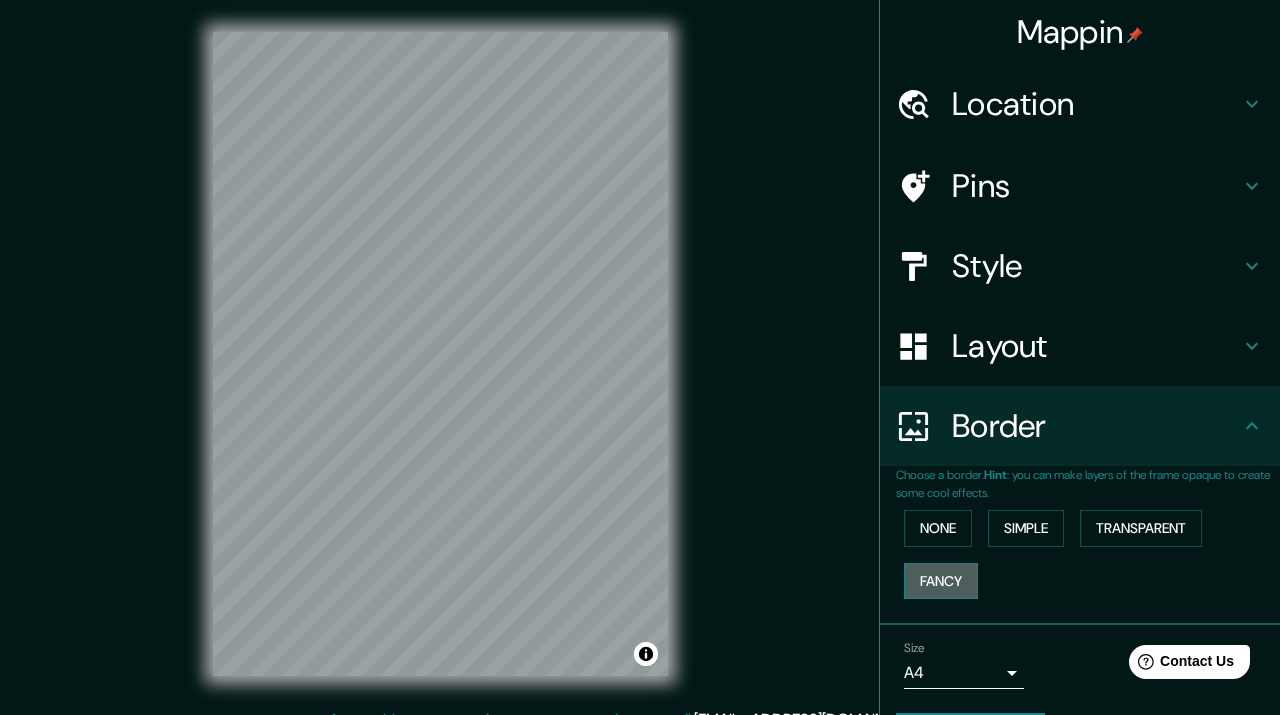 click on "Fancy" at bounding box center [941, 581] 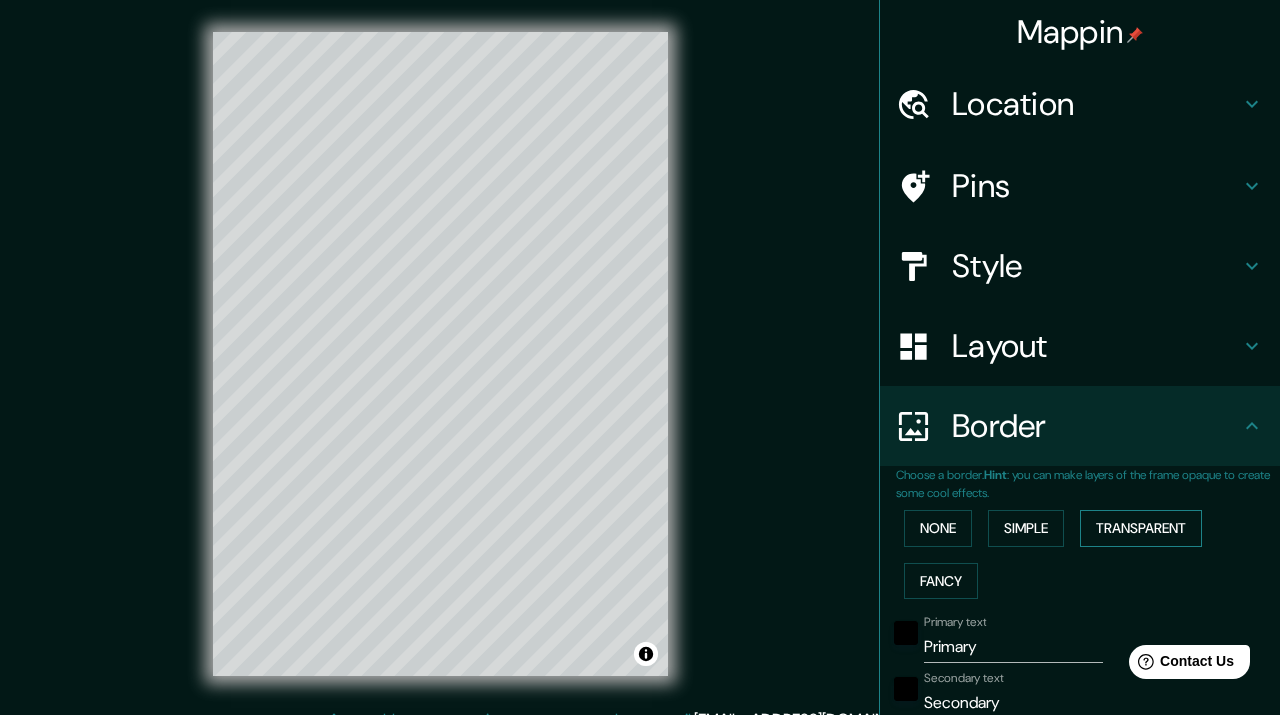click on "Transparent" at bounding box center [1141, 528] 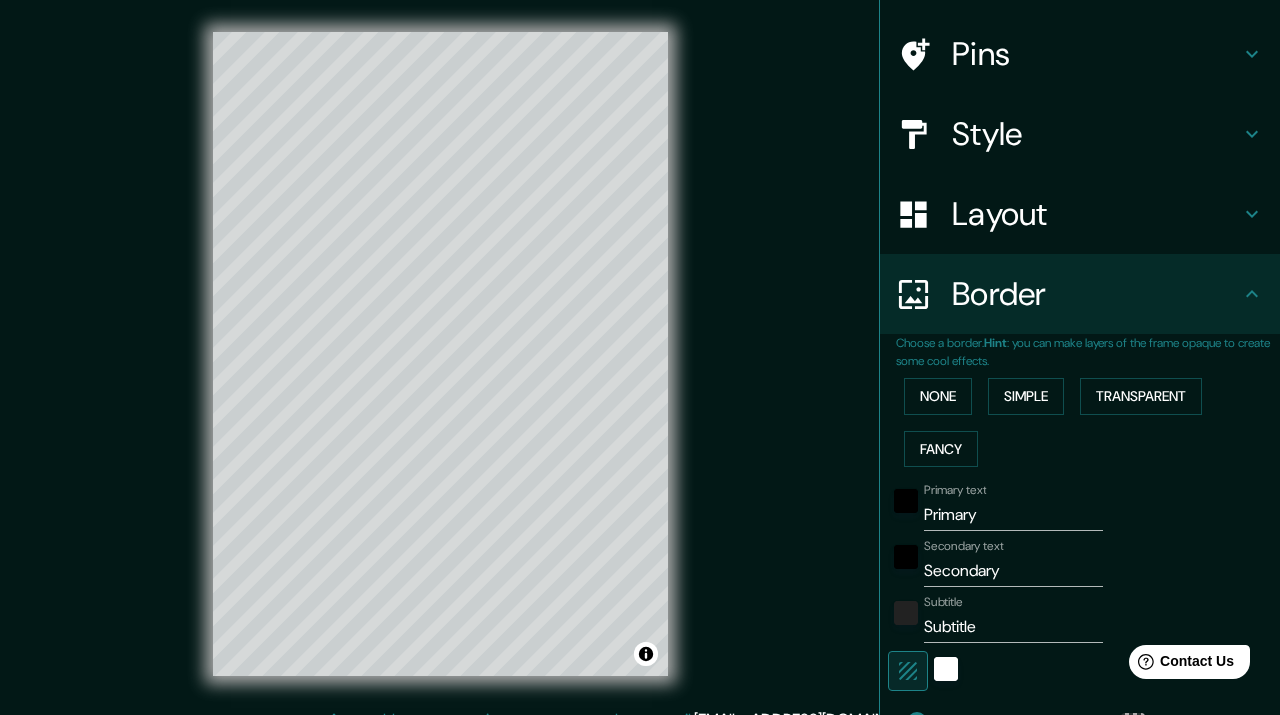 scroll, scrollTop: 238, scrollLeft: 0, axis: vertical 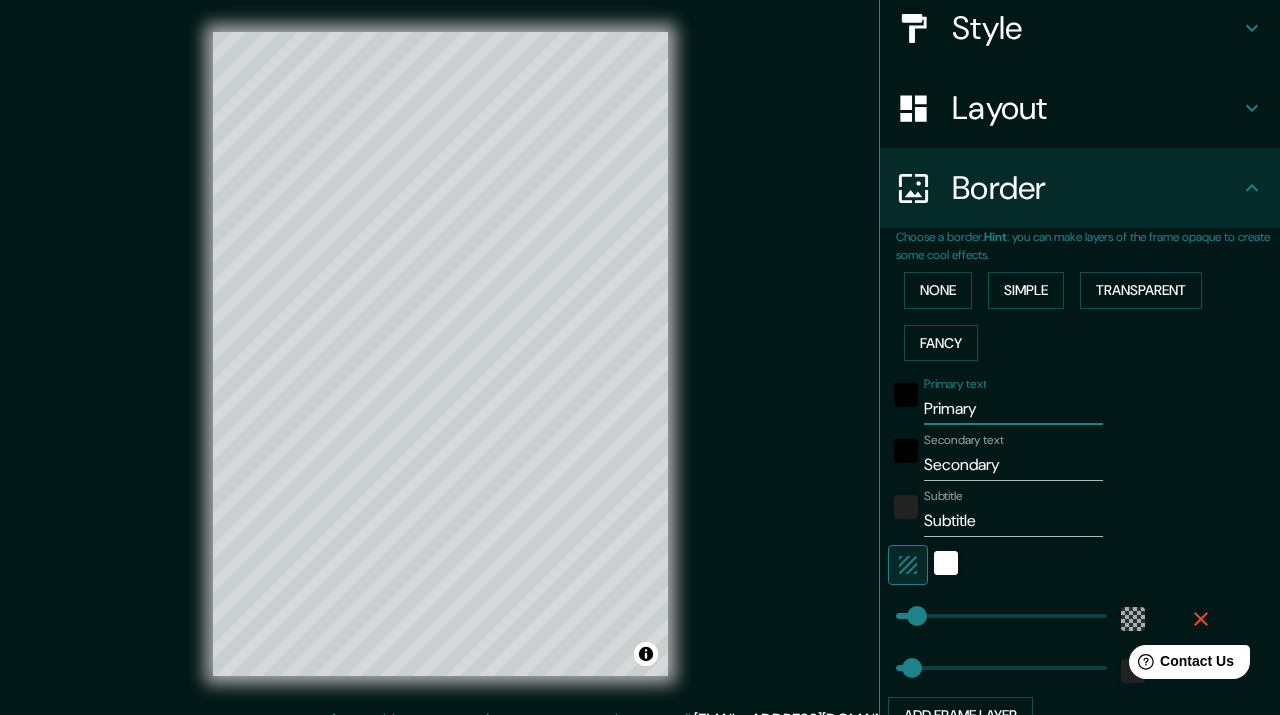 drag, startPoint x: 985, startPoint y: 411, endPoint x: 919, endPoint y: 415, distance: 66.1211 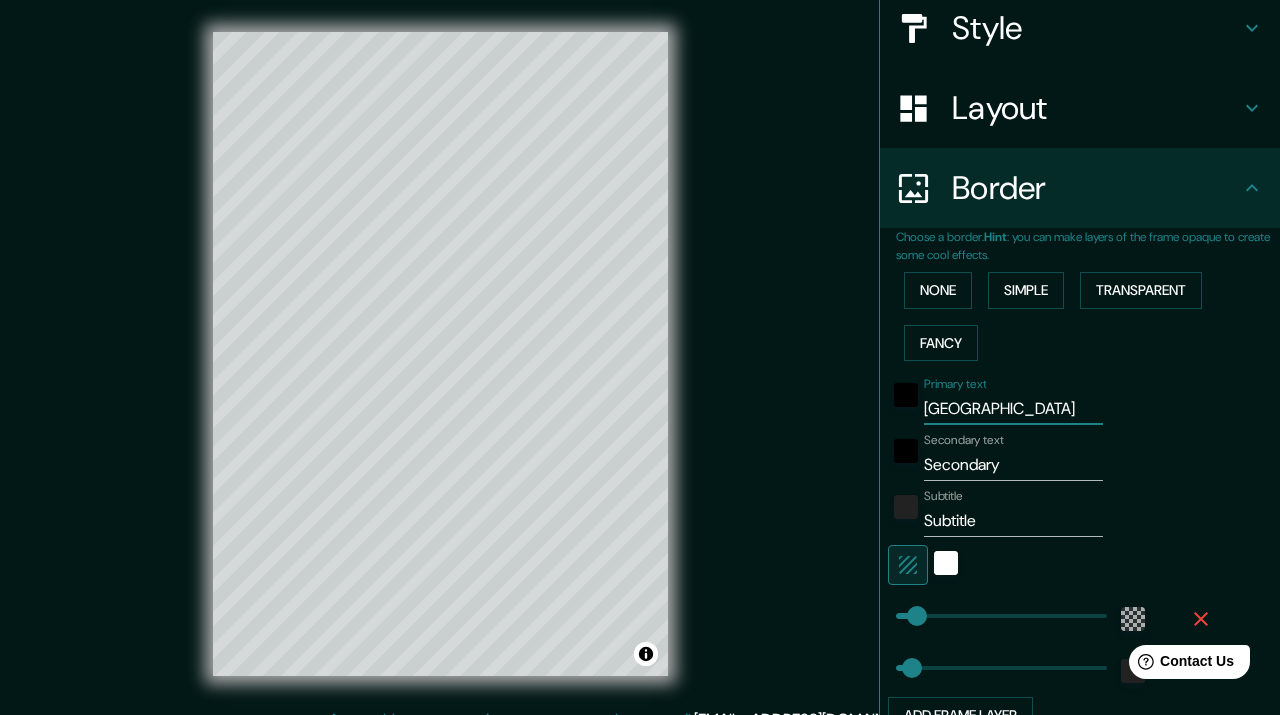 type on "[GEOGRAPHIC_DATA]" 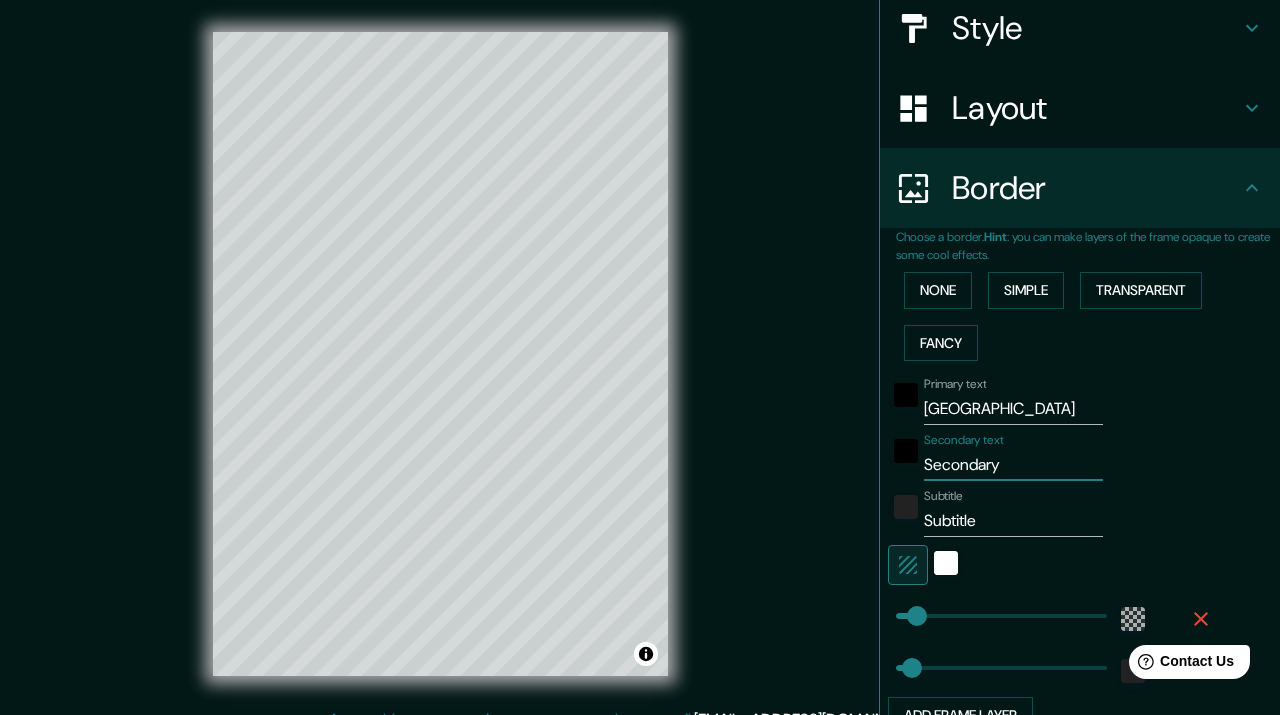 drag, startPoint x: 1008, startPoint y: 467, endPoint x: 916, endPoint y: 470, distance: 92.0489 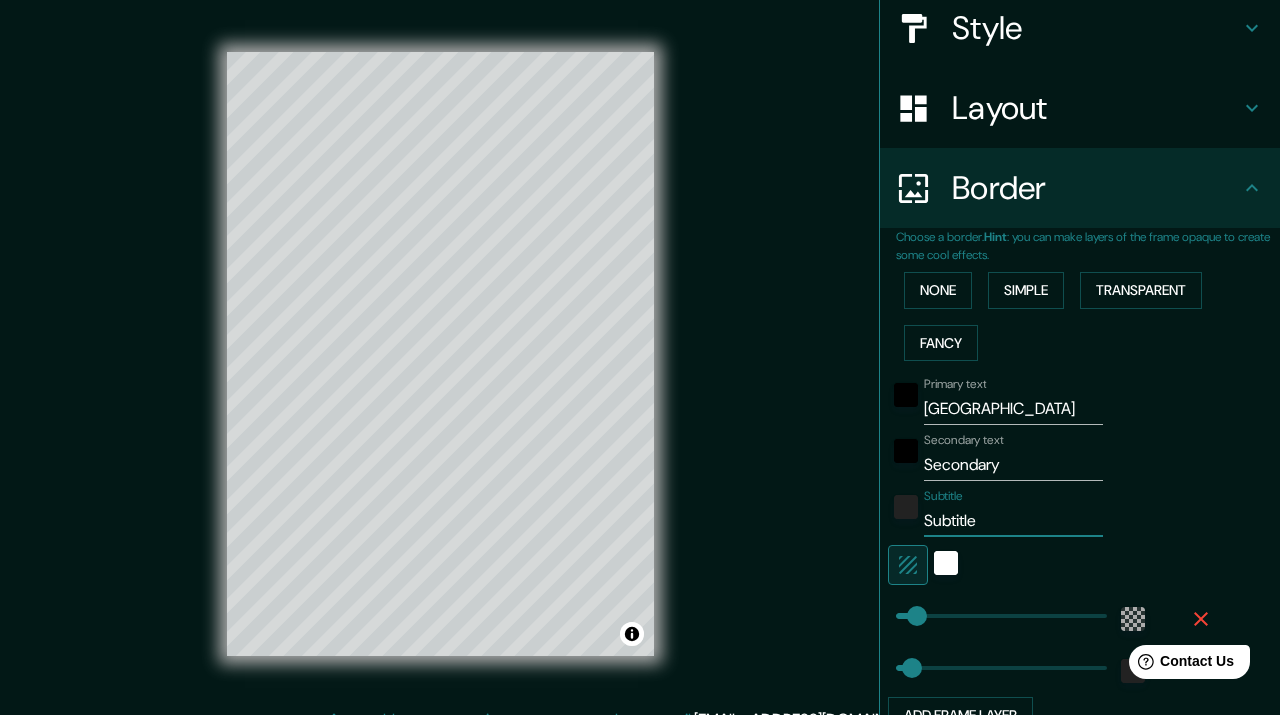 drag, startPoint x: 991, startPoint y: 529, endPoint x: 915, endPoint y: 529, distance: 76 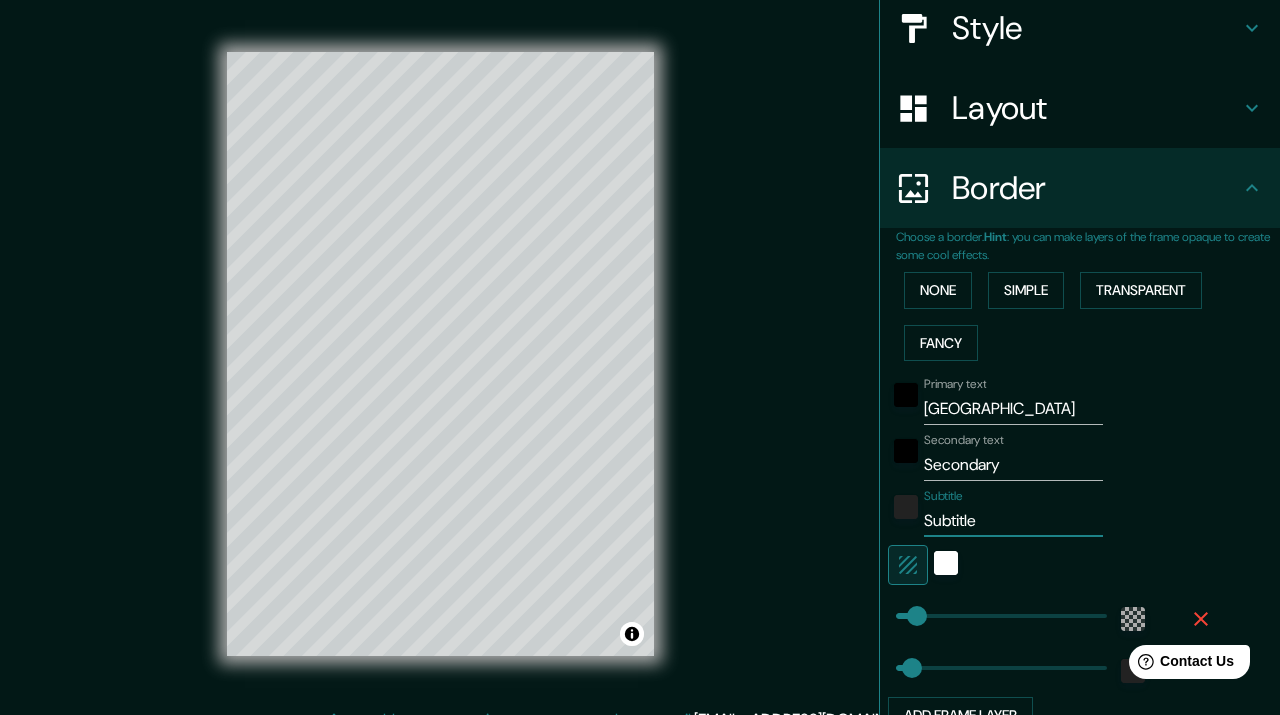 scroll, scrollTop: 25, scrollLeft: 0, axis: vertical 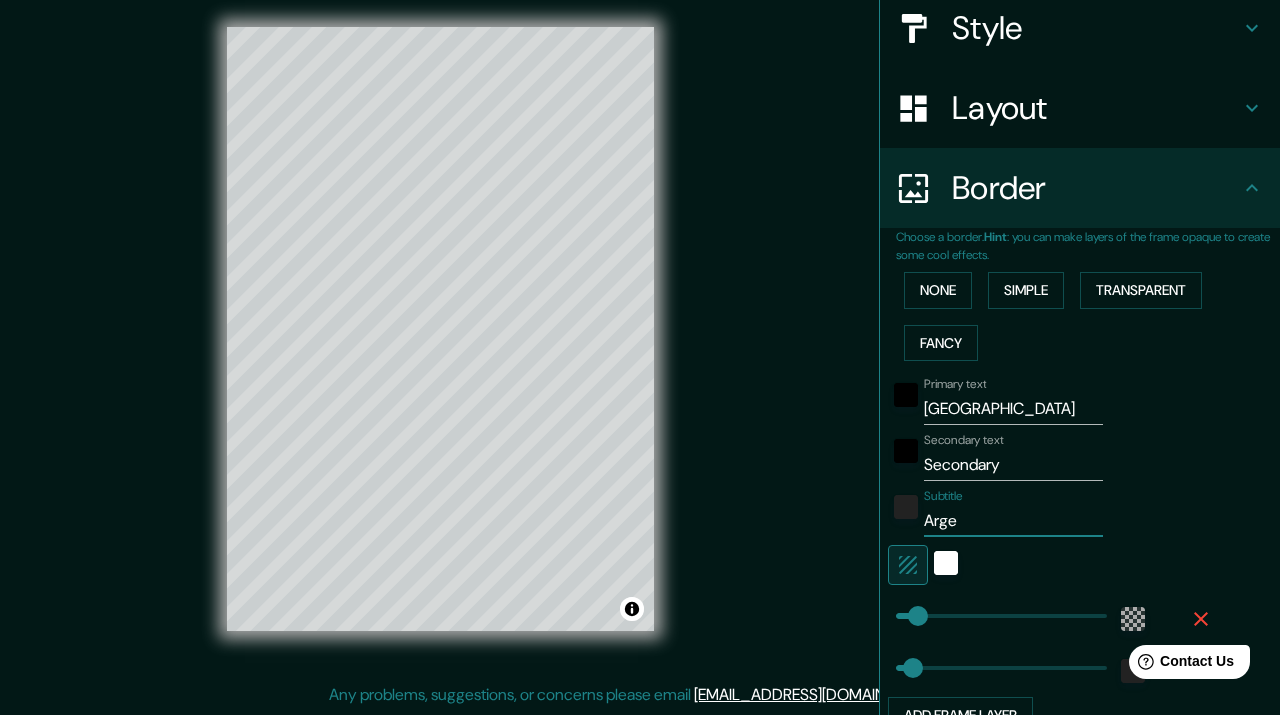 type on "Arge" 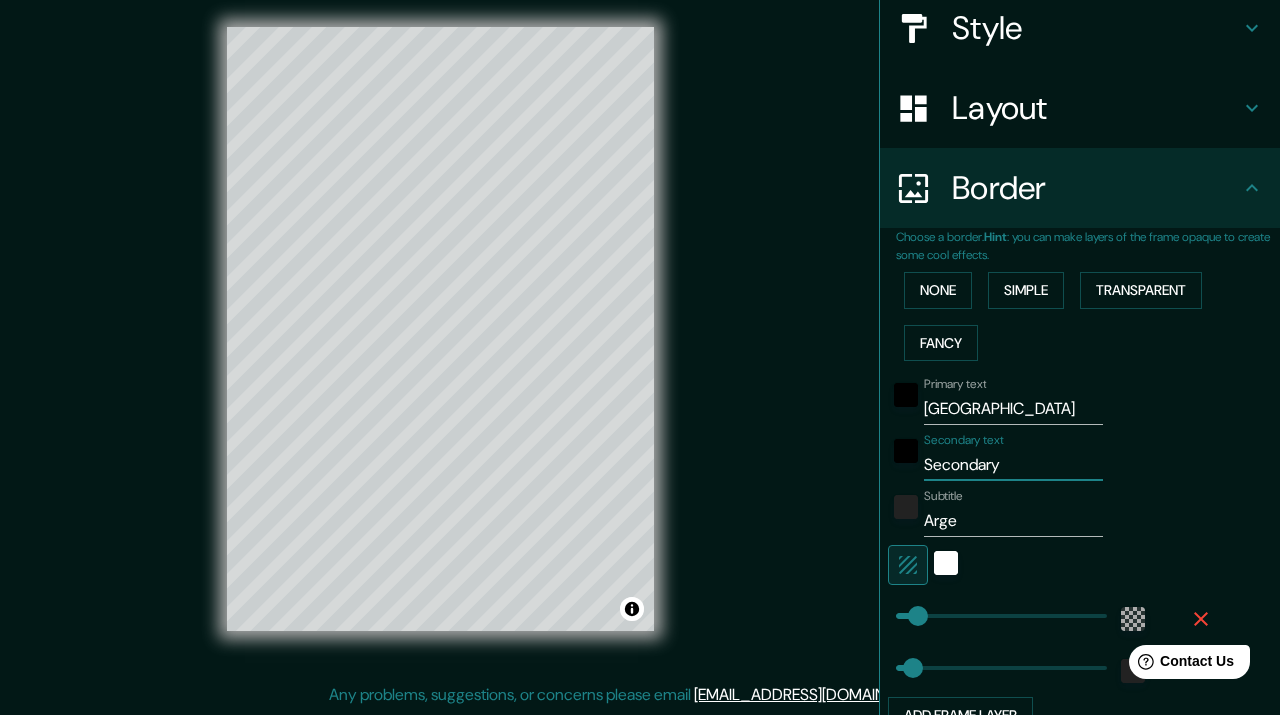 drag, startPoint x: 1016, startPoint y: 475, endPoint x: 914, endPoint y: 469, distance: 102.176315 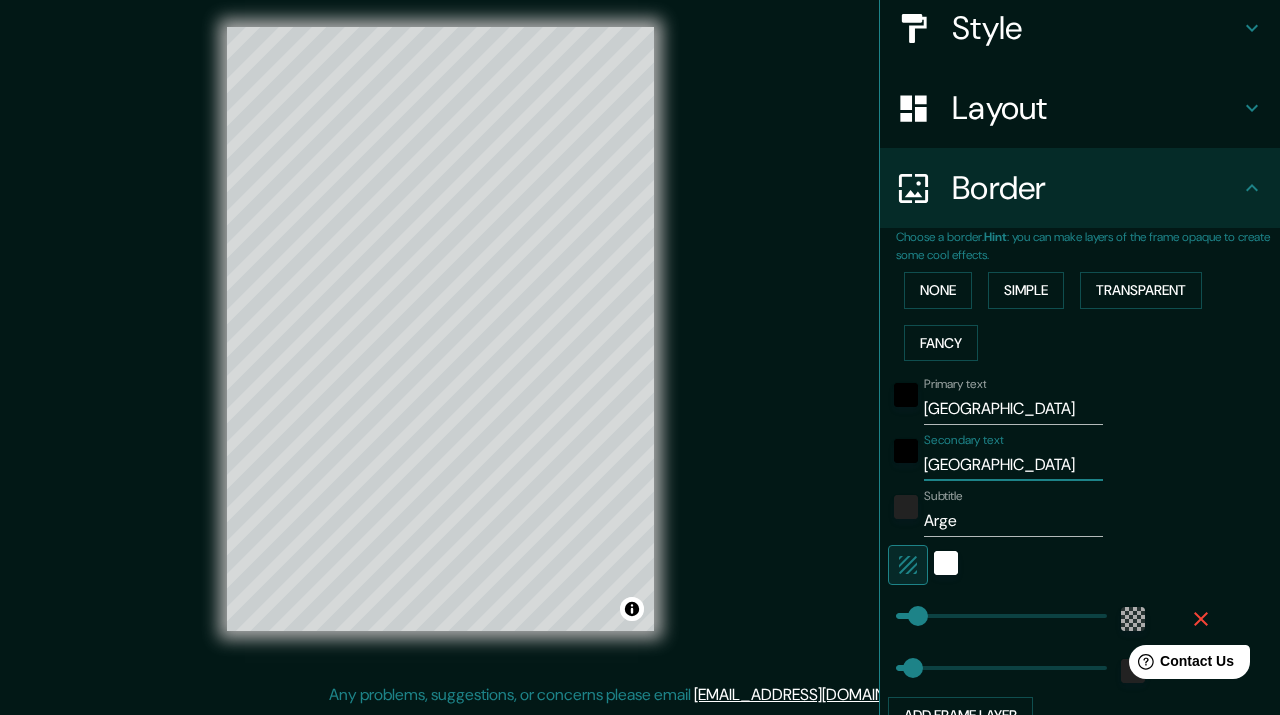 type on "[GEOGRAPHIC_DATA]" 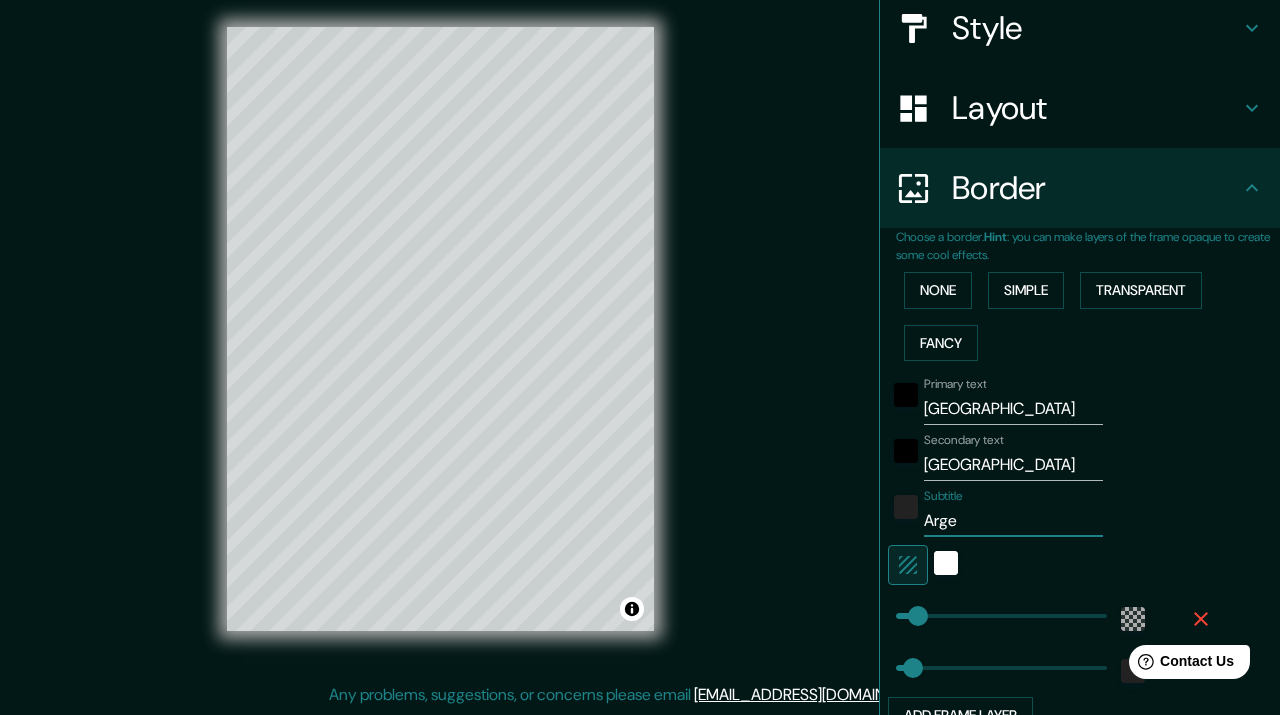 drag, startPoint x: 966, startPoint y: 520, endPoint x: 917, endPoint y: 521, distance: 49.010204 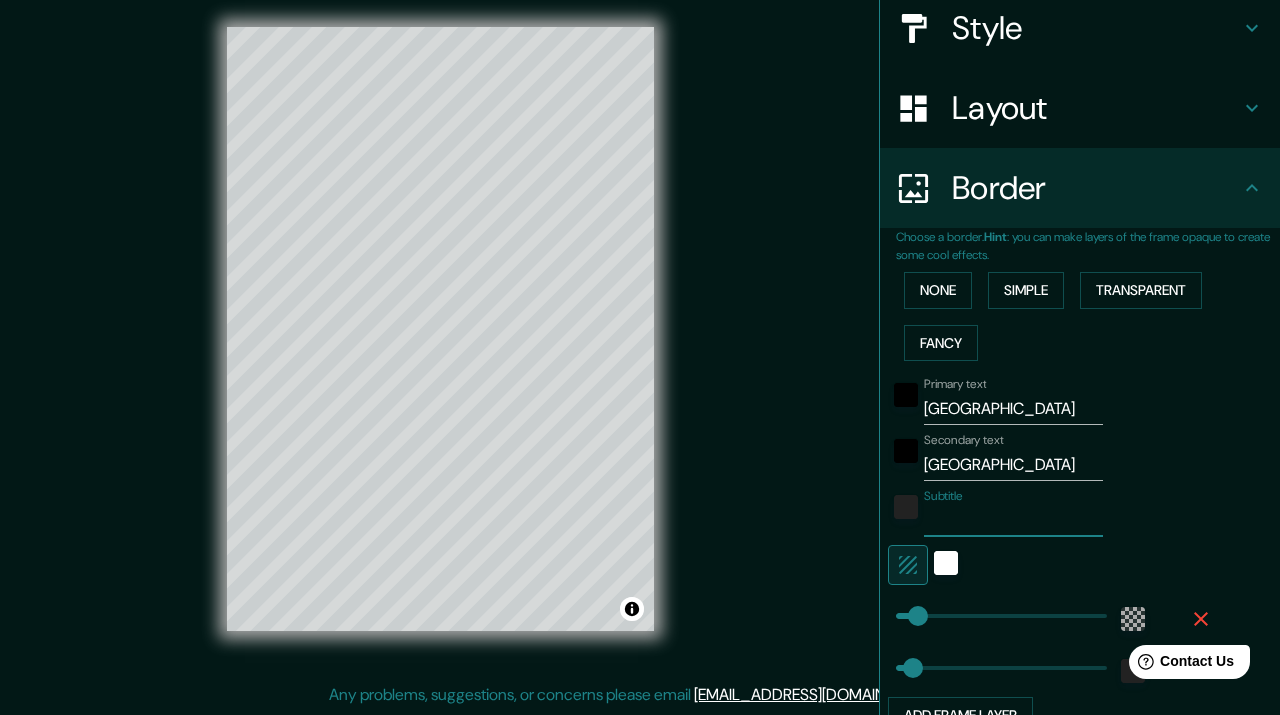 type 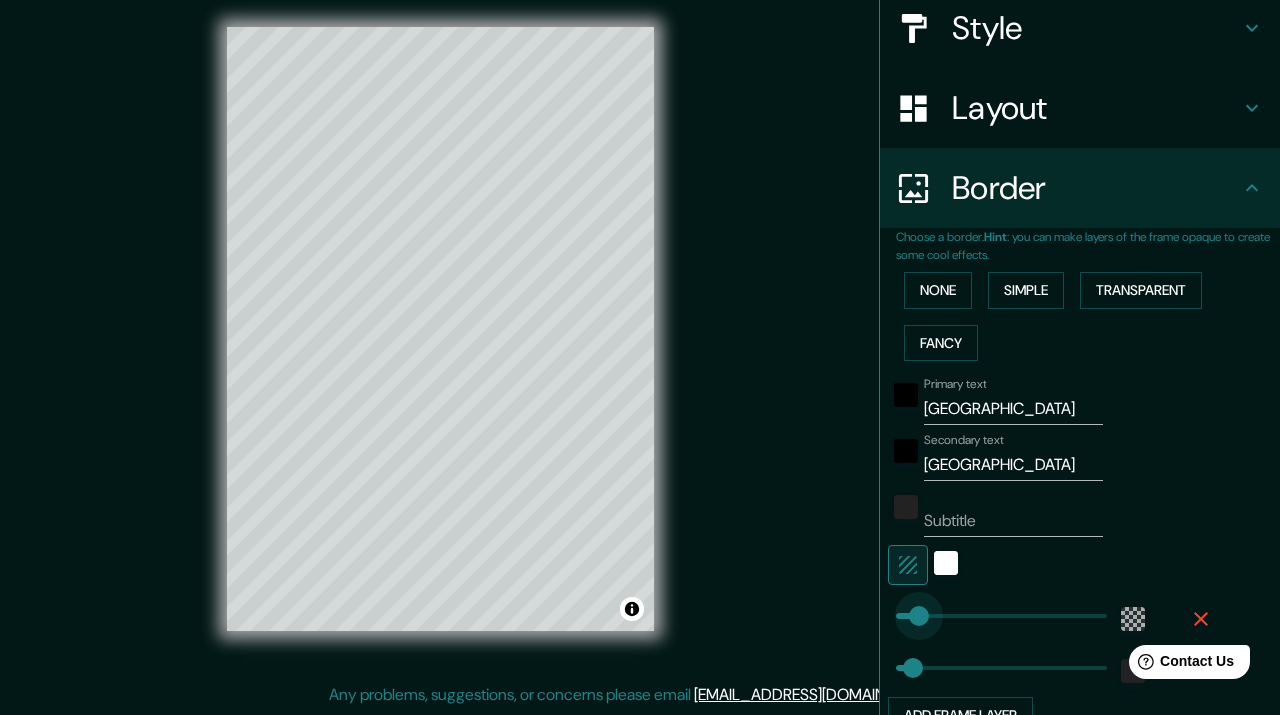 type on "30" 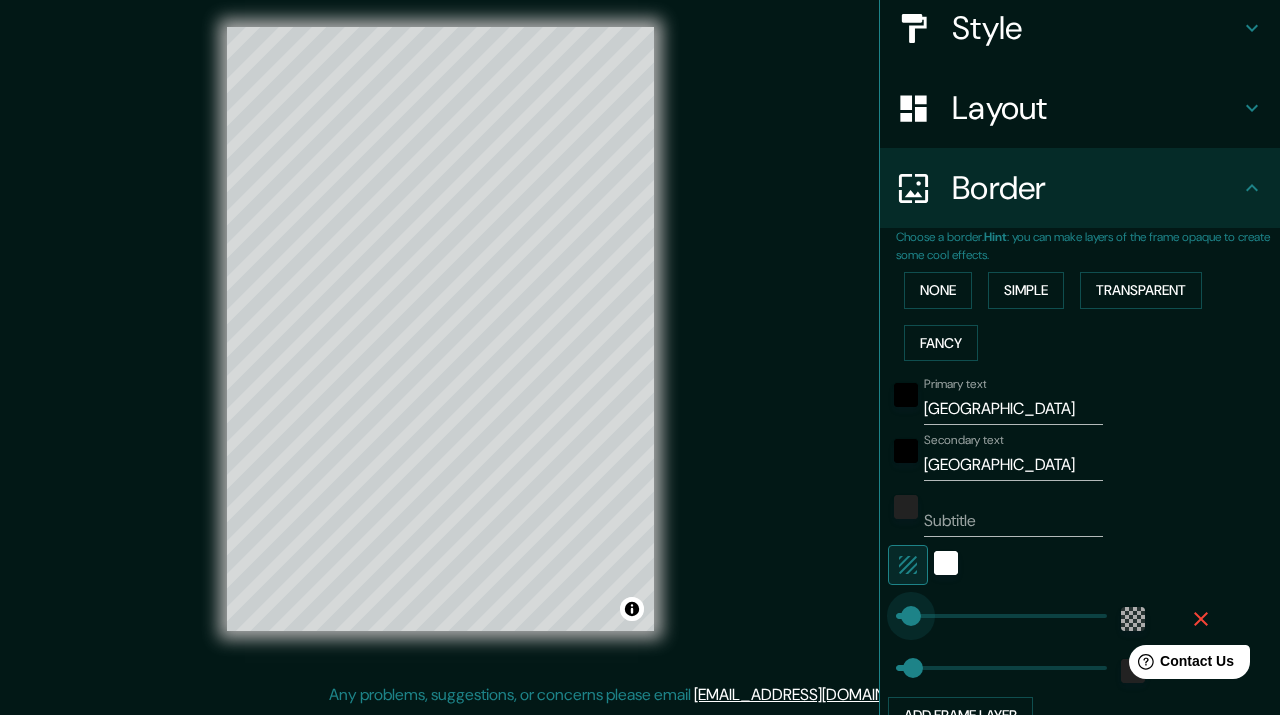 type on "0" 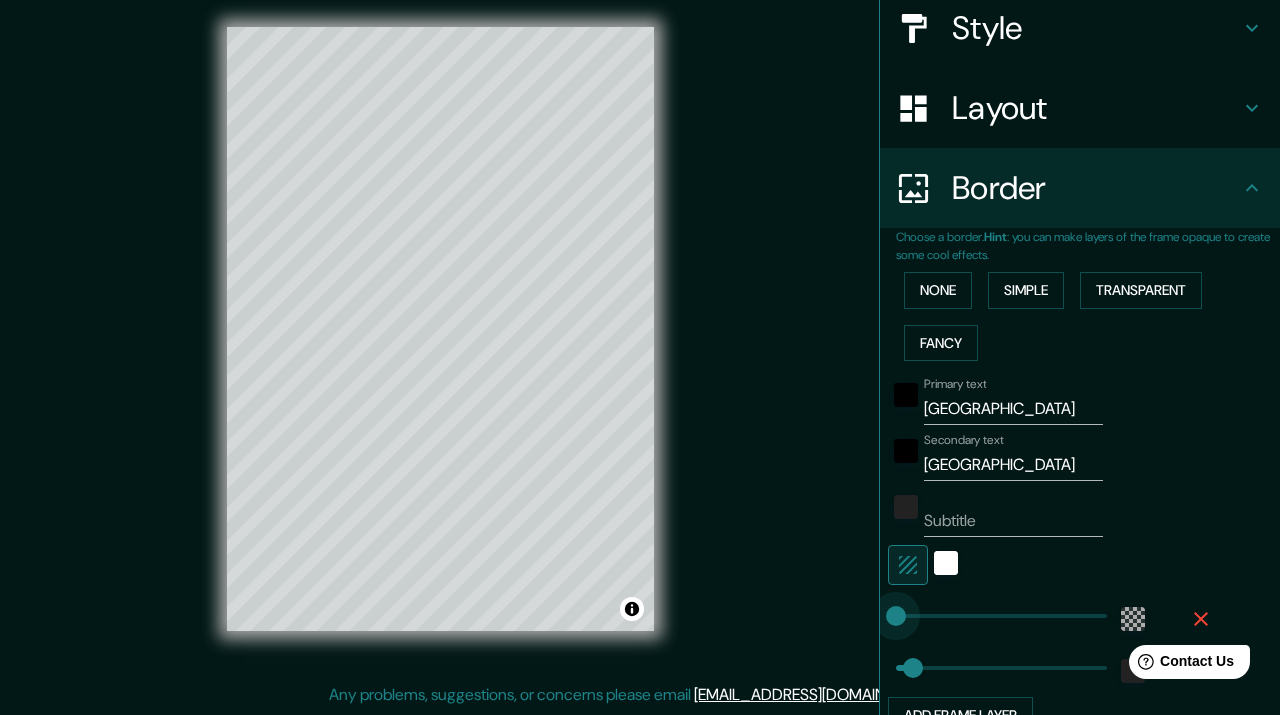 drag, startPoint x: 911, startPoint y: 624, endPoint x: 876, endPoint y: 624, distance: 35 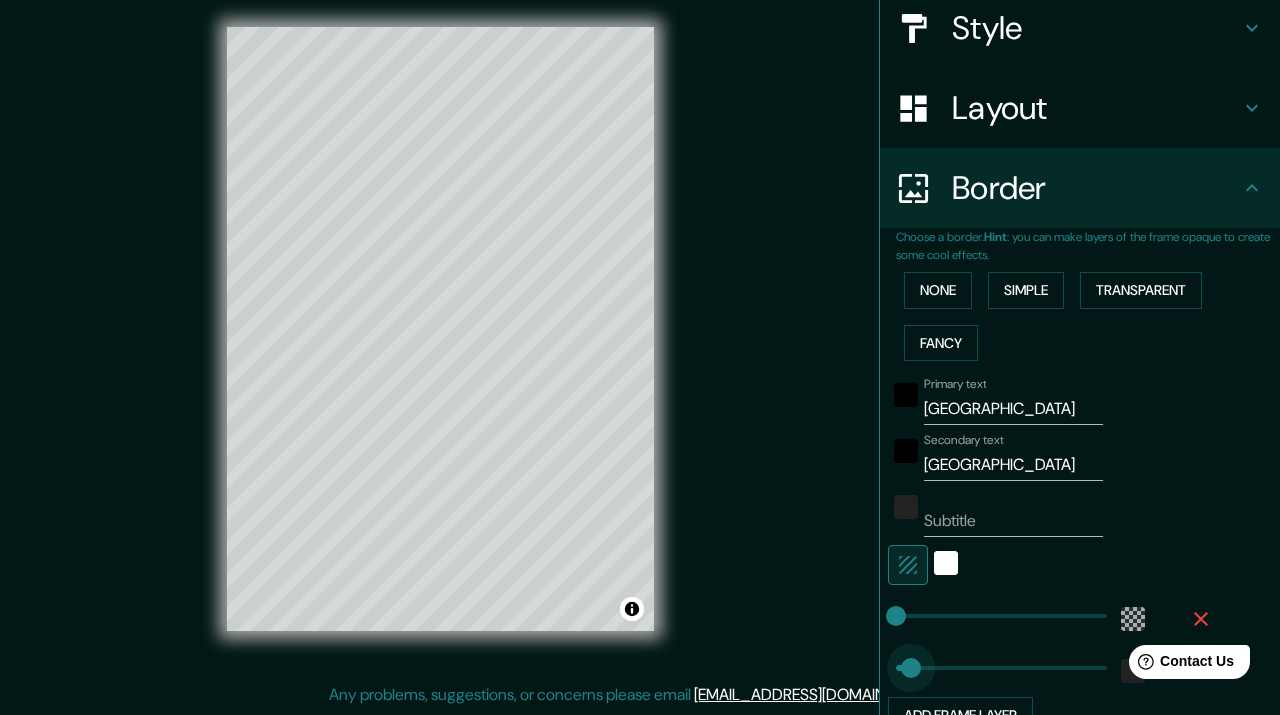 type on "32" 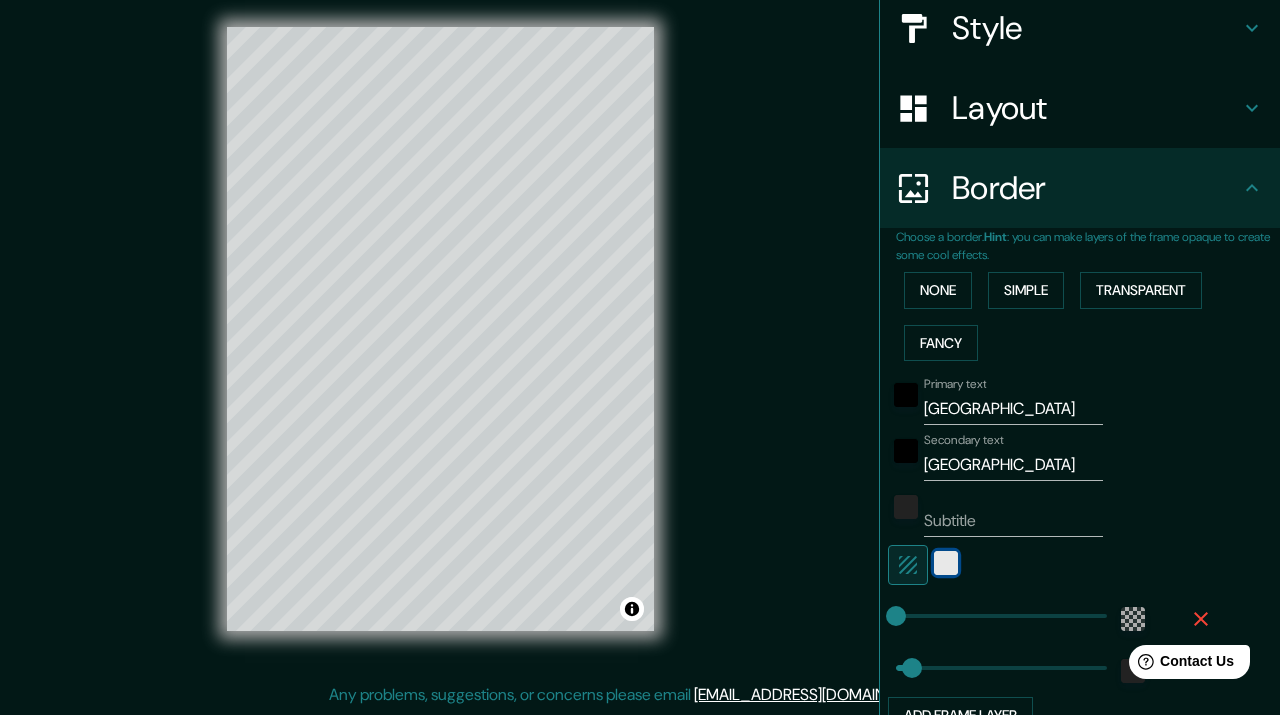 click at bounding box center [946, 563] 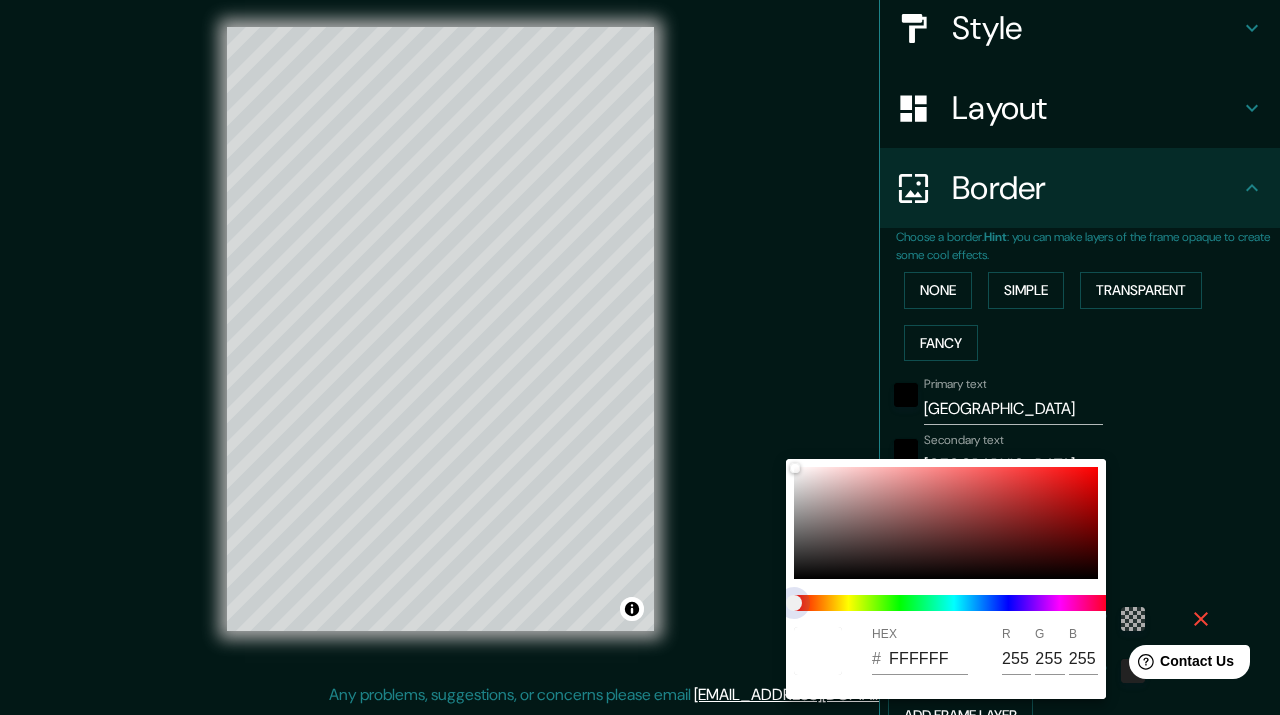 click at bounding box center (954, 603) 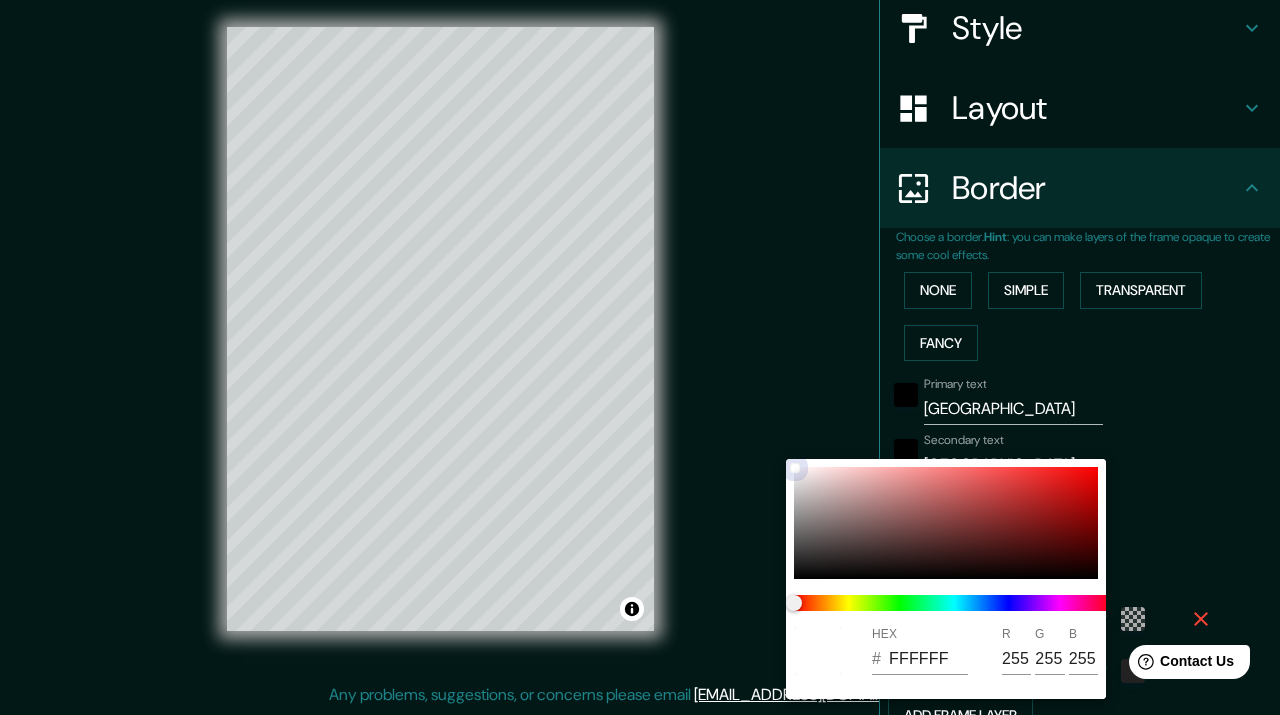 click at bounding box center [946, 523] 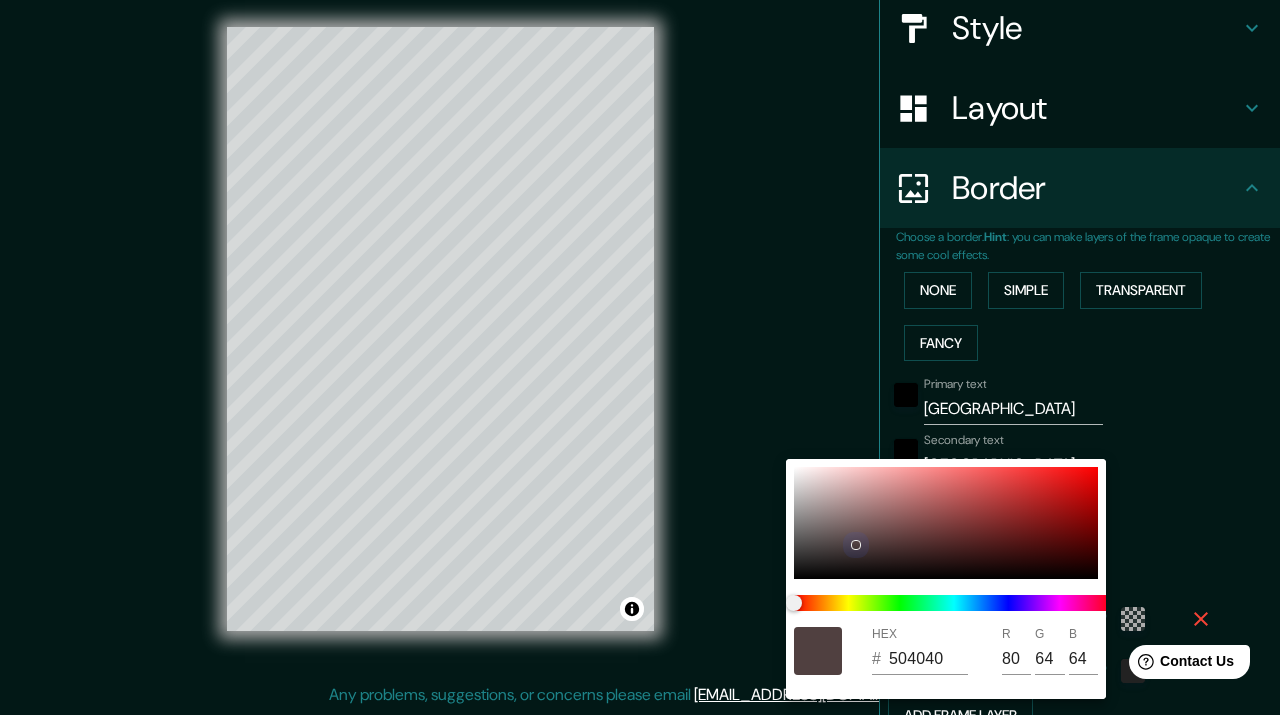 click at bounding box center [946, 523] 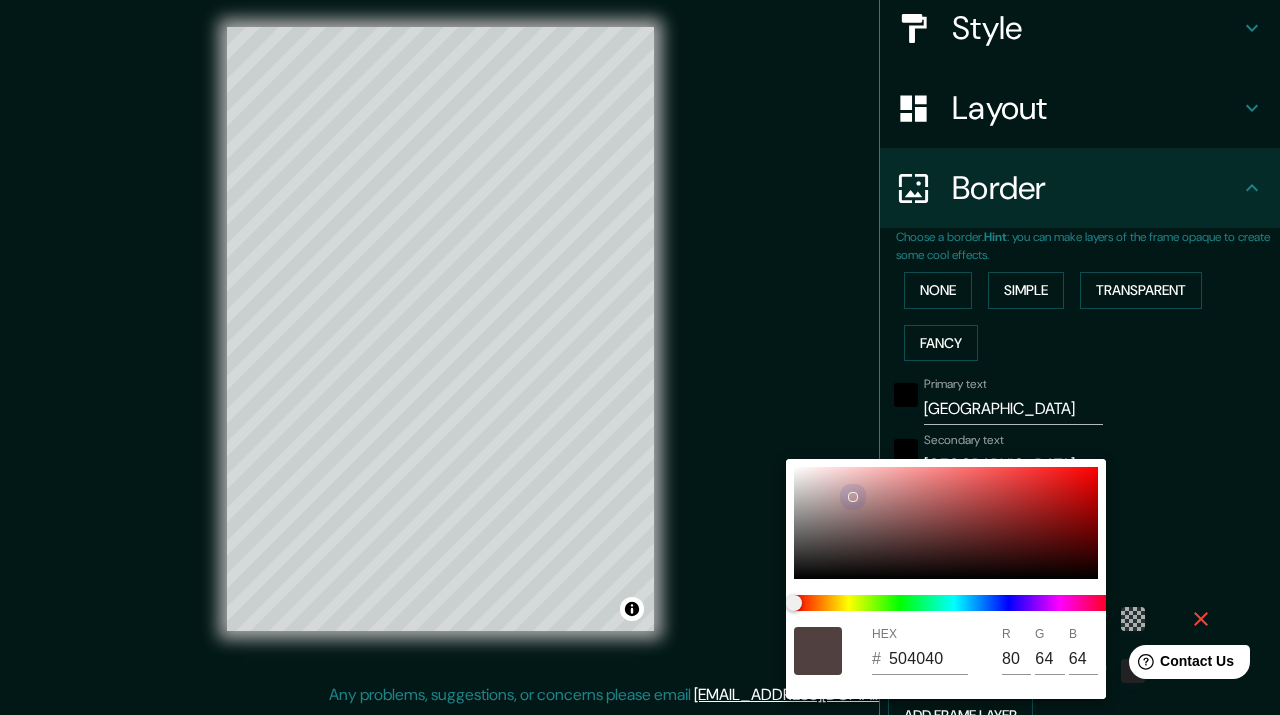 type on "BC9898" 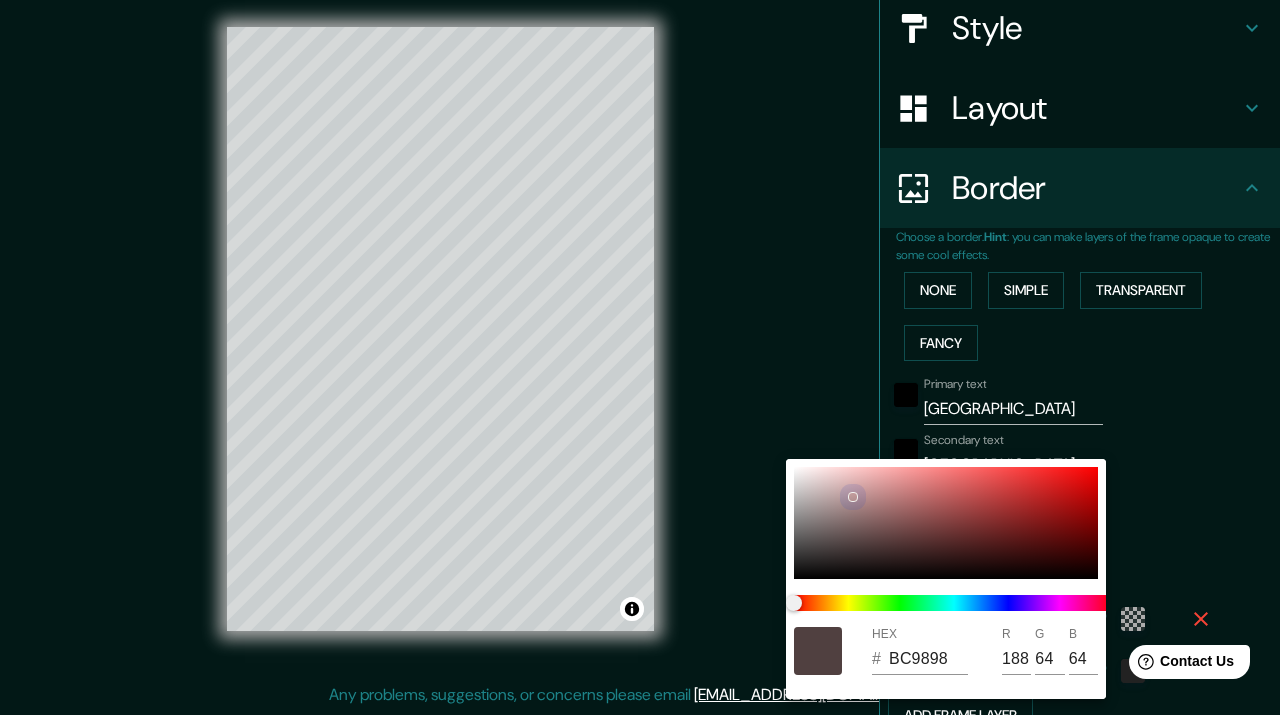 type on "152" 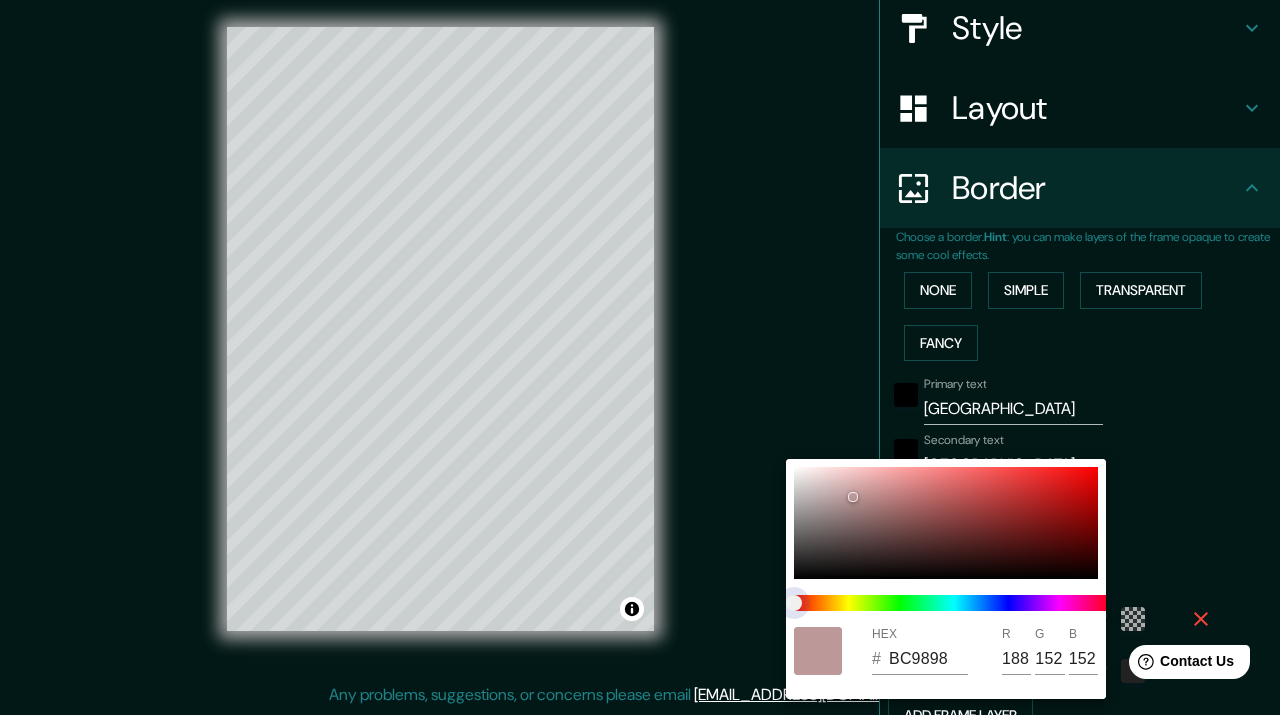 type on "BDA599" 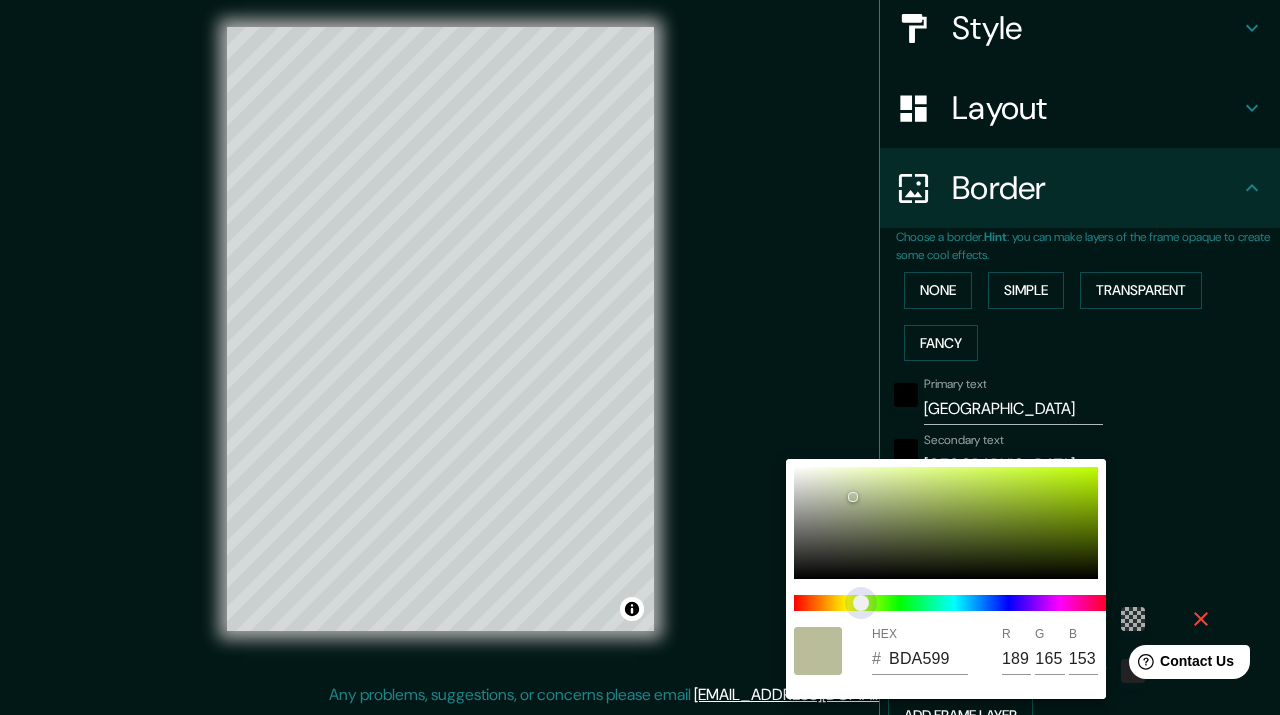 type on "B4BD99" 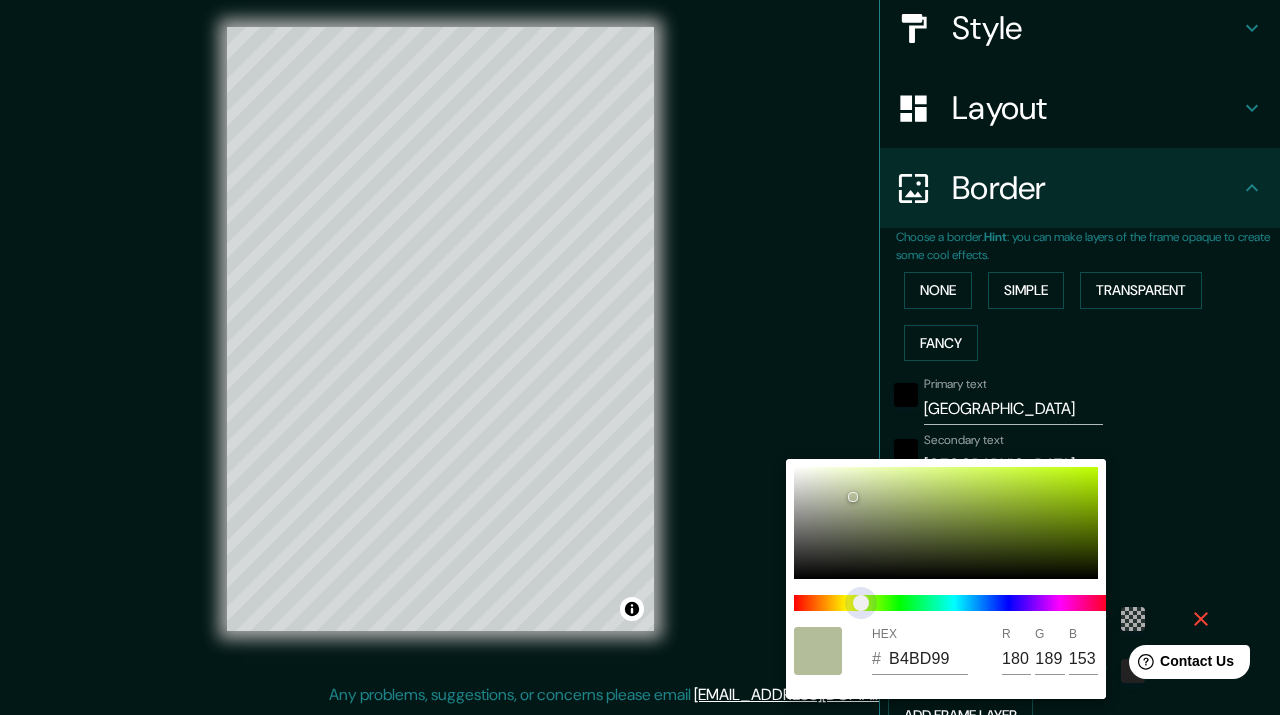 type on "BBBD99" 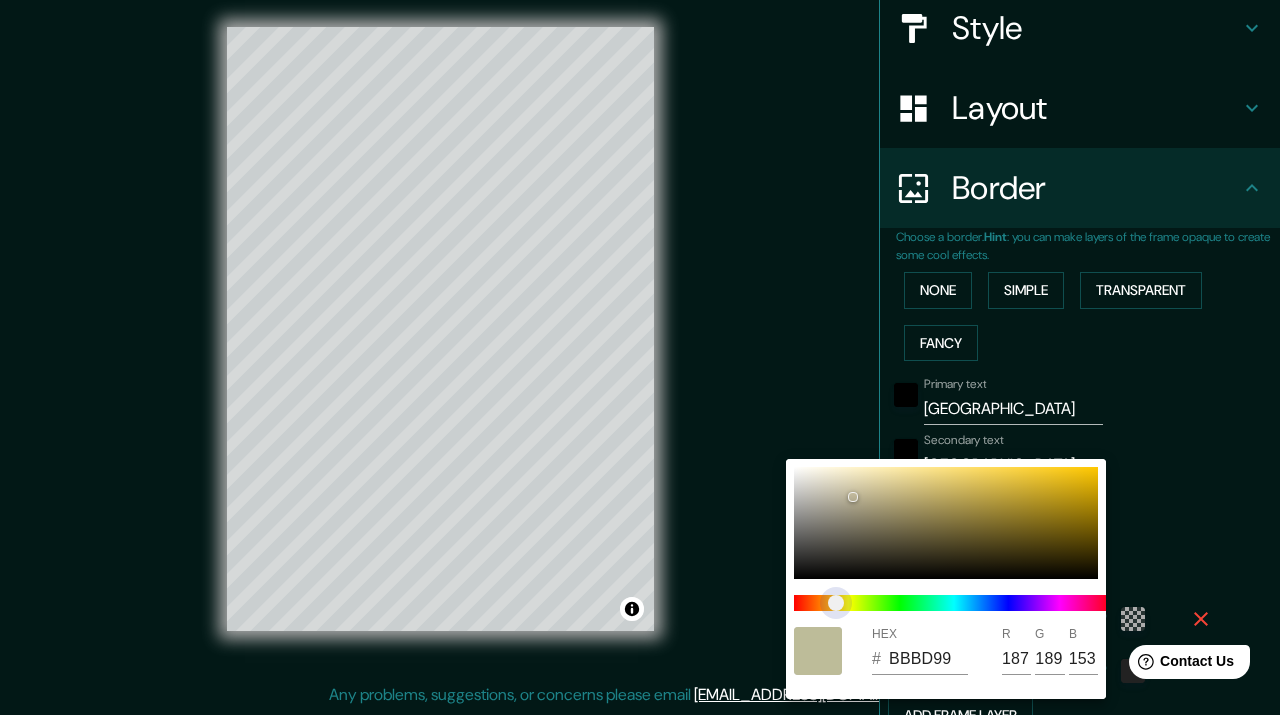 type on "BDB599" 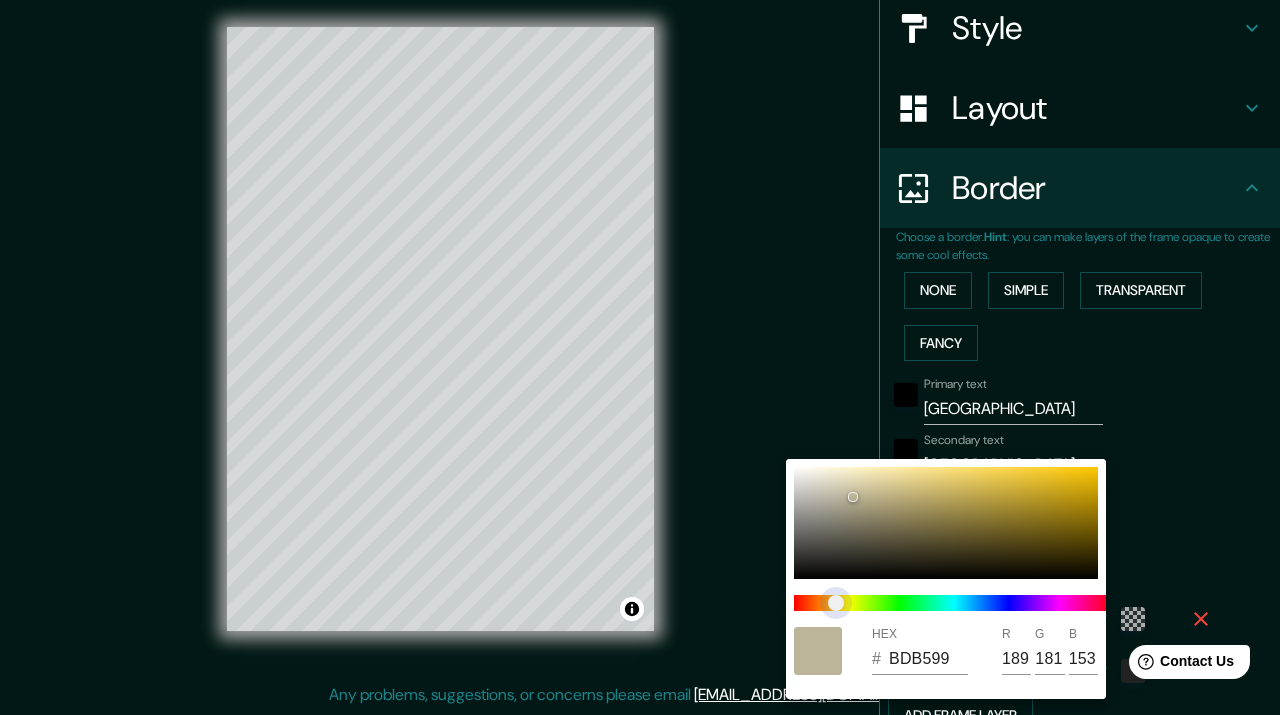 type on "BDB399" 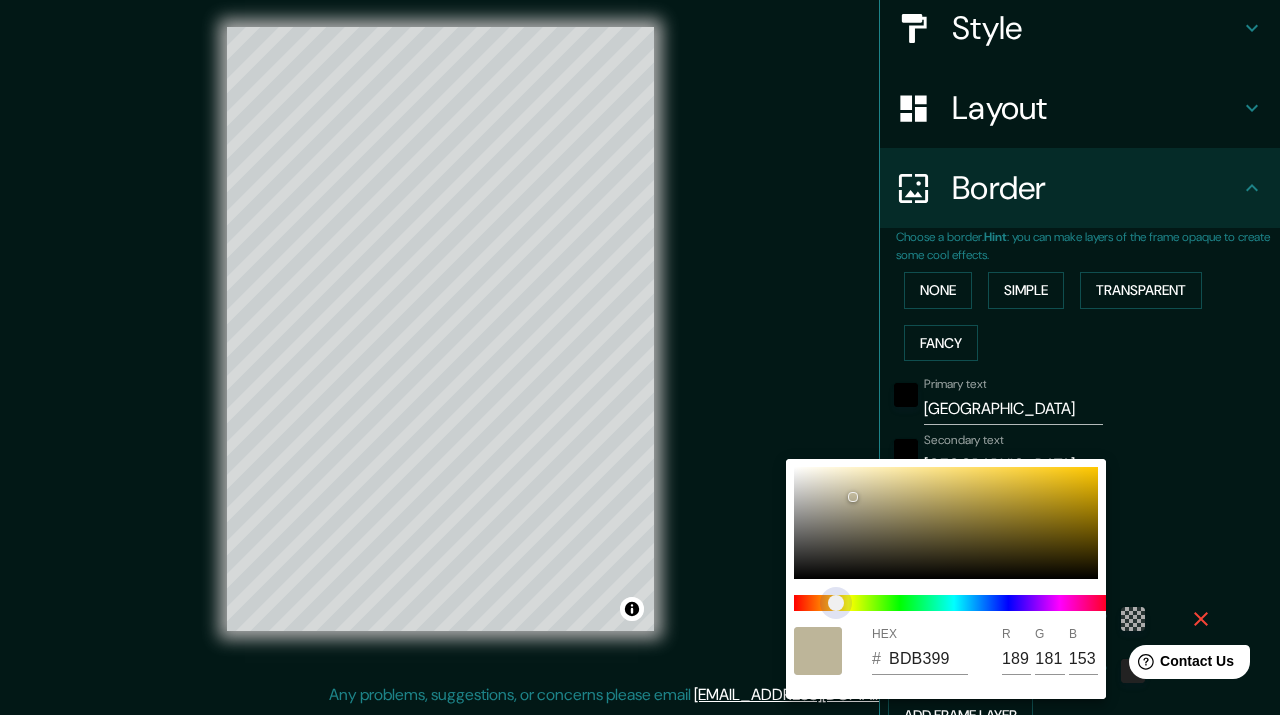 type on "179" 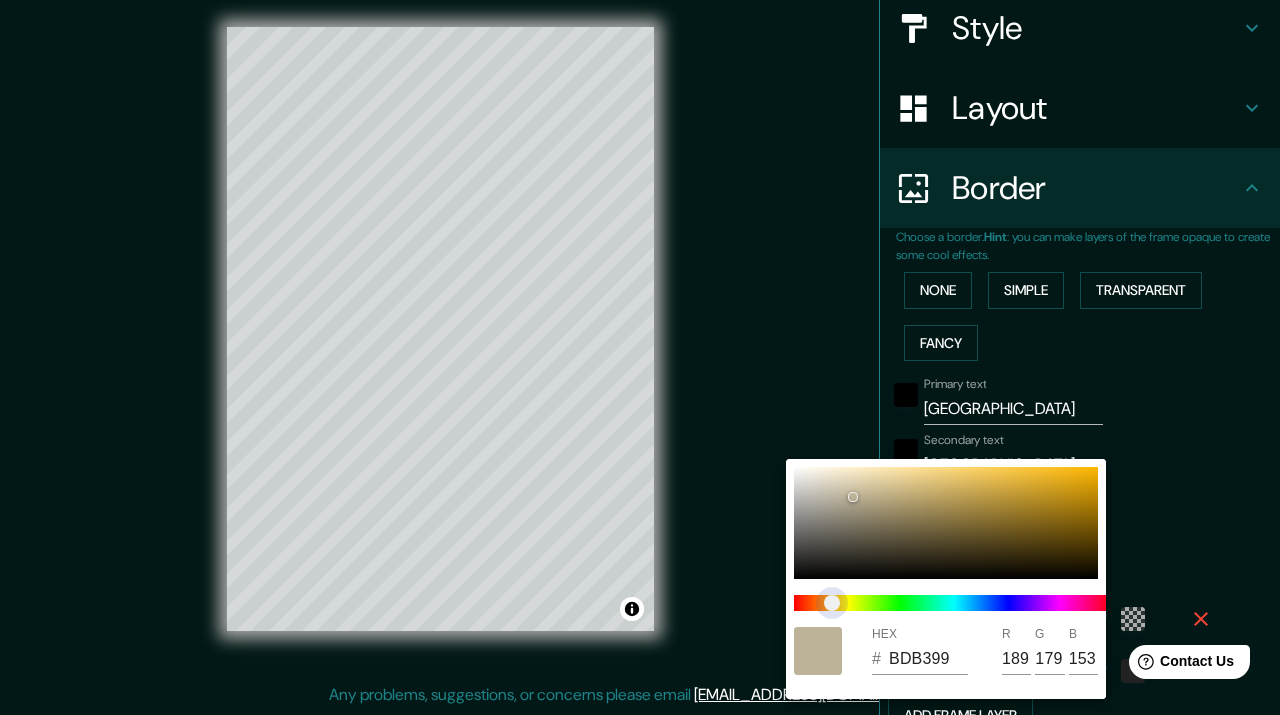type on "BDAE99" 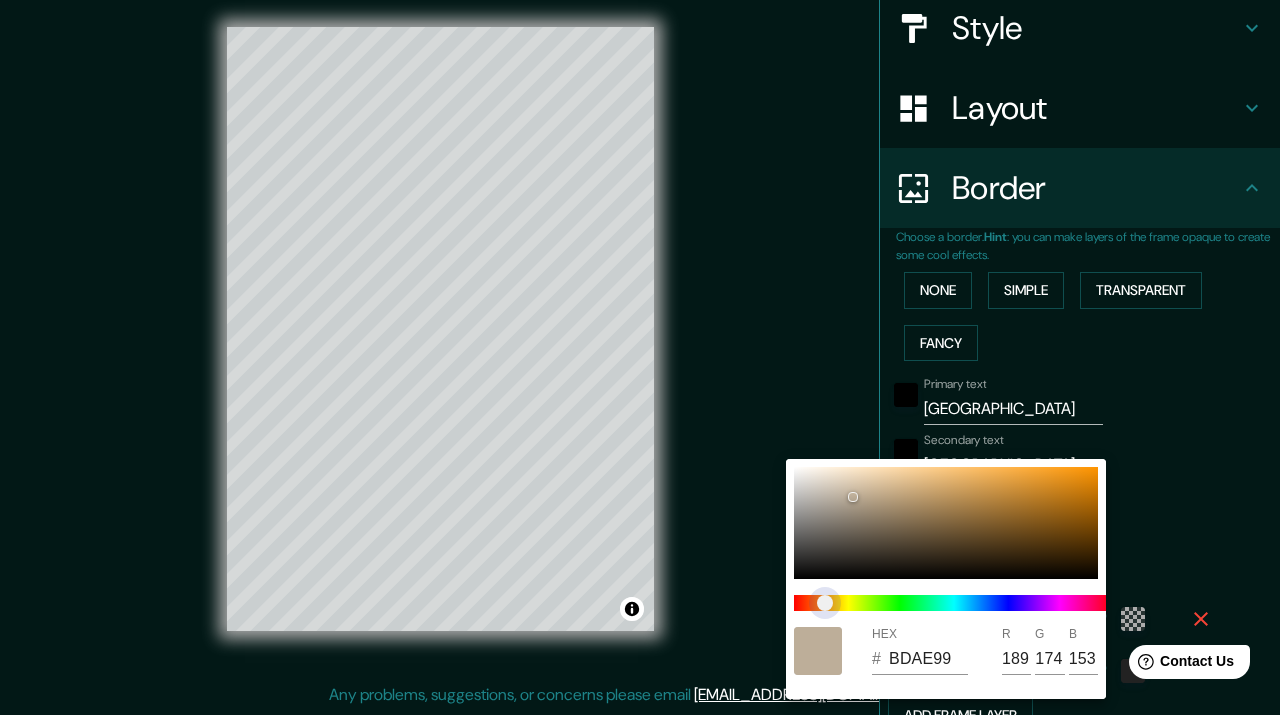 type on "BDAB99" 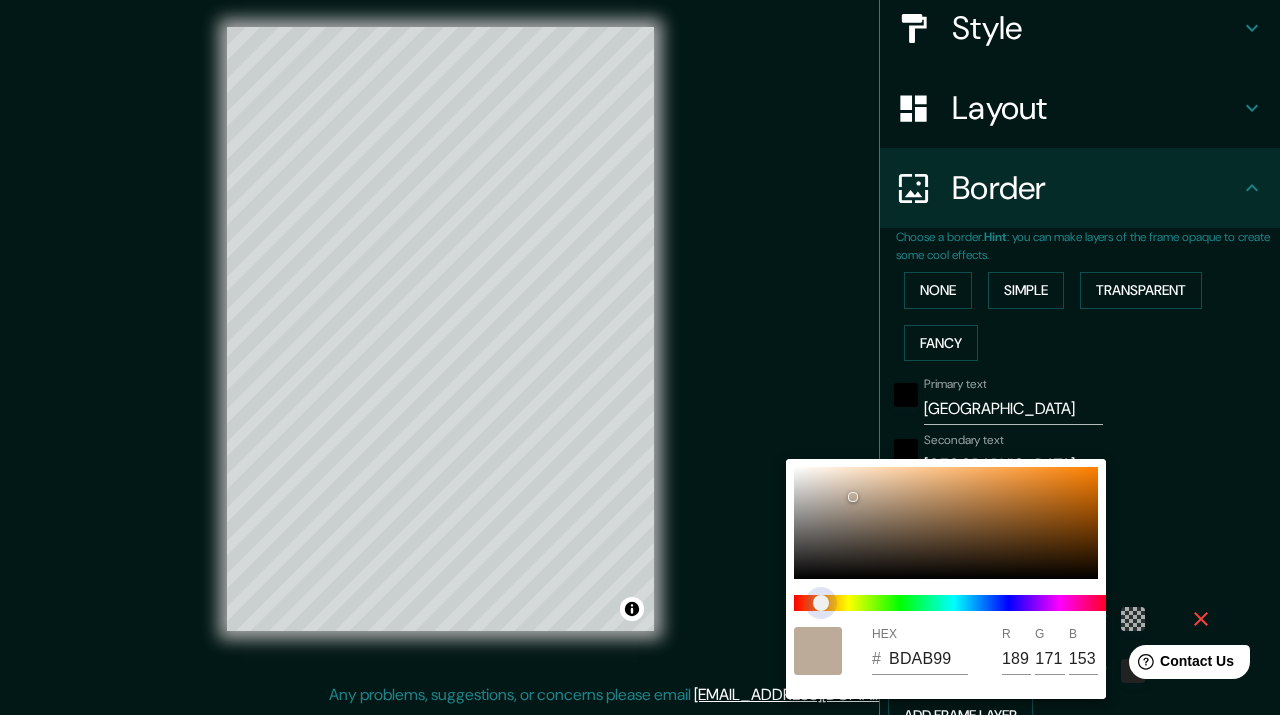 type on "BDAA99" 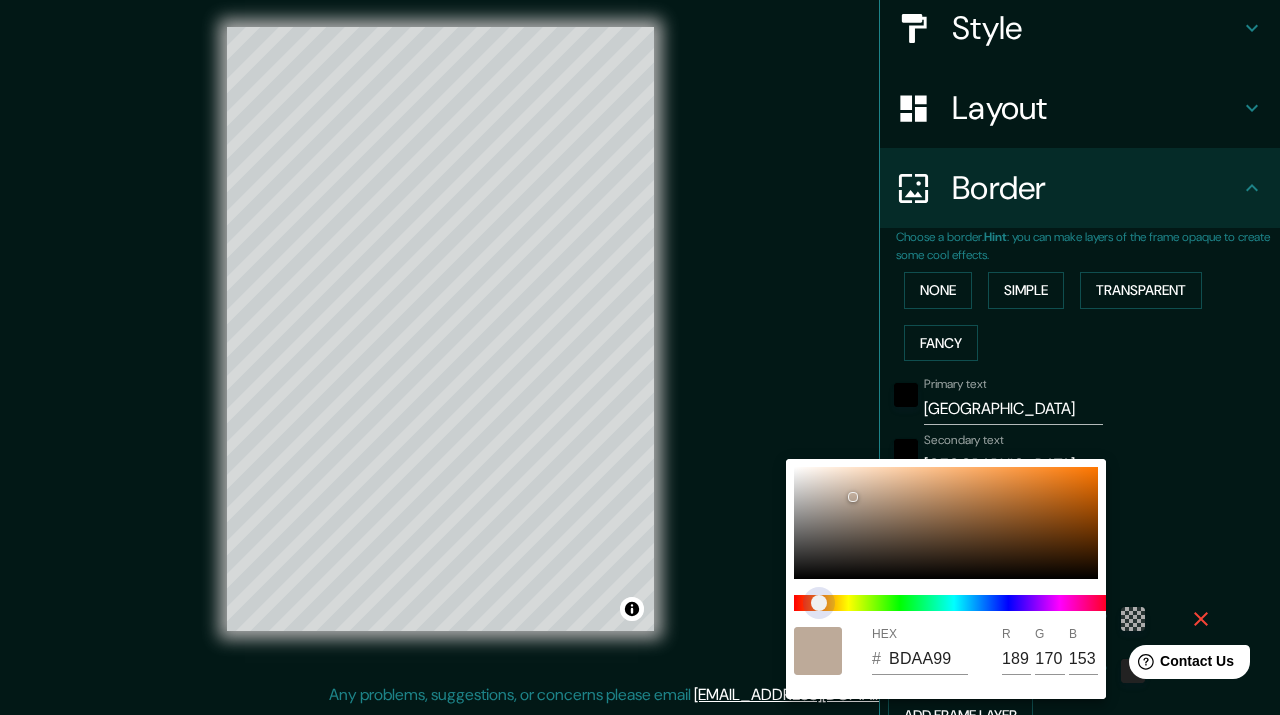 type on "BDA899" 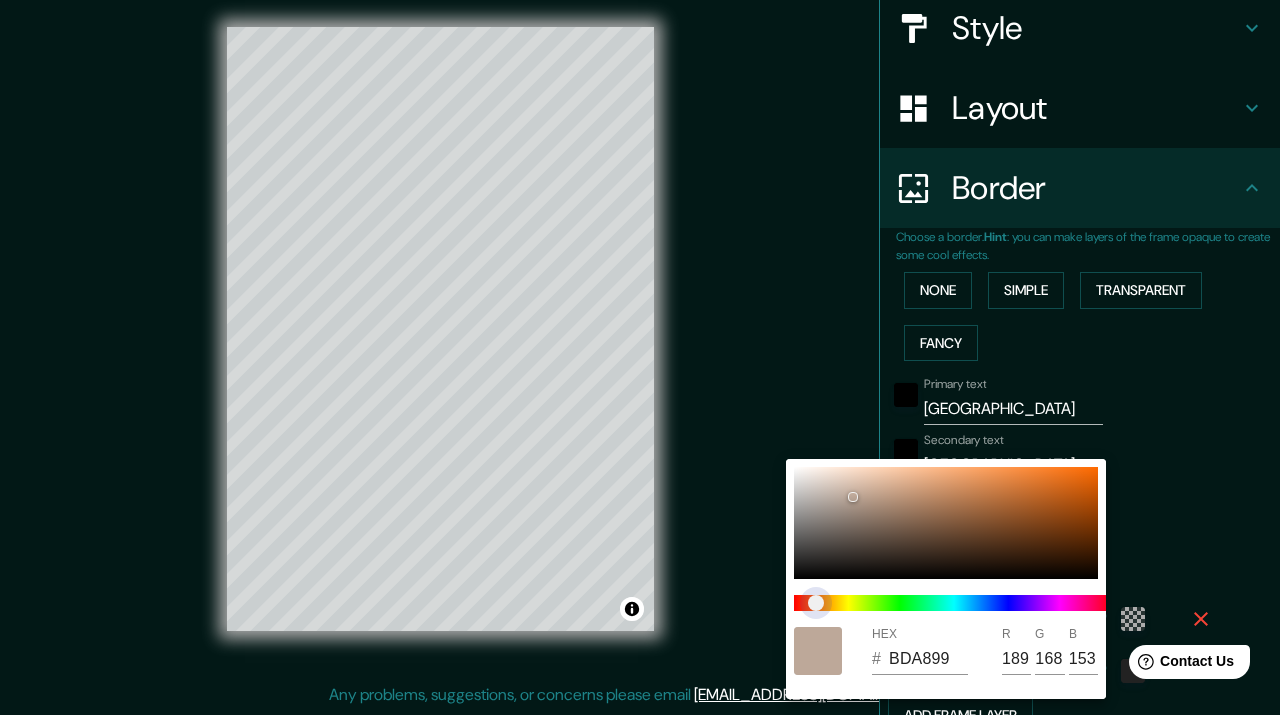 drag, startPoint x: 800, startPoint y: 604, endPoint x: 817, endPoint y: 606, distance: 17.117243 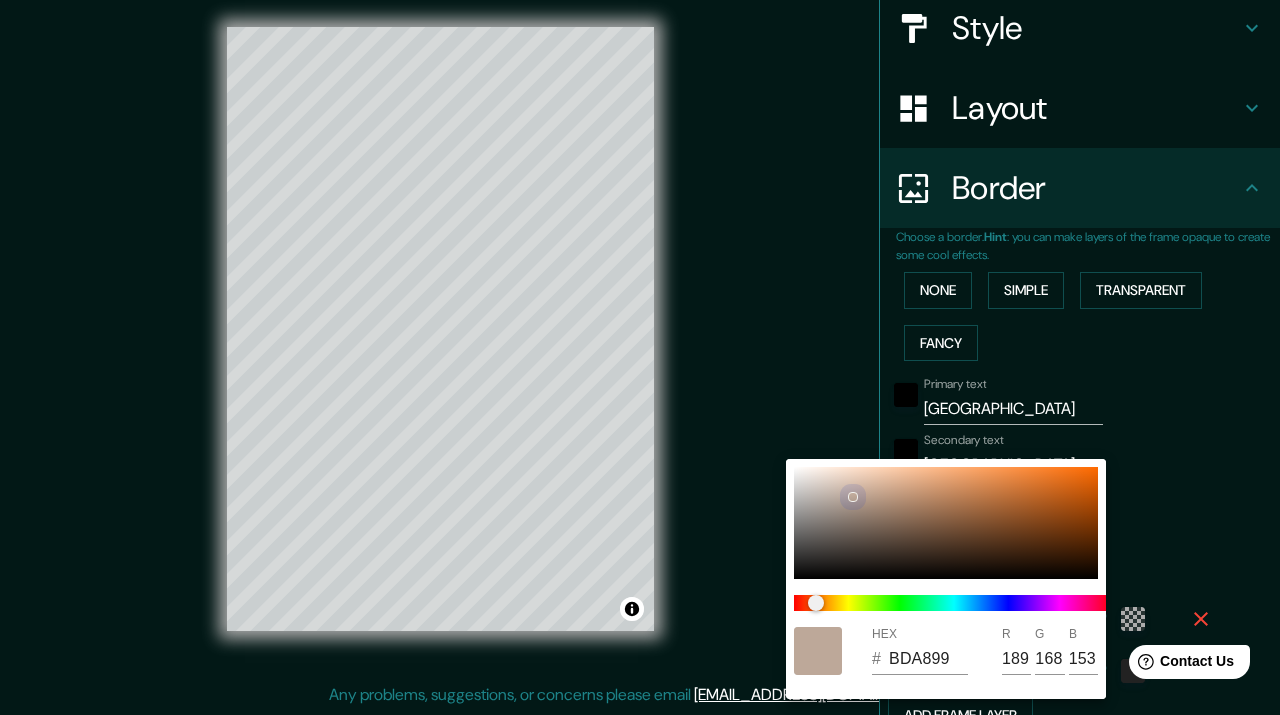 type on "C1A089" 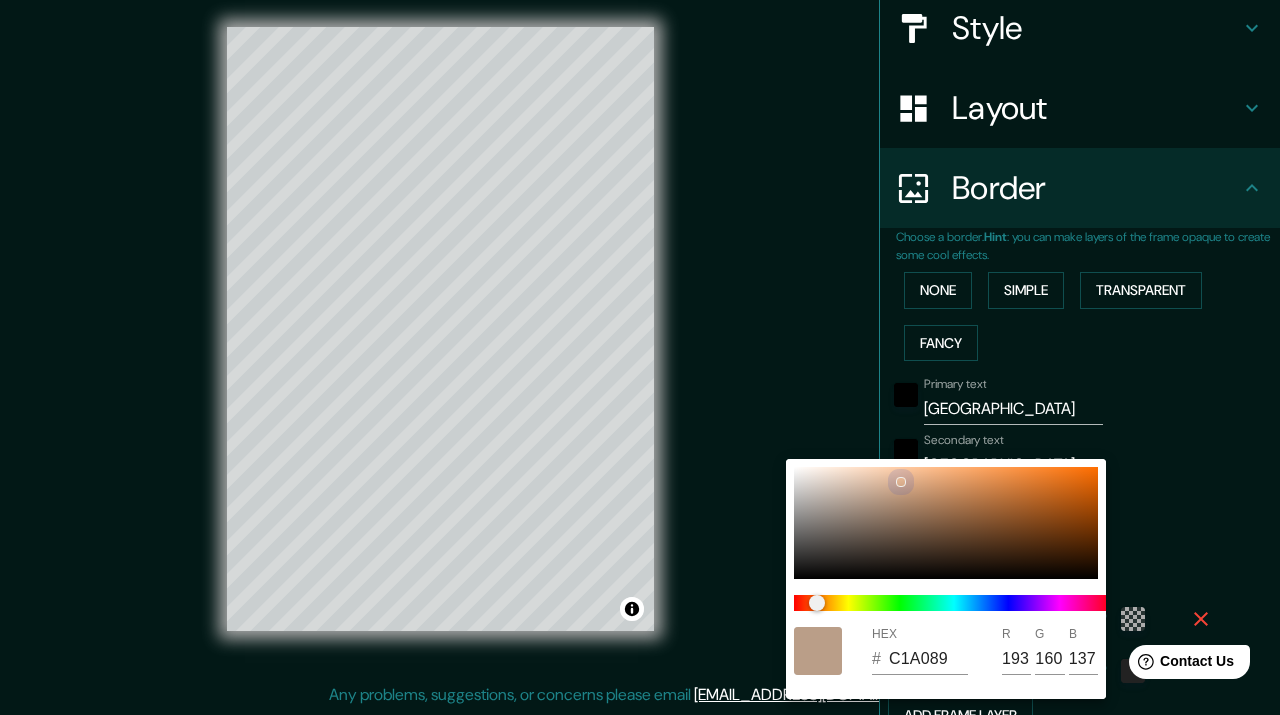 type on "DDB18F" 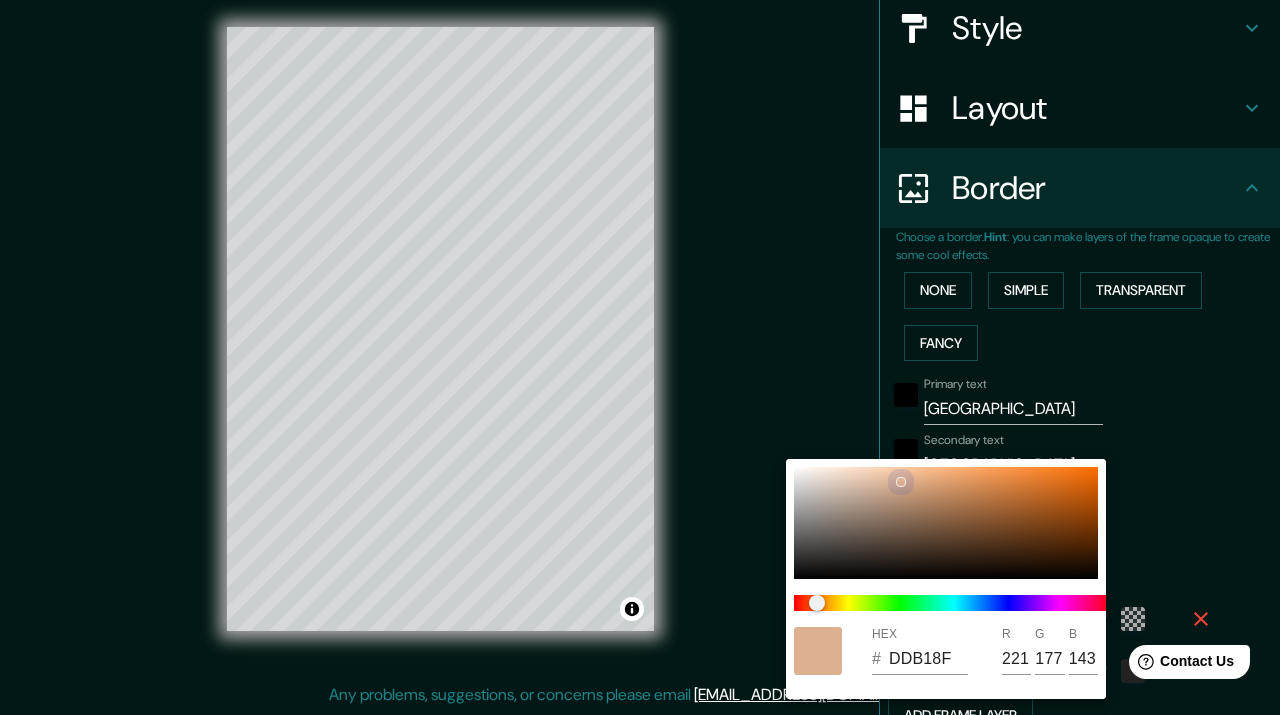 type on "E1B38F" 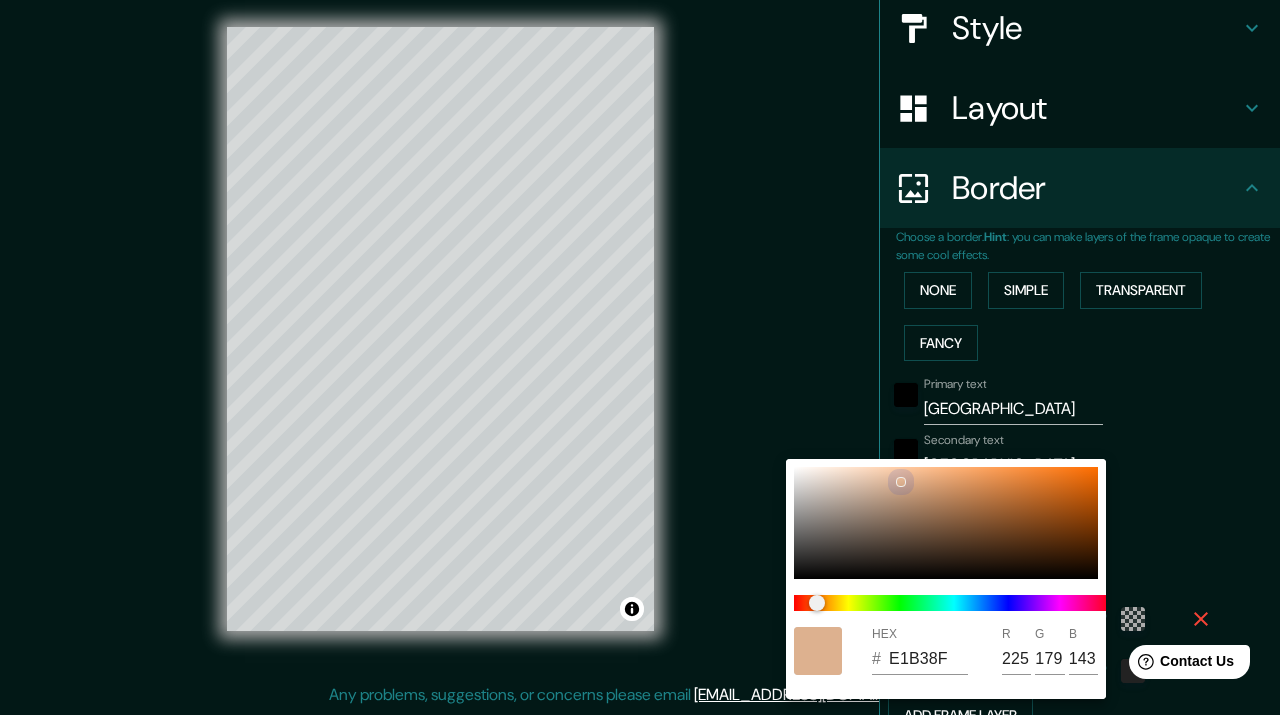 type on "E6B691" 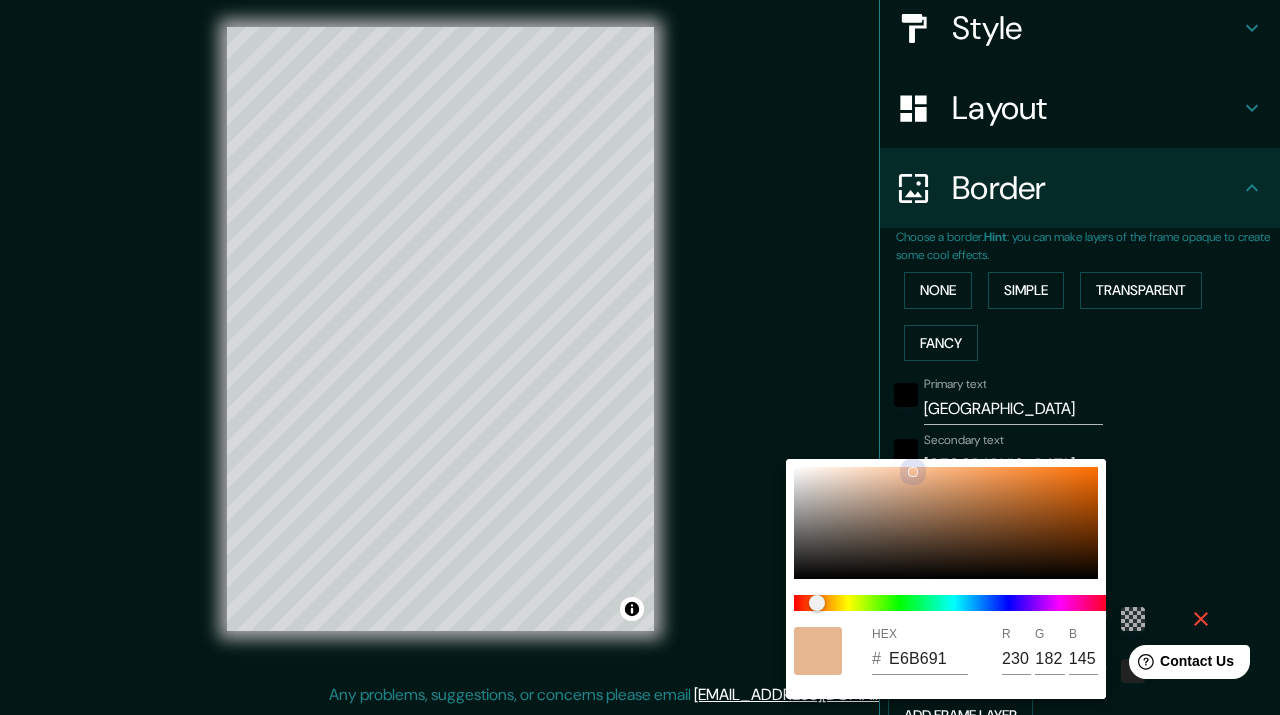 type on "F4BF96" 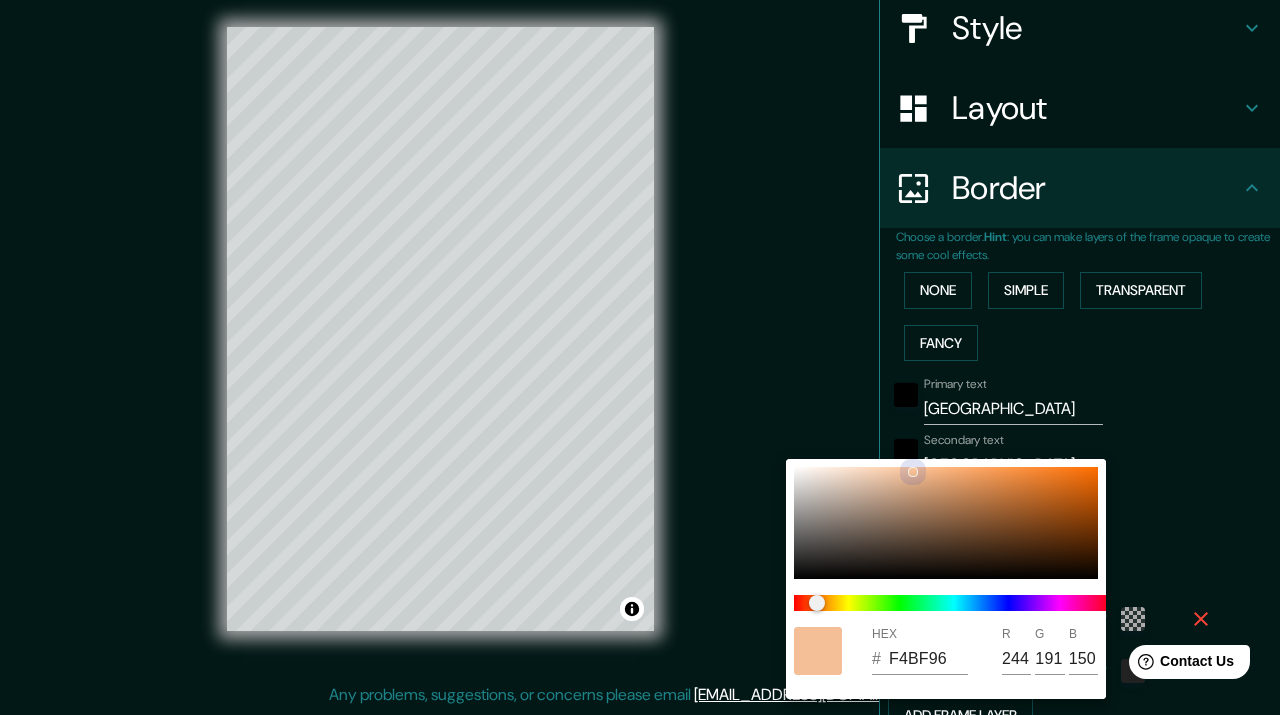 type on "F8C197" 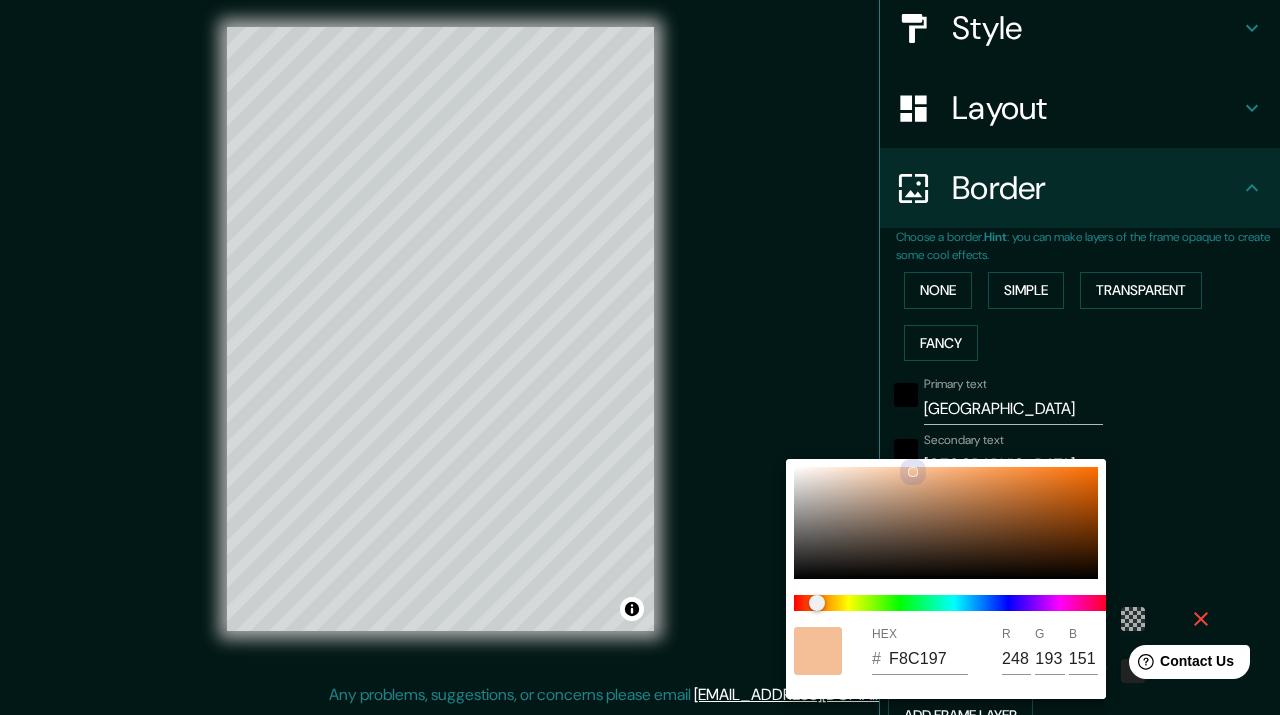 type on "FAC398" 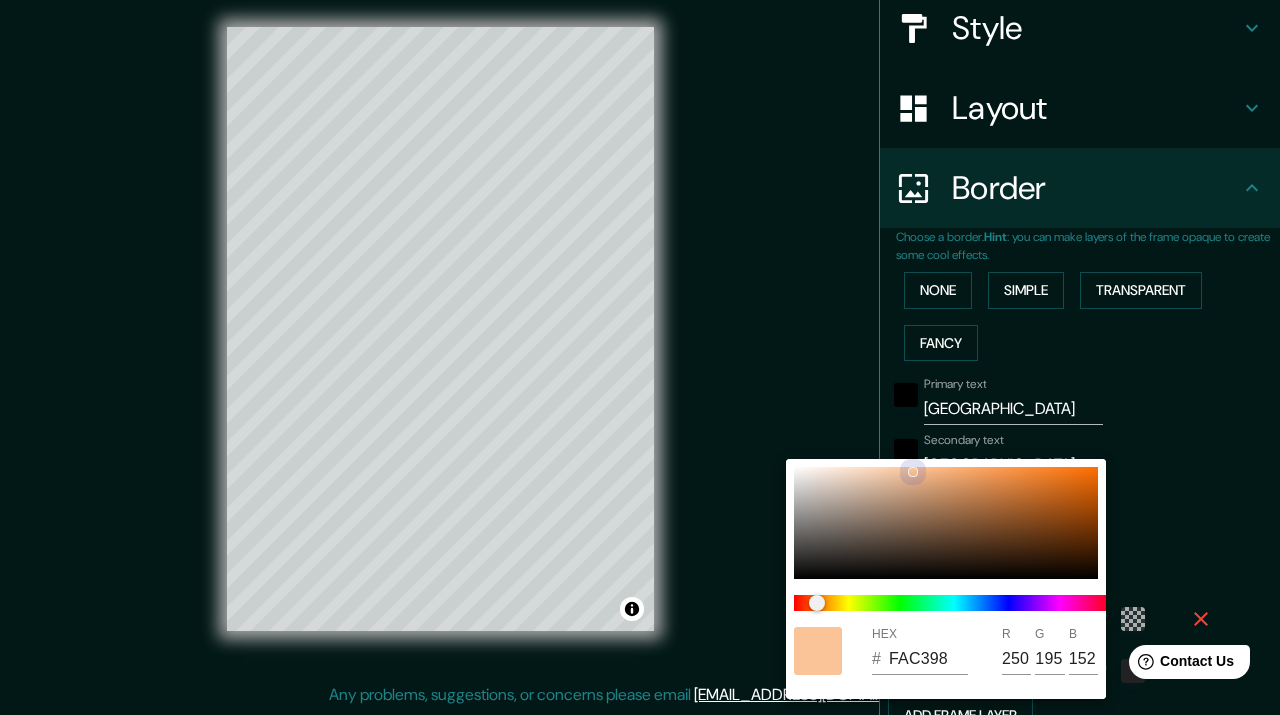 type on "F8C6A0" 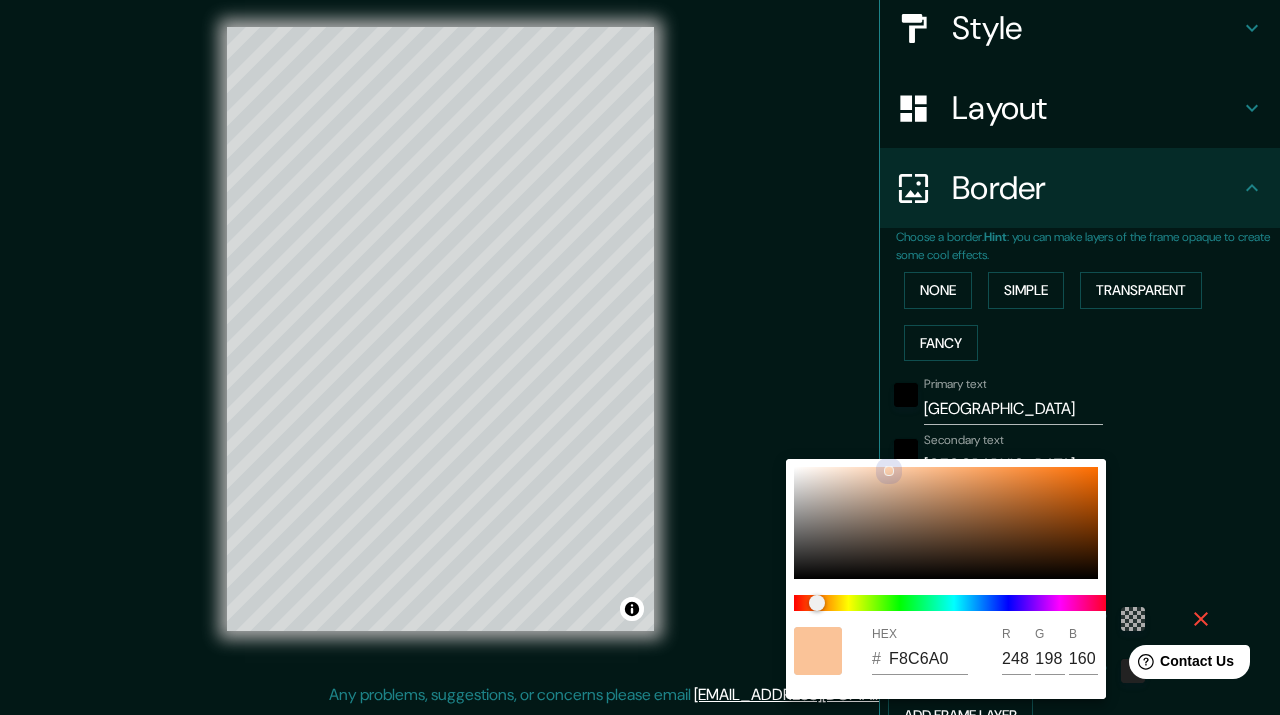 type on "F8CCAA" 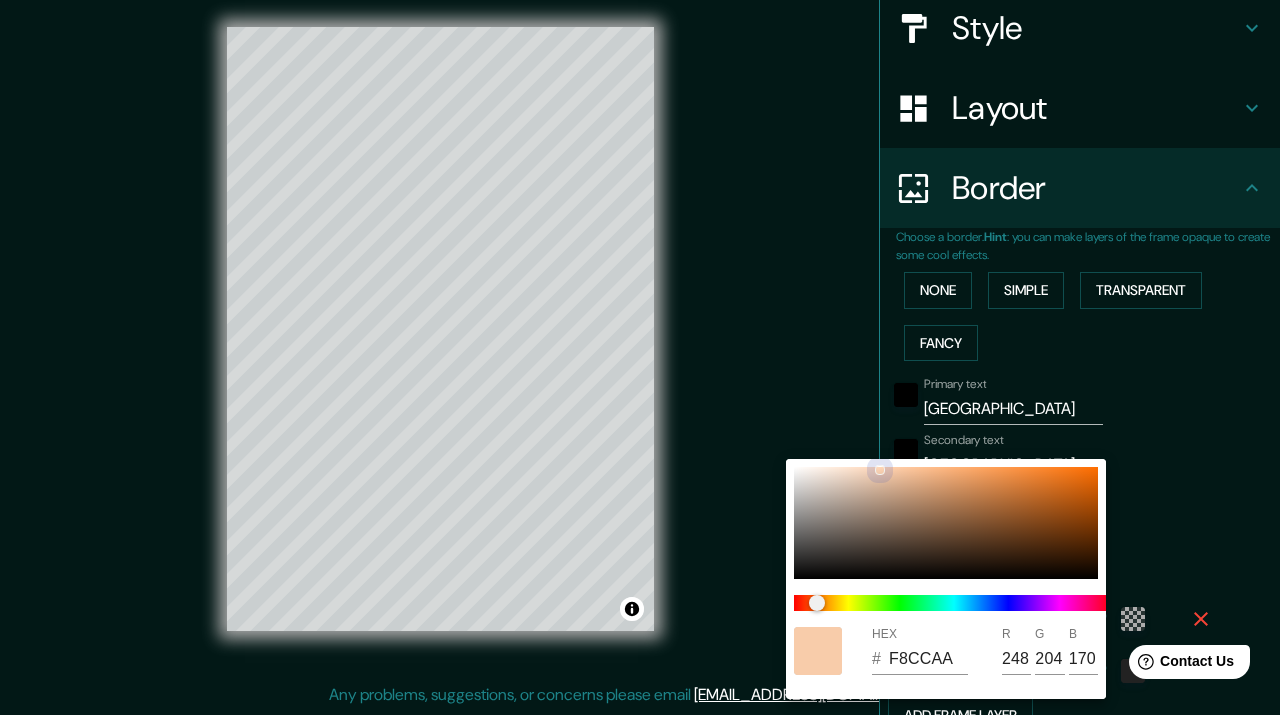 type on "FAD2B3" 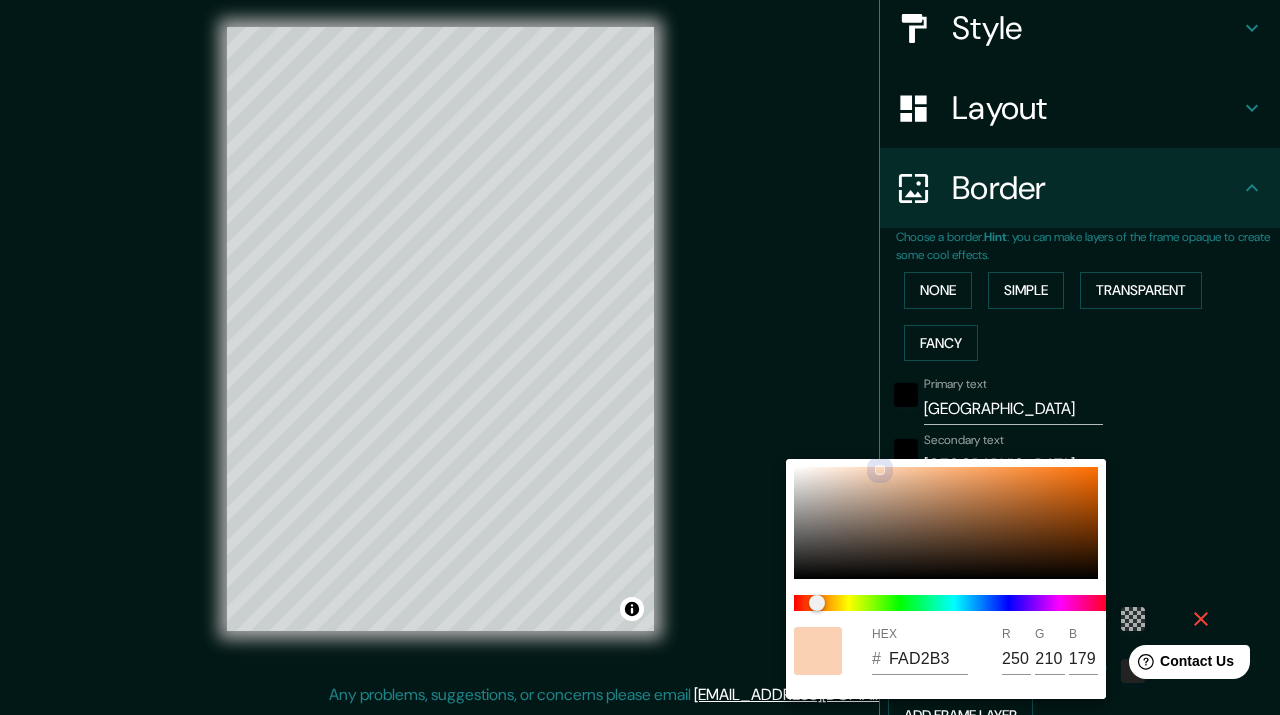 type on "CFB4A0" 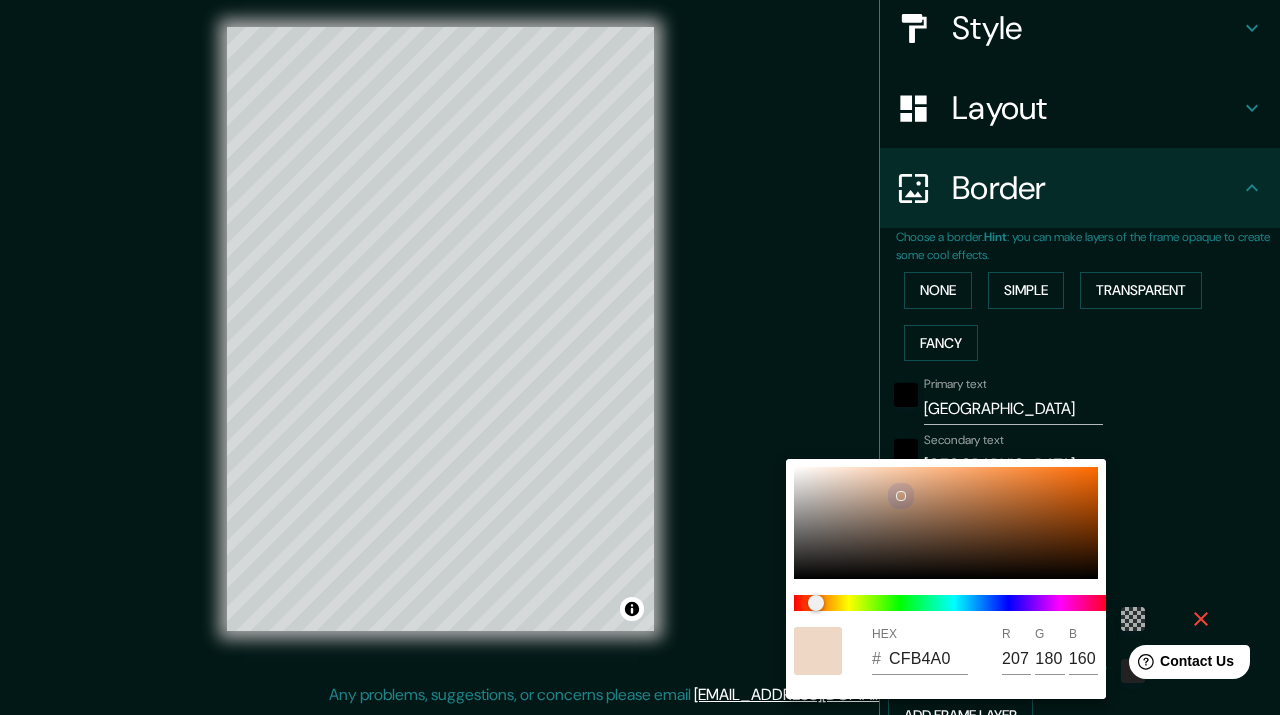 type on "BF997D" 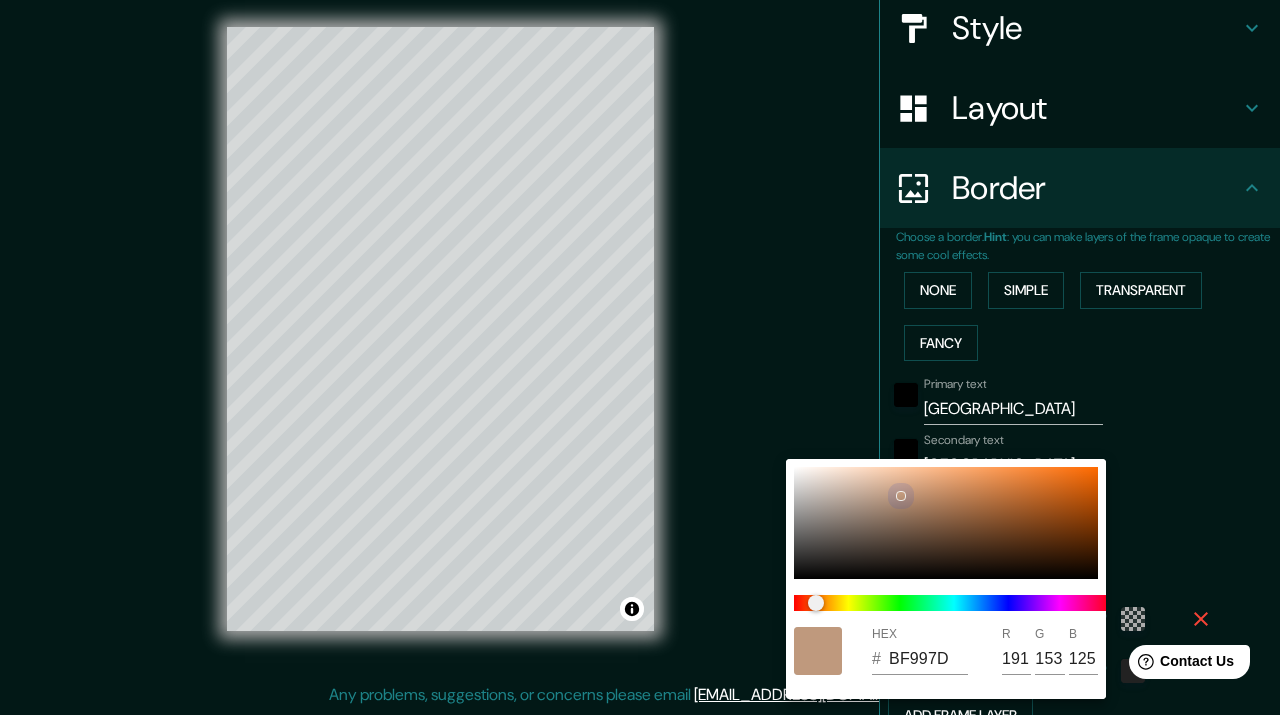 type on "B38768" 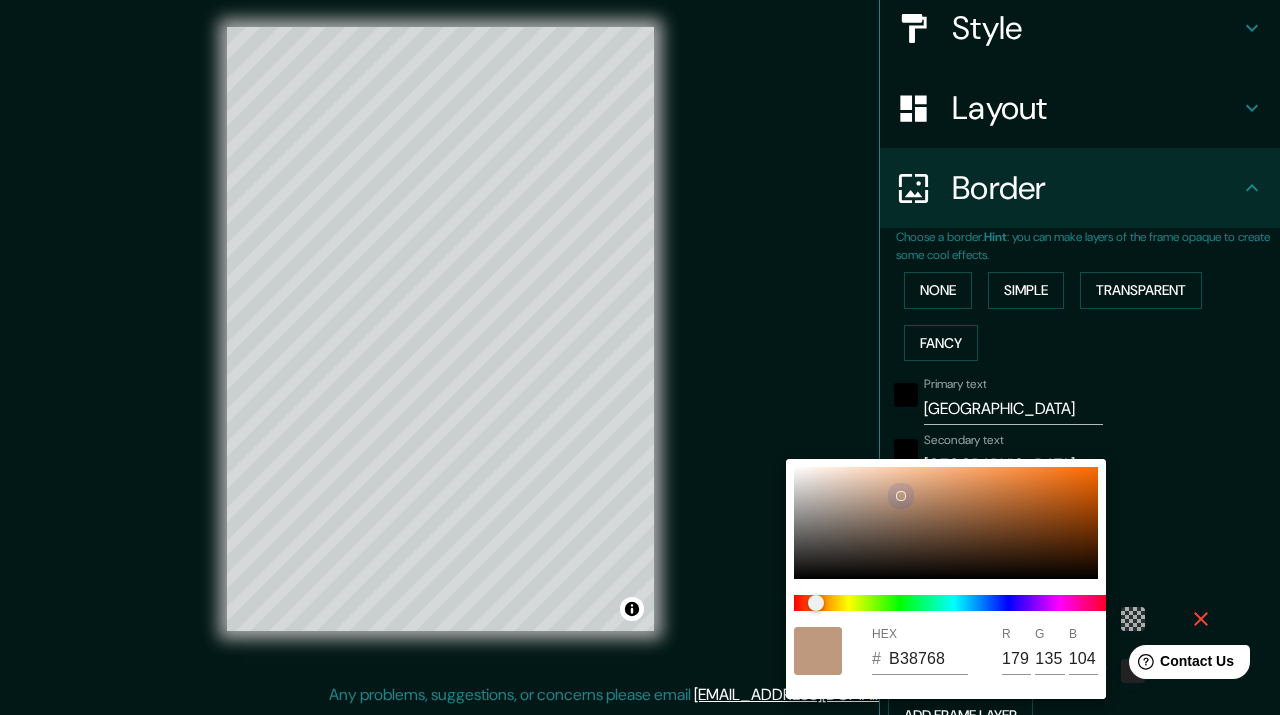 type on "AA7D5E" 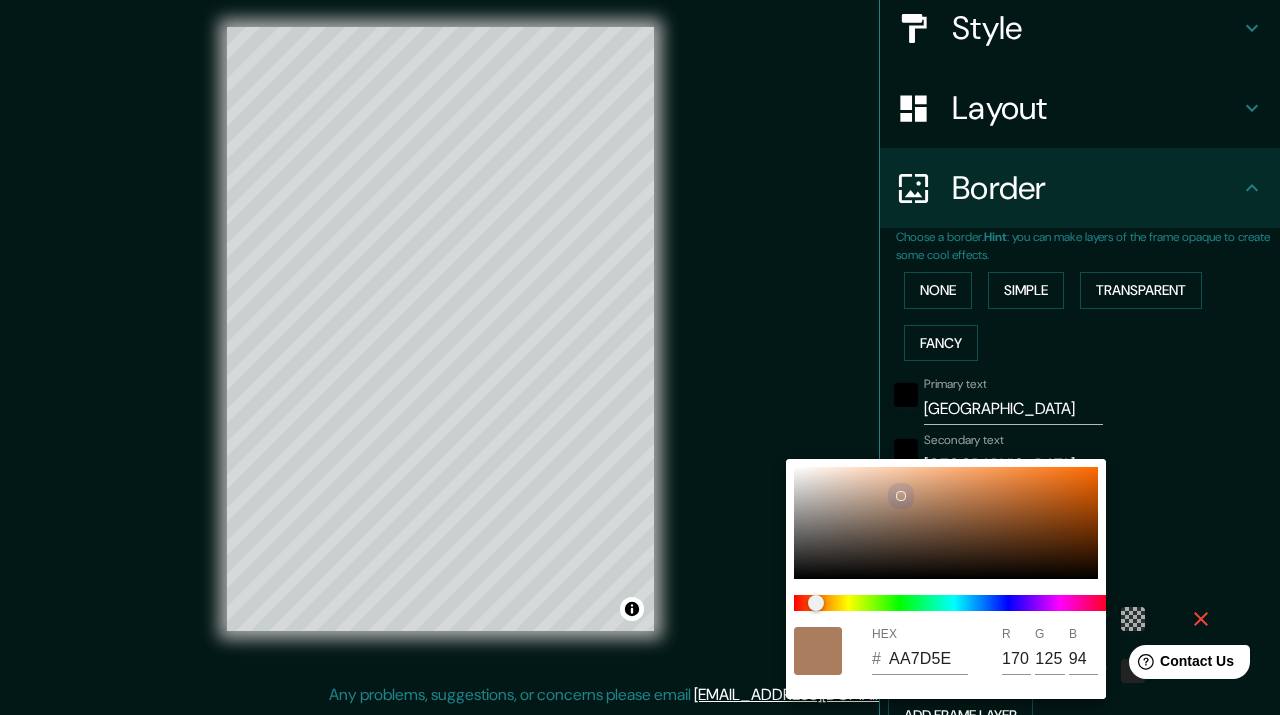 type on "9F7254" 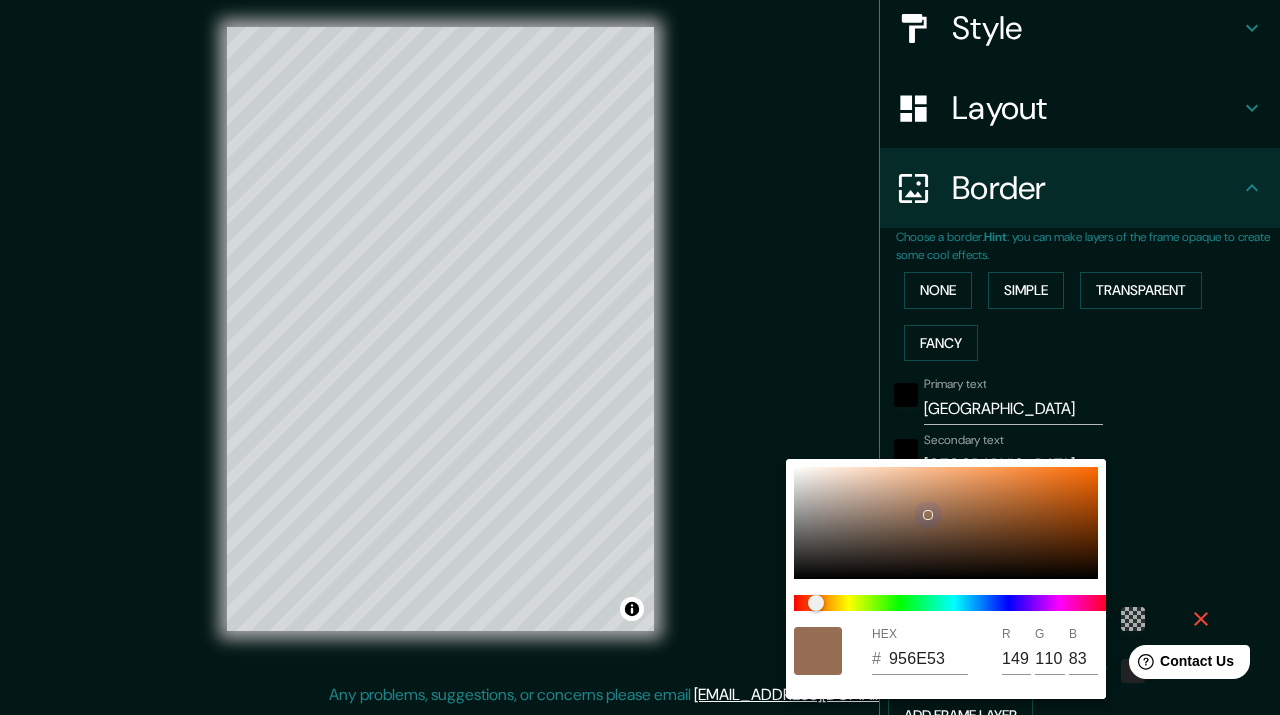 drag, startPoint x: 852, startPoint y: 499, endPoint x: 930, endPoint y: 511, distance: 78.91768 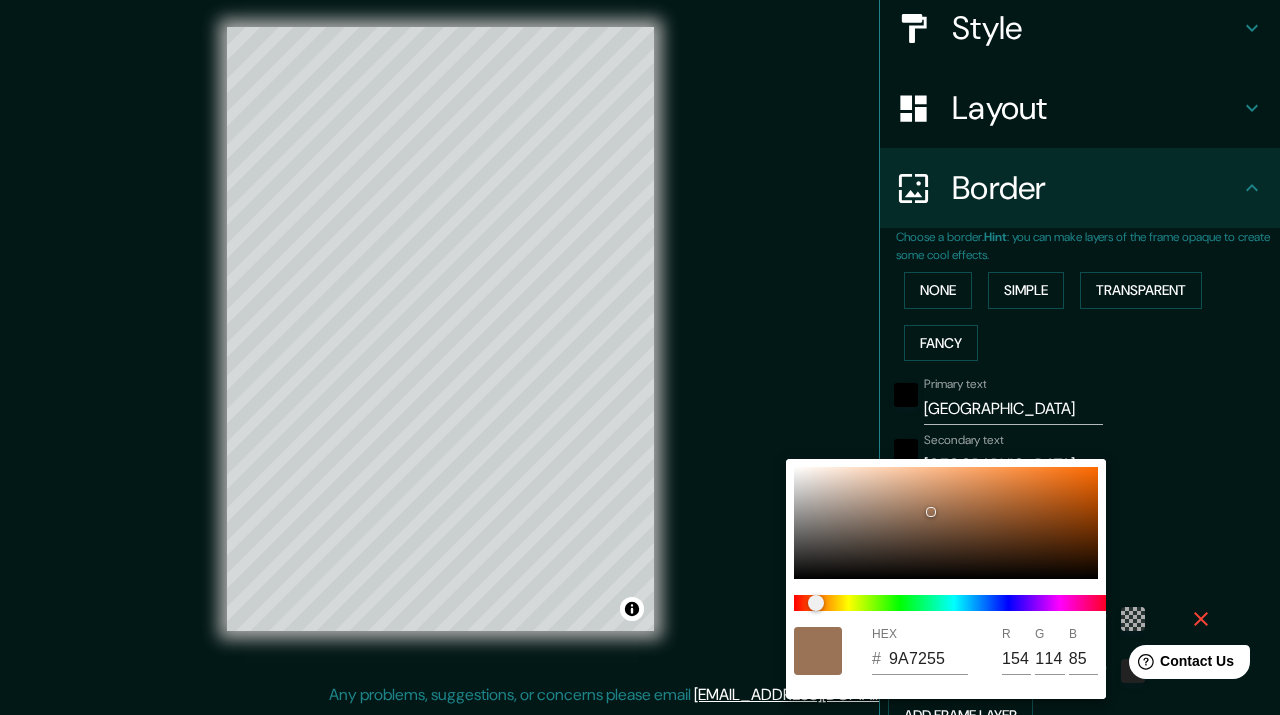 click at bounding box center [640, 357] 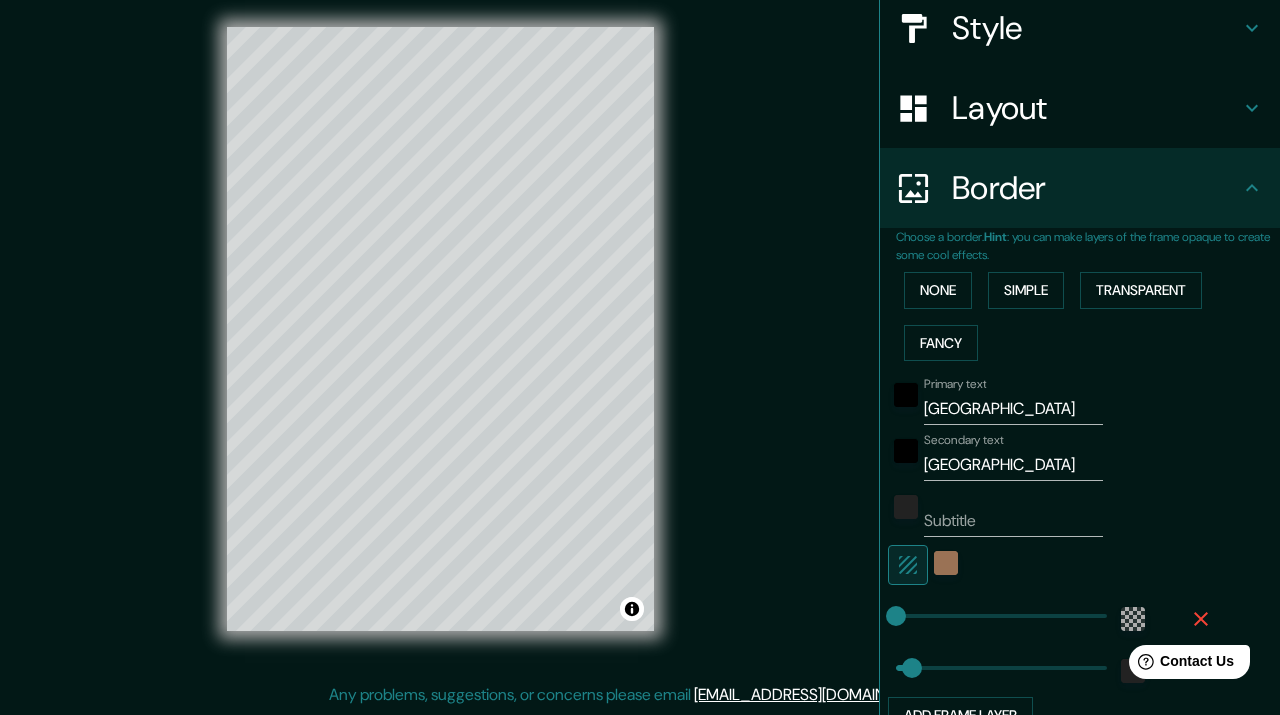 click on "Style" at bounding box center (1096, 28) 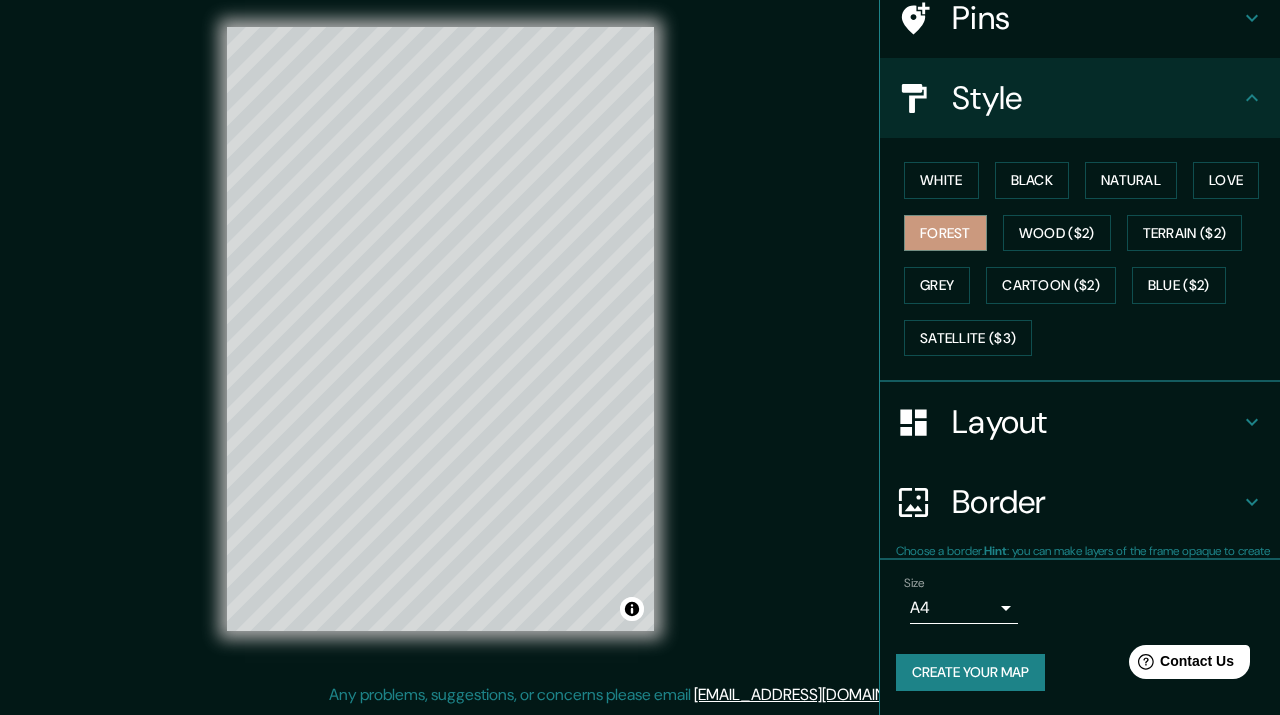 scroll, scrollTop: 168, scrollLeft: 0, axis: vertical 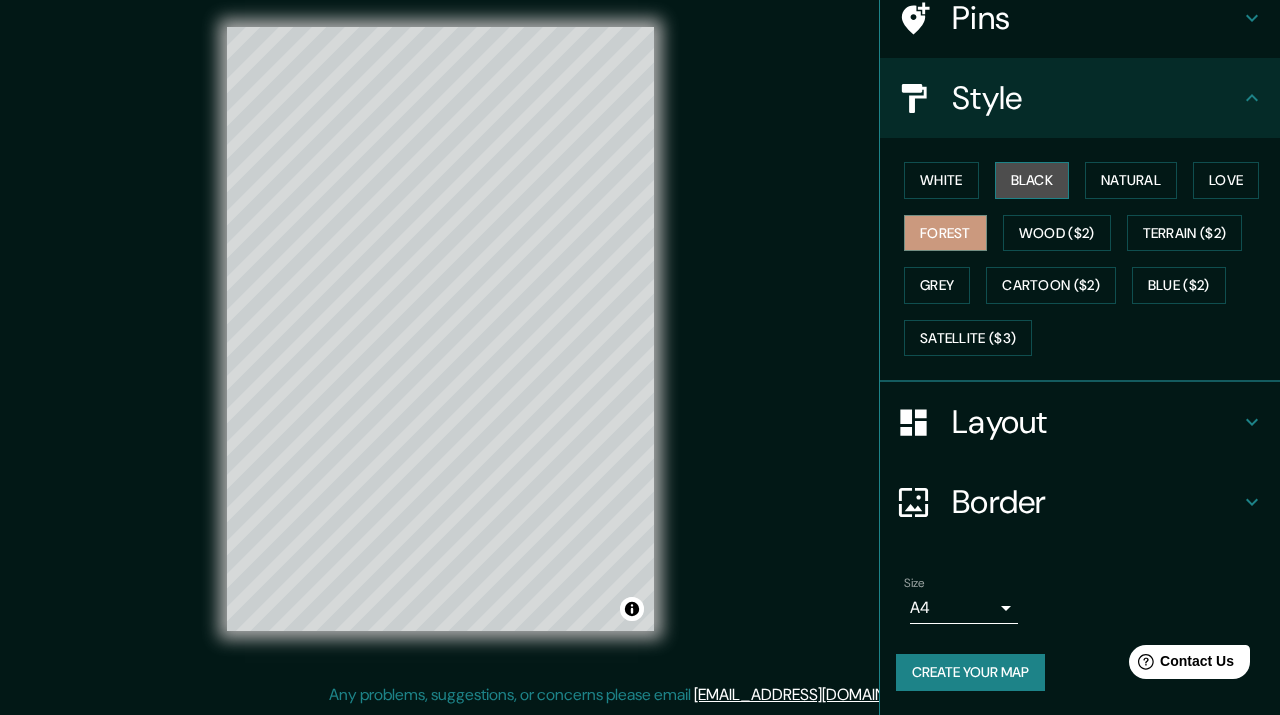 click on "Black" at bounding box center (1032, 180) 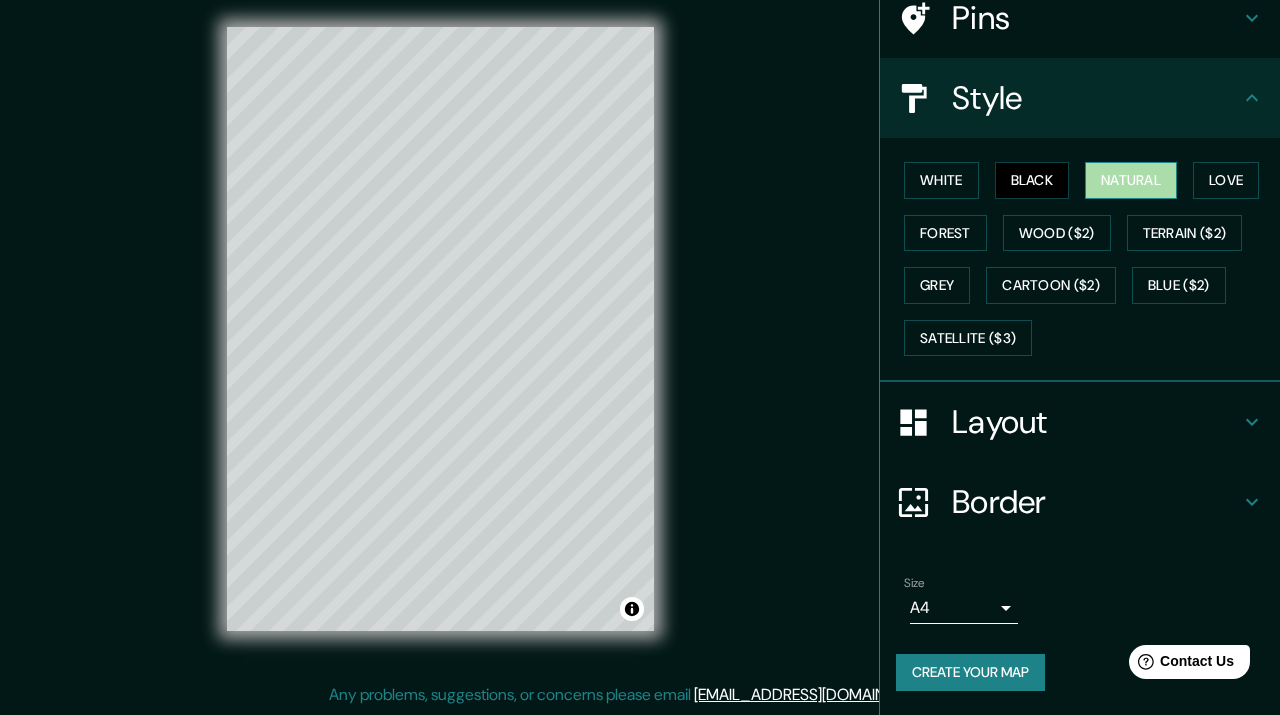 click on "Natural" at bounding box center [1131, 180] 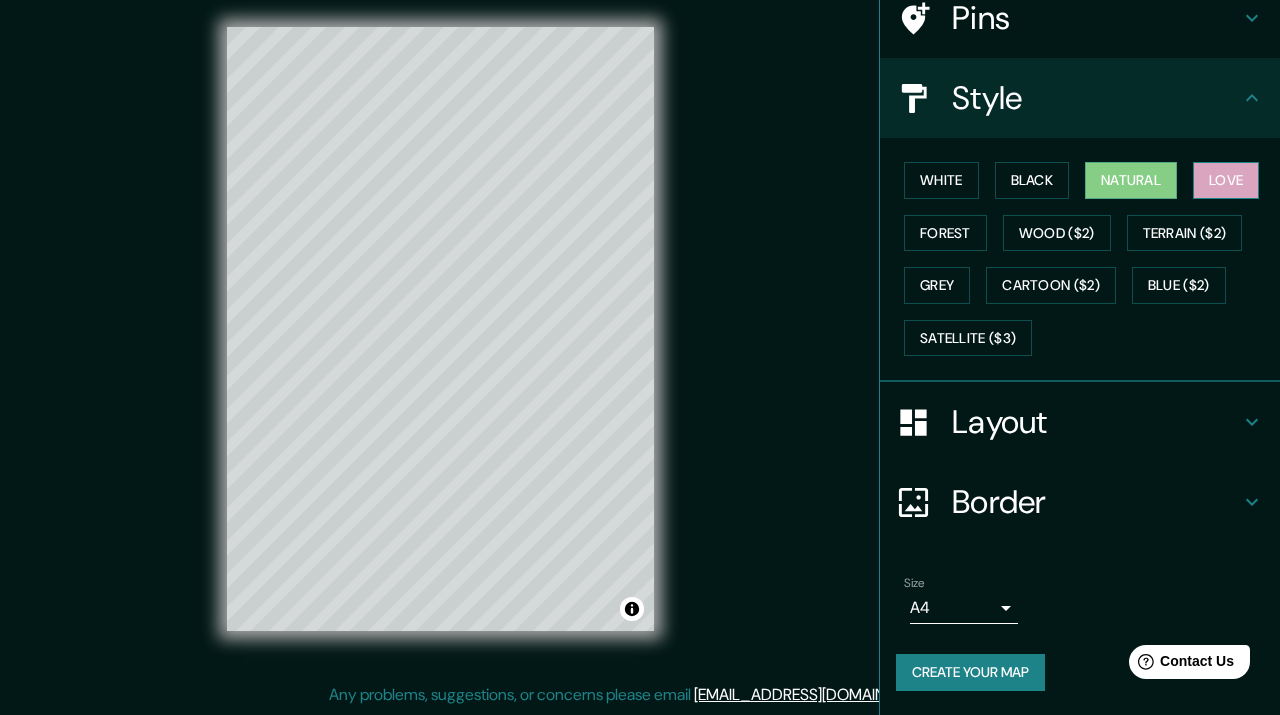 click on "Love" at bounding box center (1226, 180) 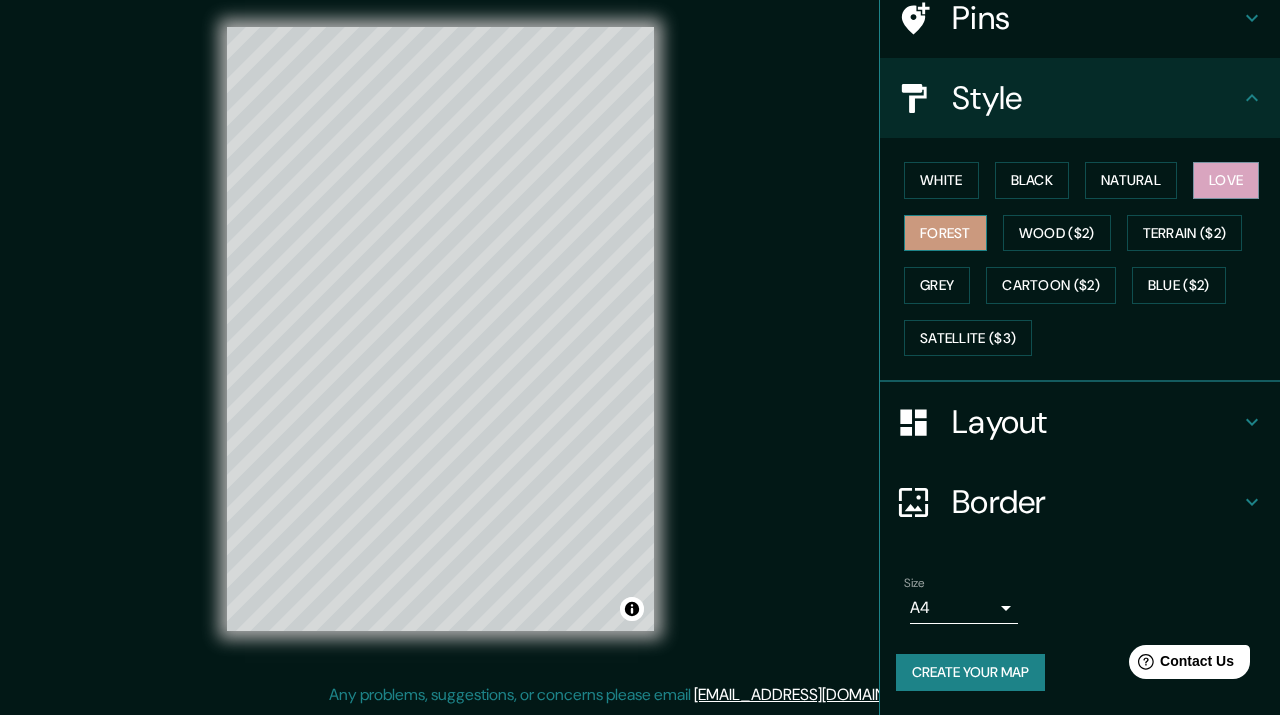 click on "Forest" at bounding box center [945, 233] 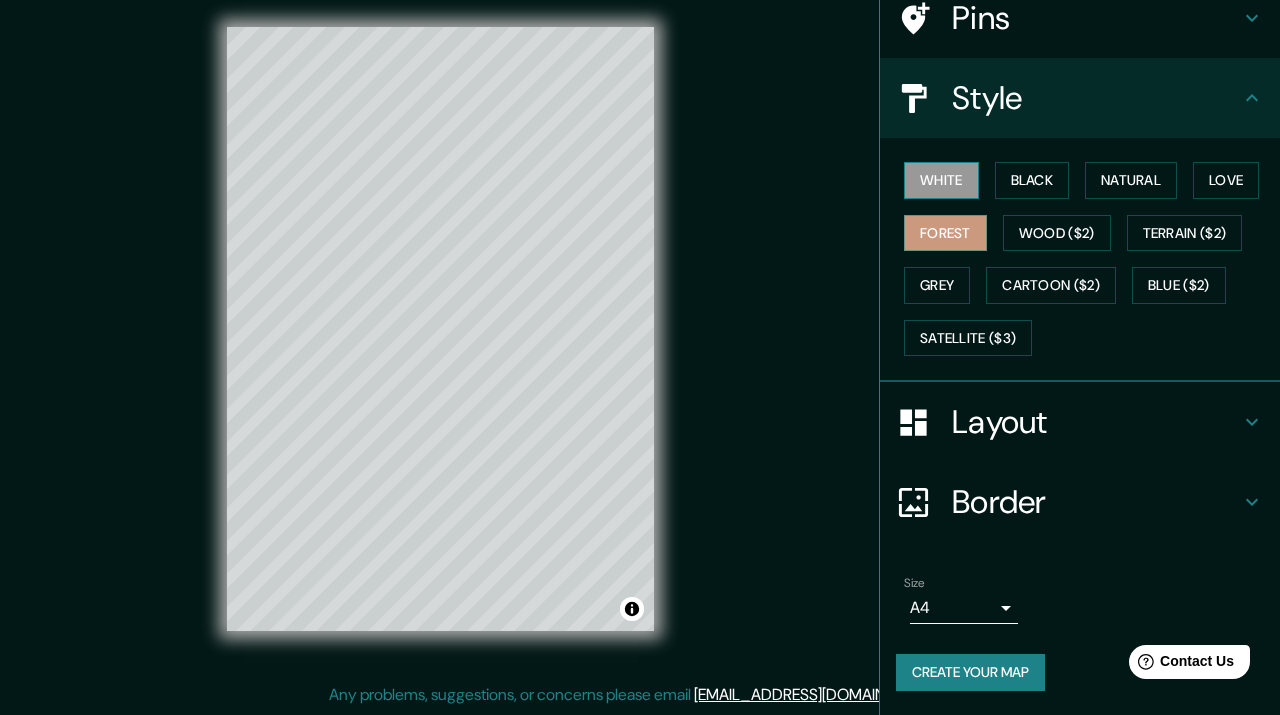 click on "White" at bounding box center (941, 180) 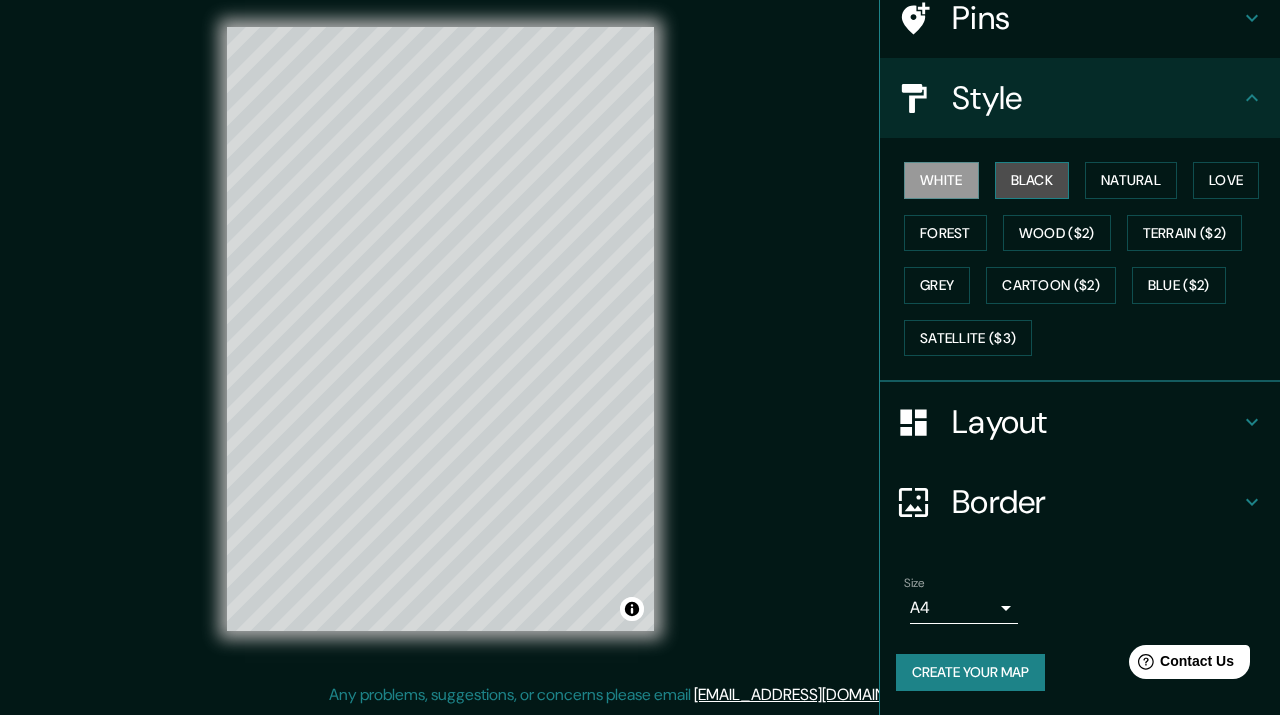 click on "Black" at bounding box center [1032, 180] 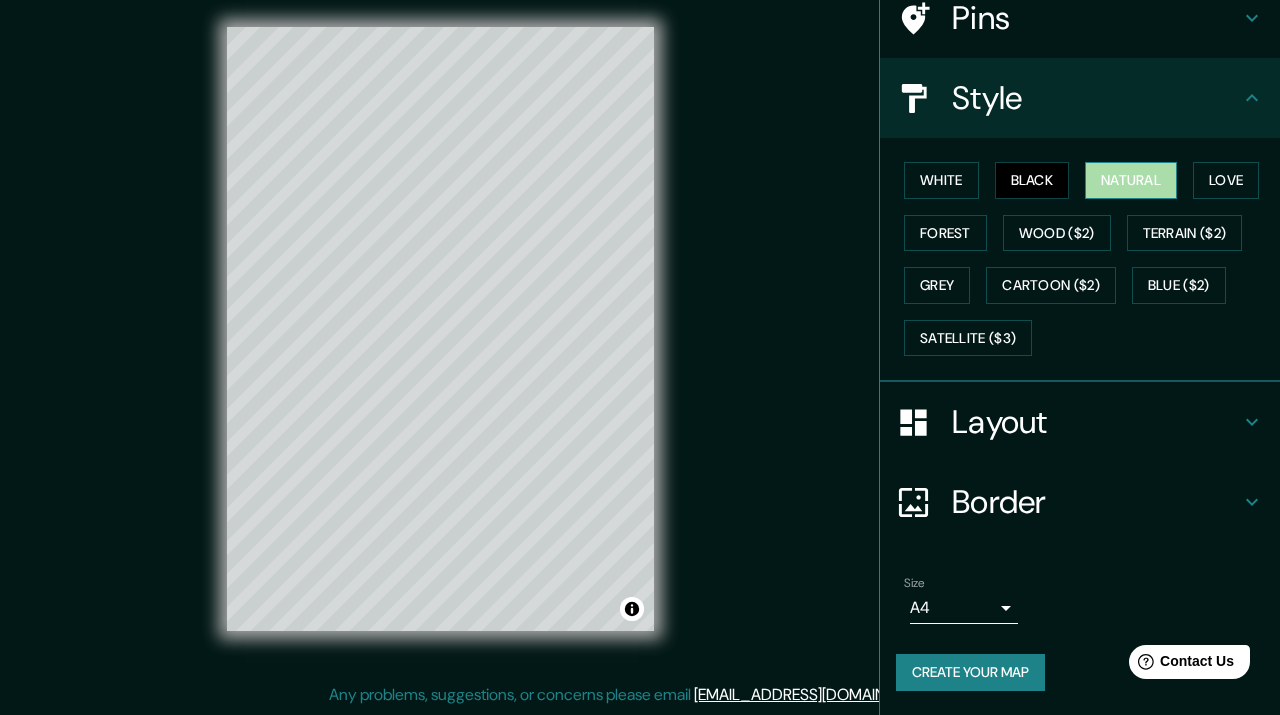 click on "Natural" at bounding box center (1131, 180) 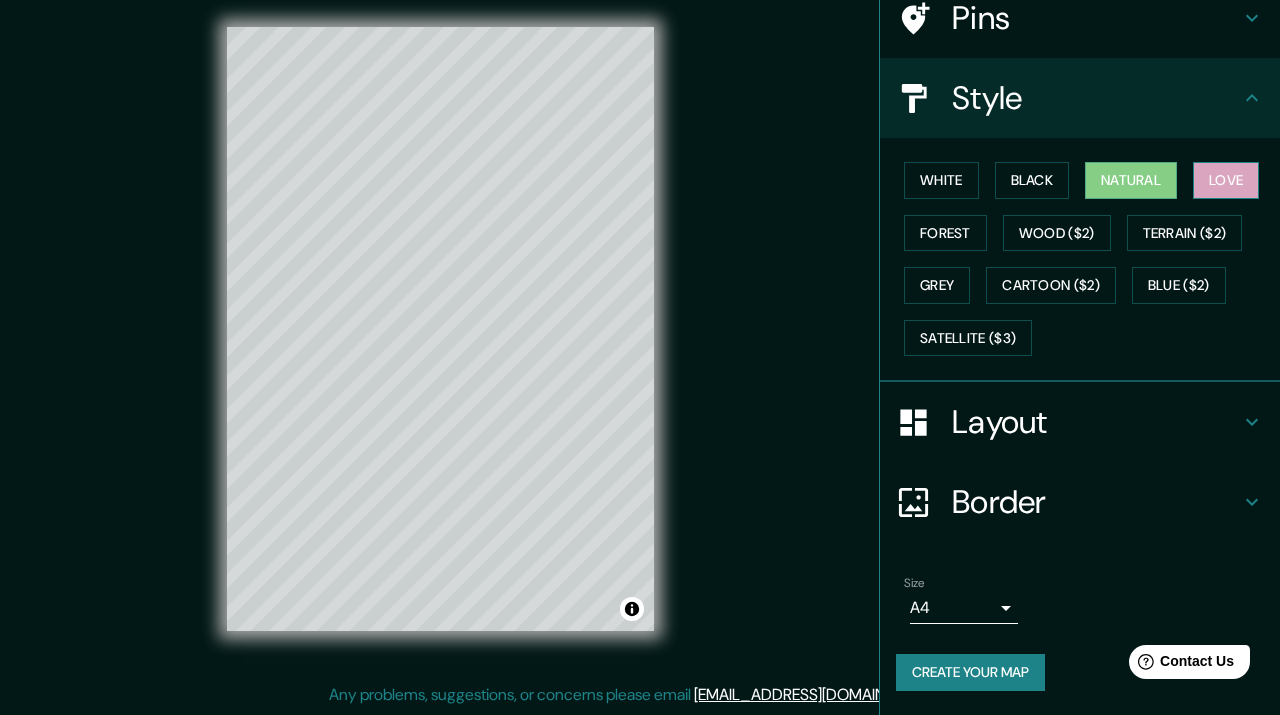 click on "Love" at bounding box center (1226, 180) 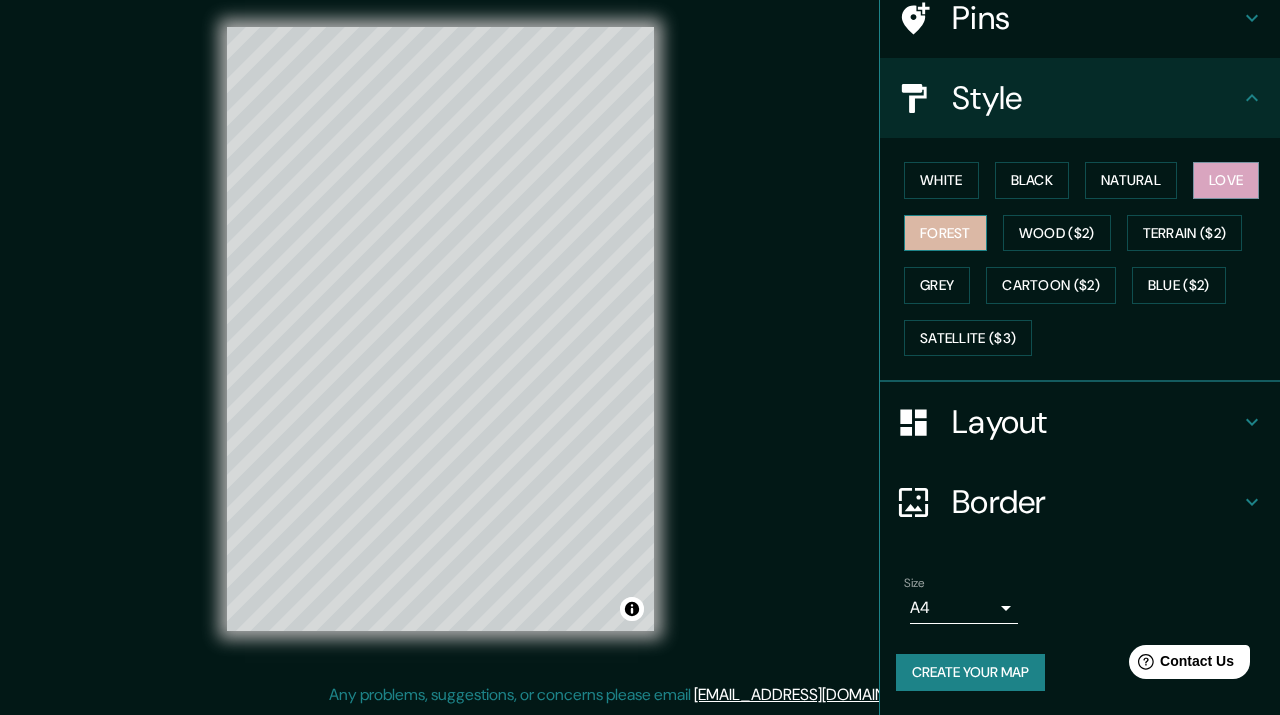 click on "Forest" at bounding box center [945, 233] 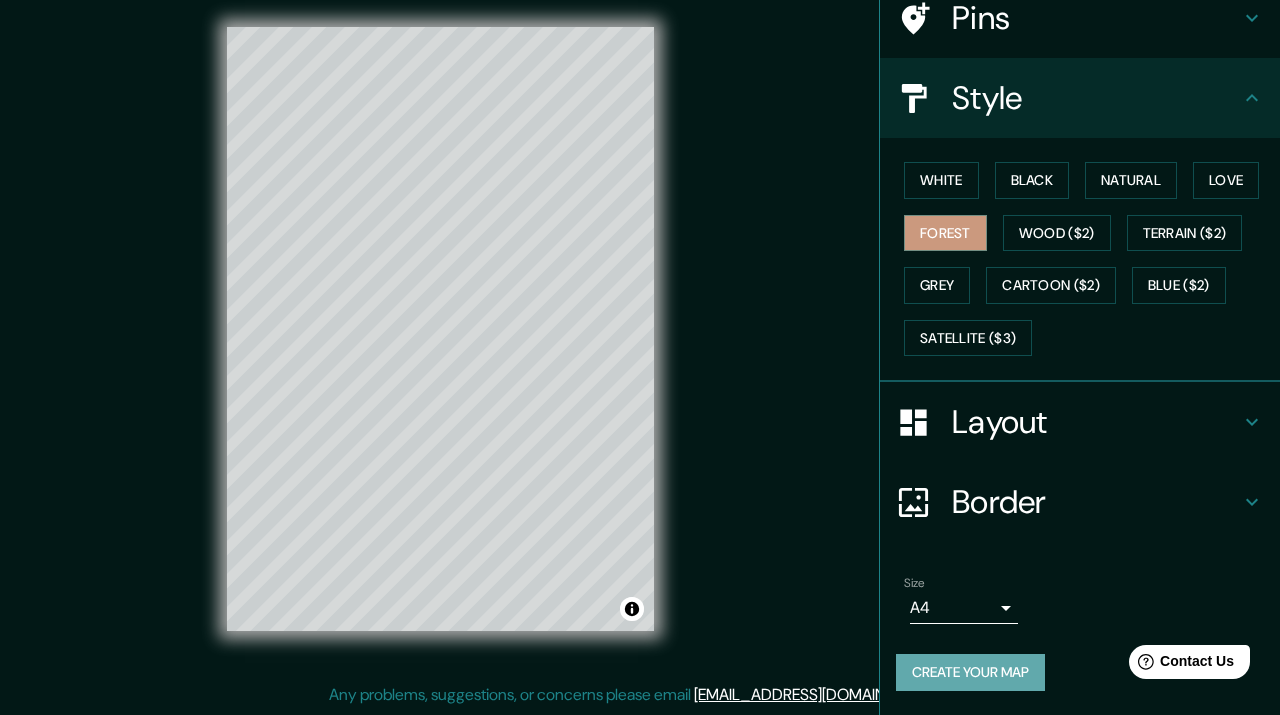 click on "Create your map" at bounding box center (970, 672) 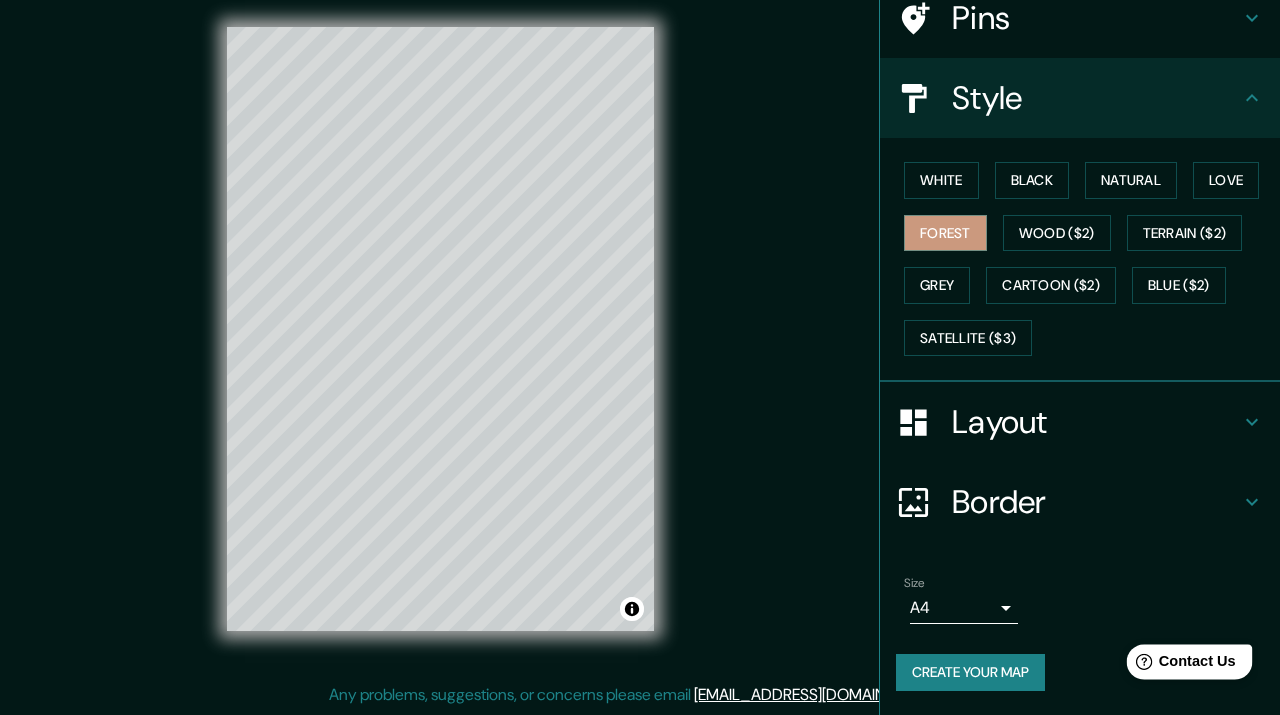 click on "Contact Us" at bounding box center (1197, 661) 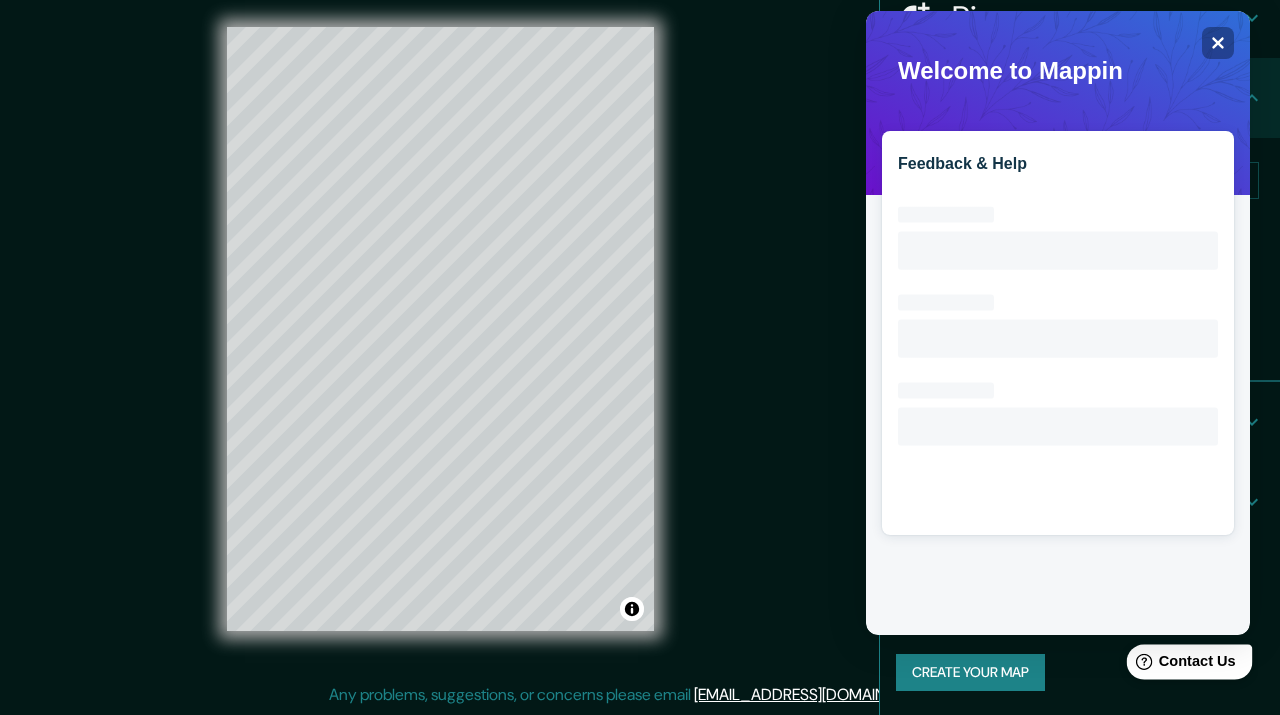 scroll, scrollTop: 0, scrollLeft: 0, axis: both 